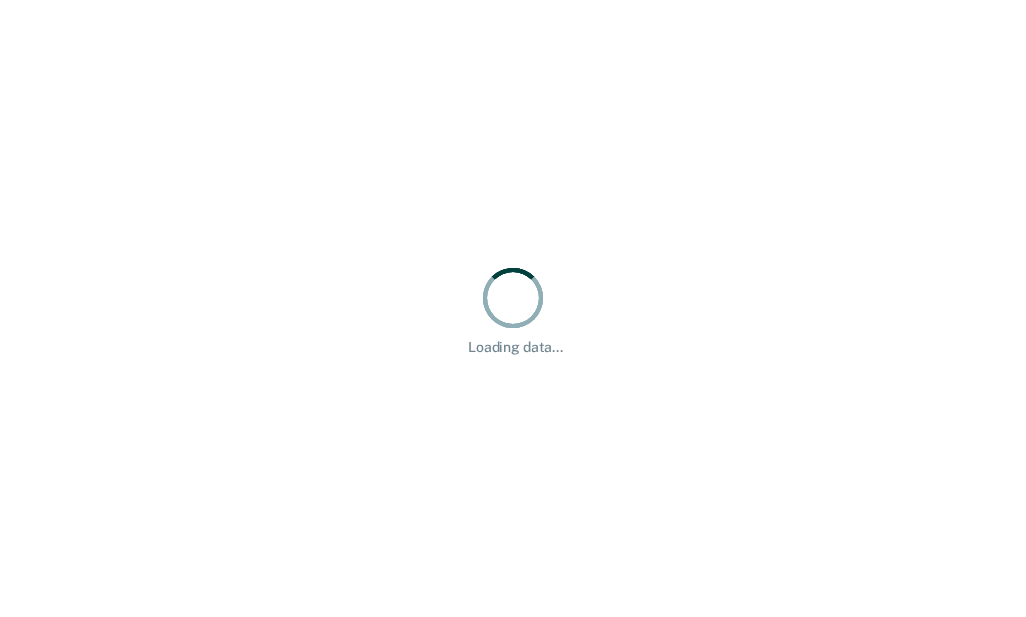 scroll, scrollTop: 0, scrollLeft: 0, axis: both 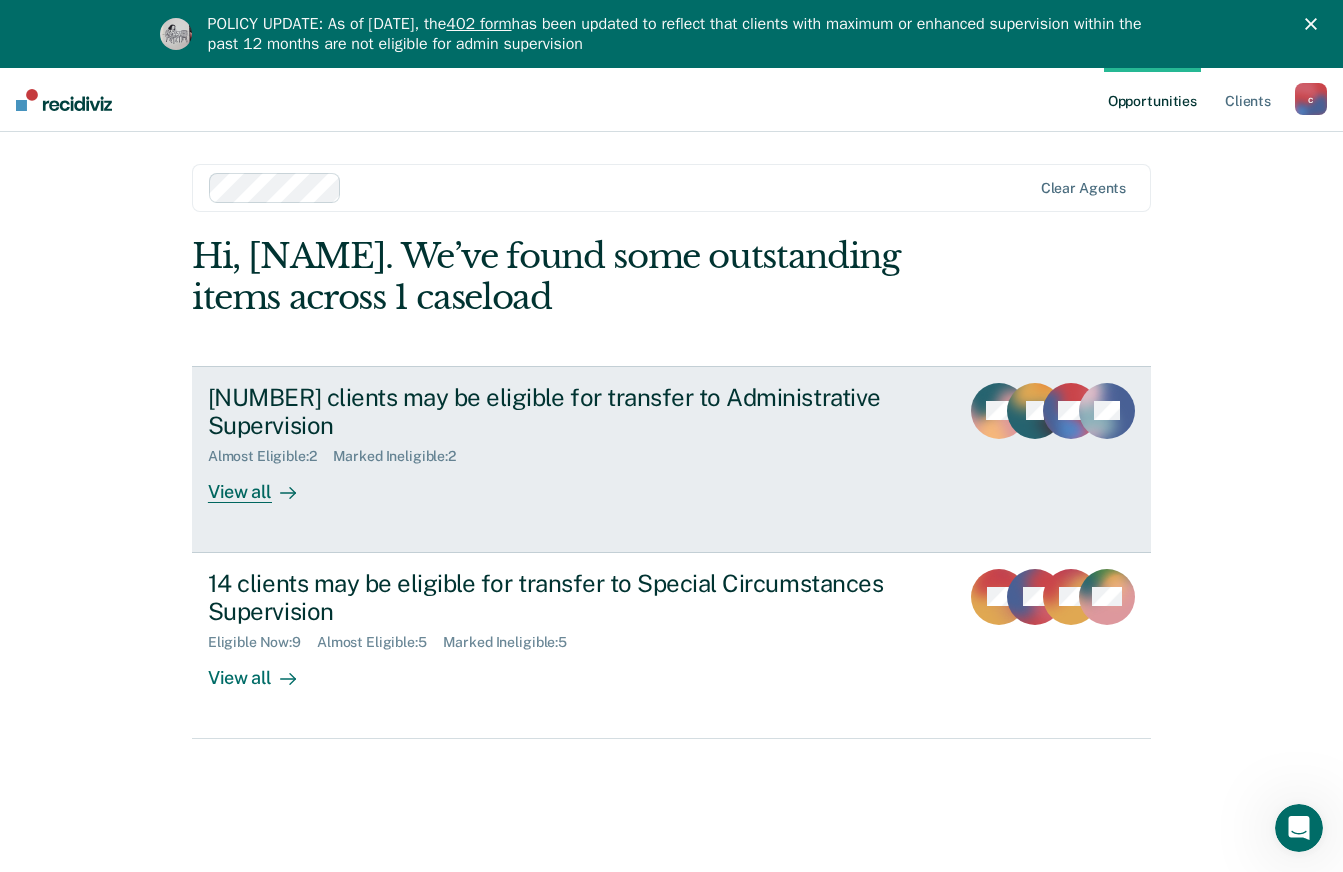 click on "Almost Eligible :  2 Marked Ineligible :  2" at bounding box center [559, 452] 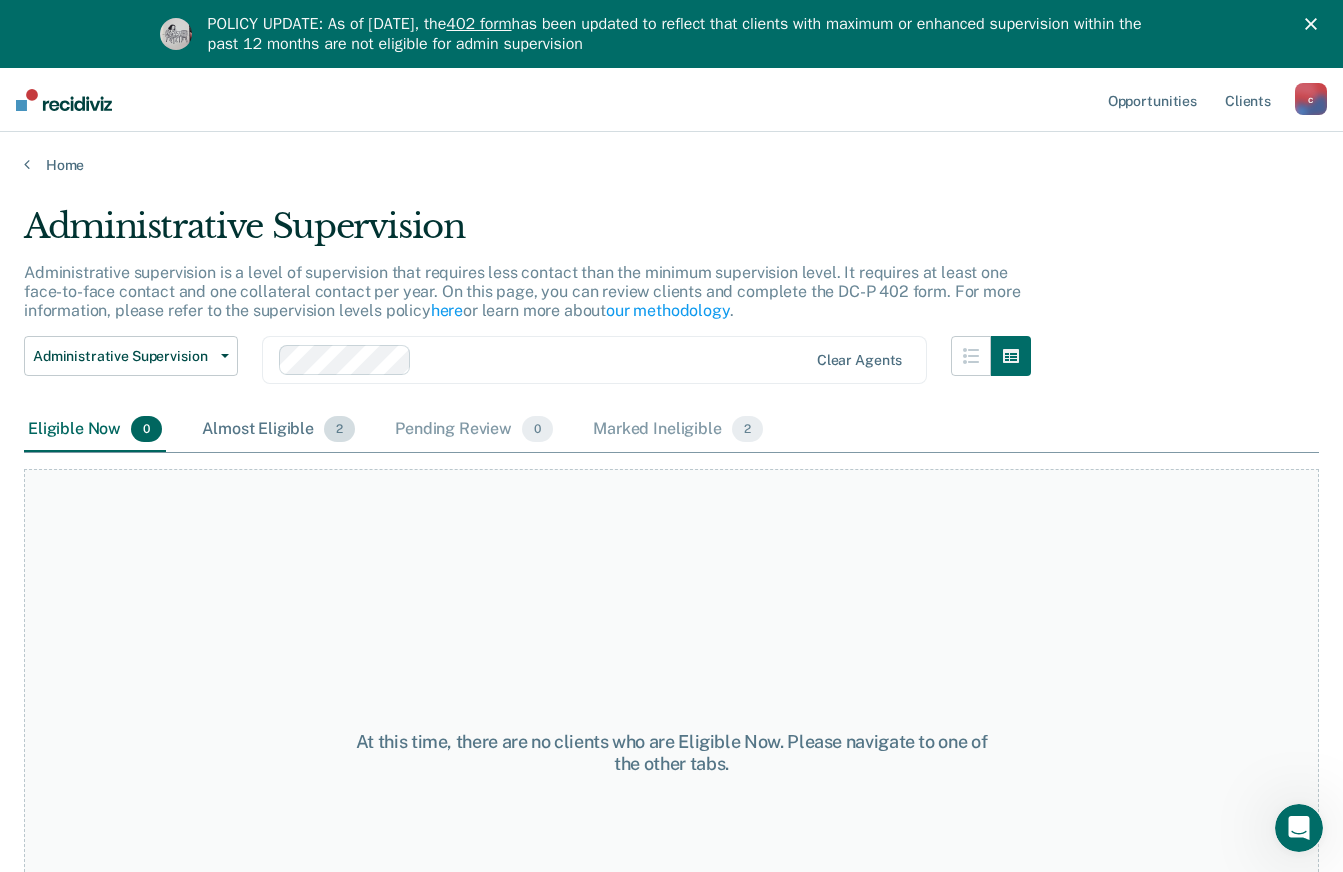 click on "Almost Eligible 2" at bounding box center [278, 430] 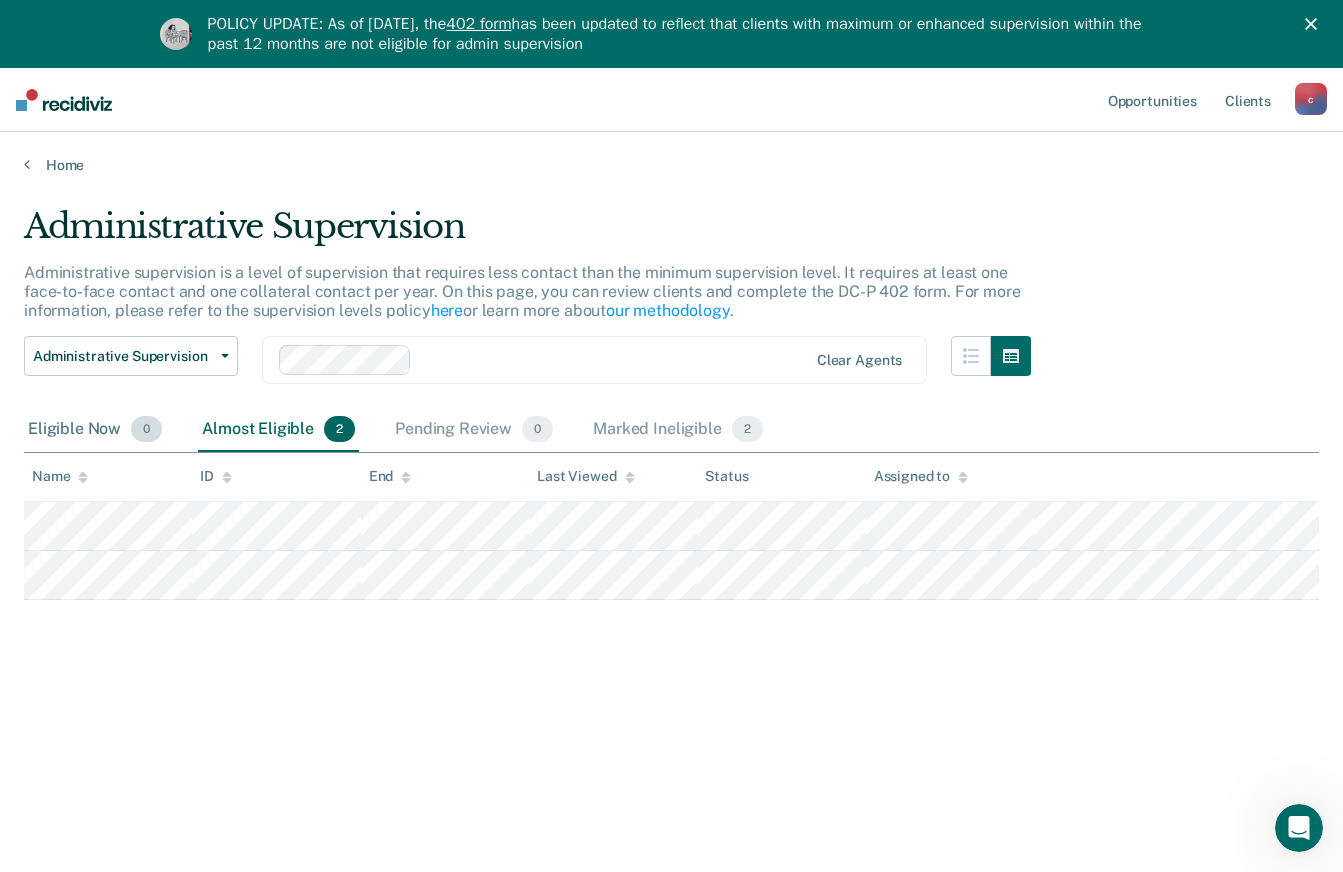 click on "Eligible Now 0" at bounding box center (95, 430) 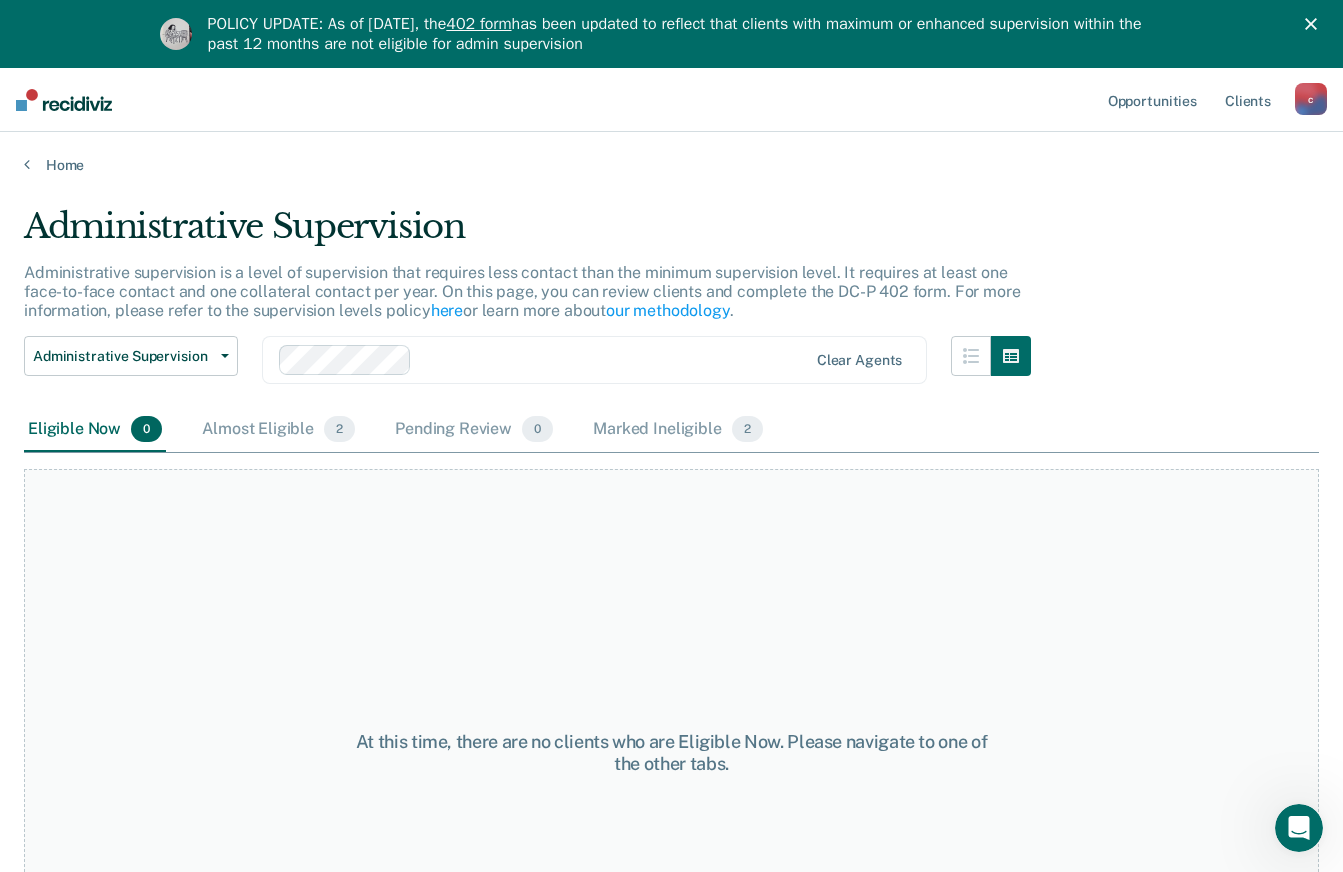 click at bounding box center [64, 100] 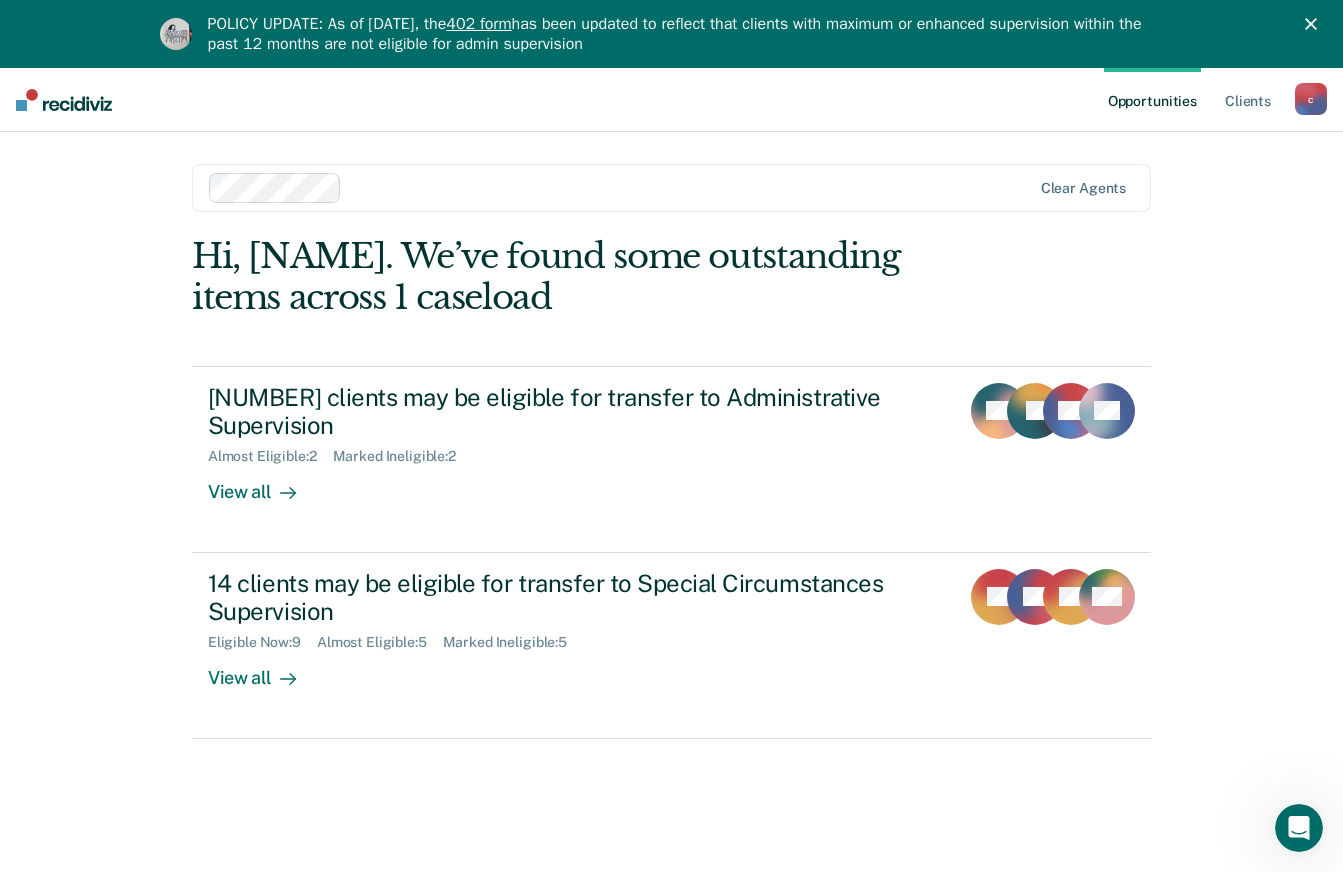 scroll, scrollTop: 0, scrollLeft: 0, axis: both 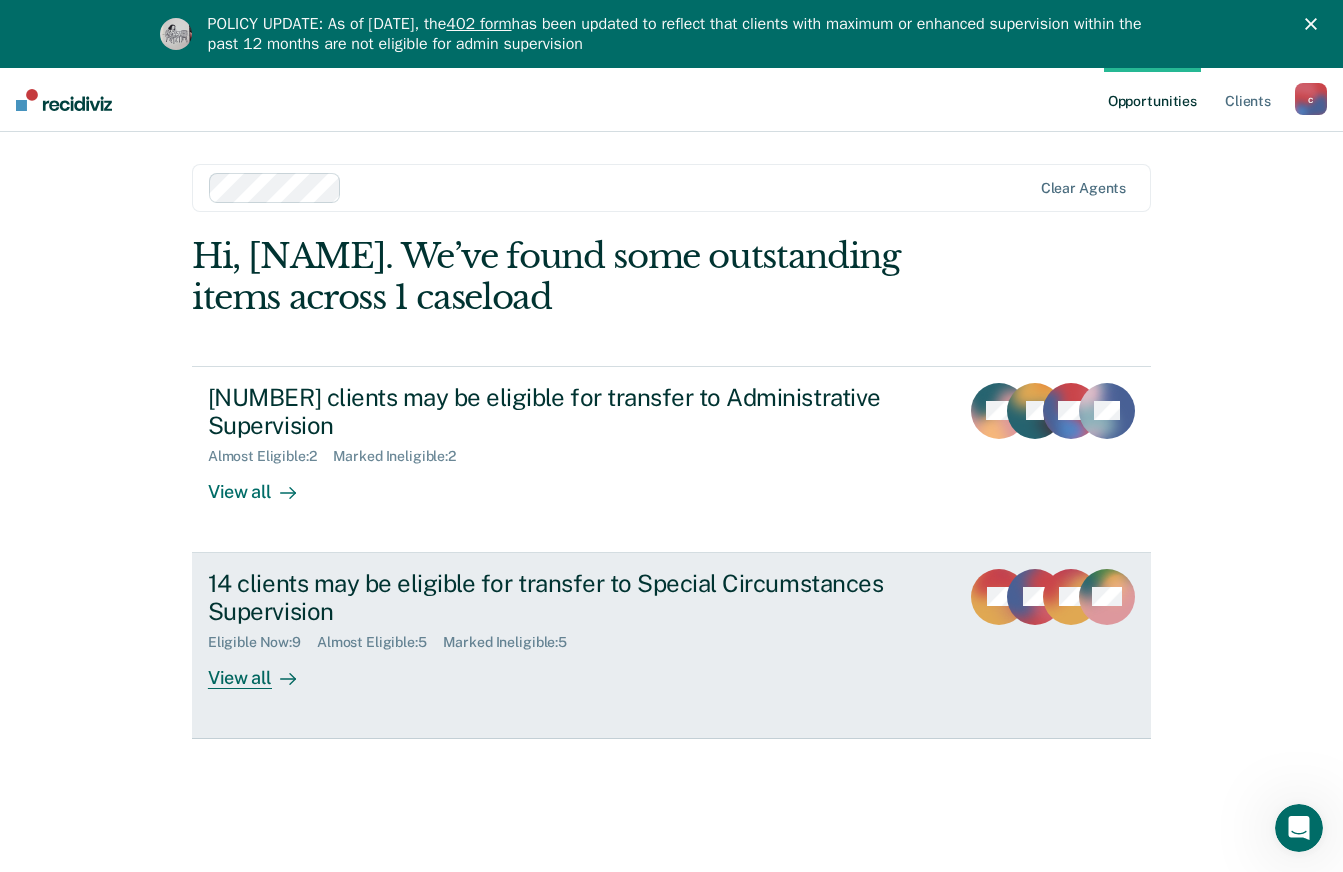 click on "14 clients may be eligible for transfer to Special Circumstances Supervision" at bounding box center [559, 598] 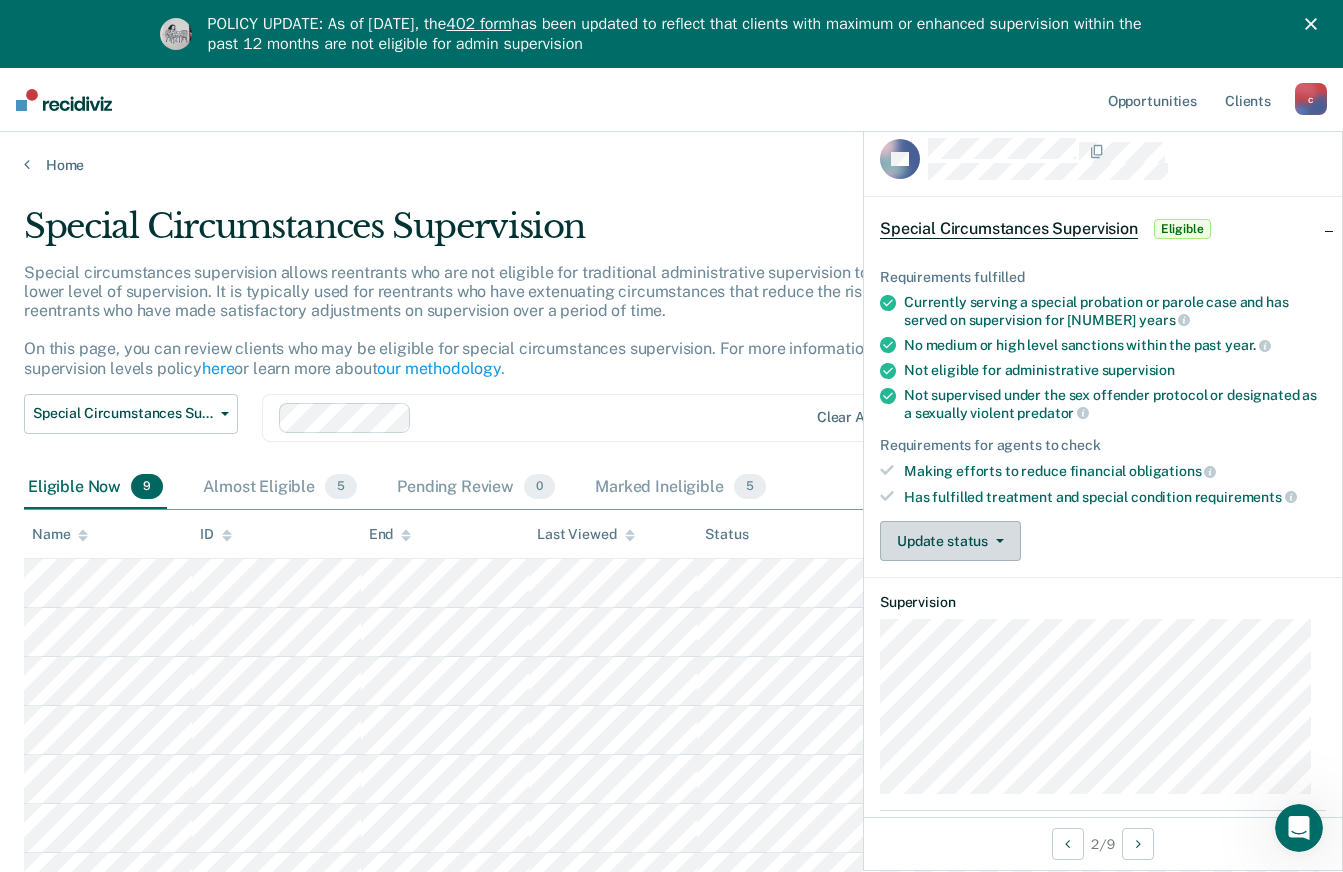 click on "Update status" at bounding box center [950, 541] 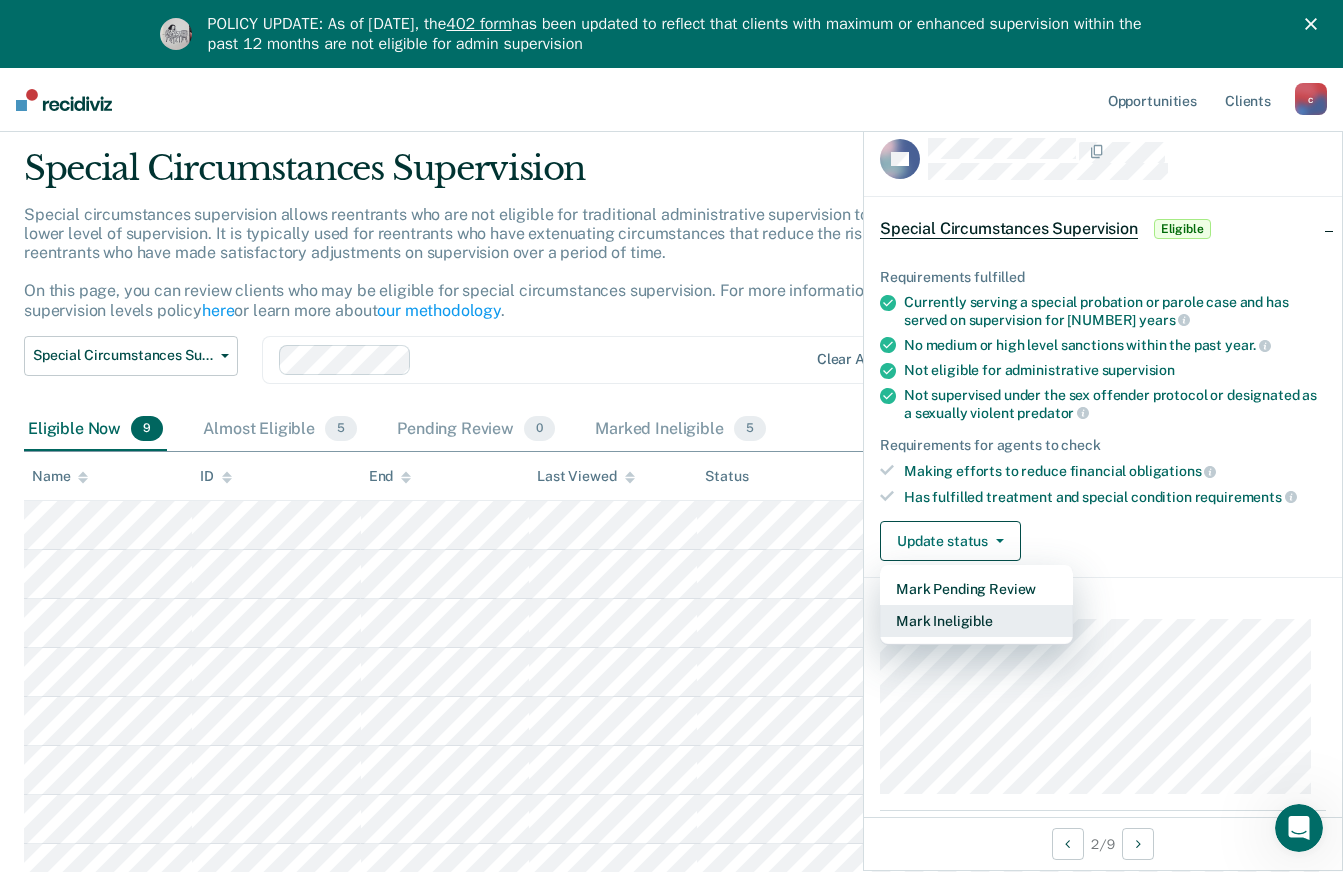 scroll, scrollTop: 100, scrollLeft: 0, axis: vertical 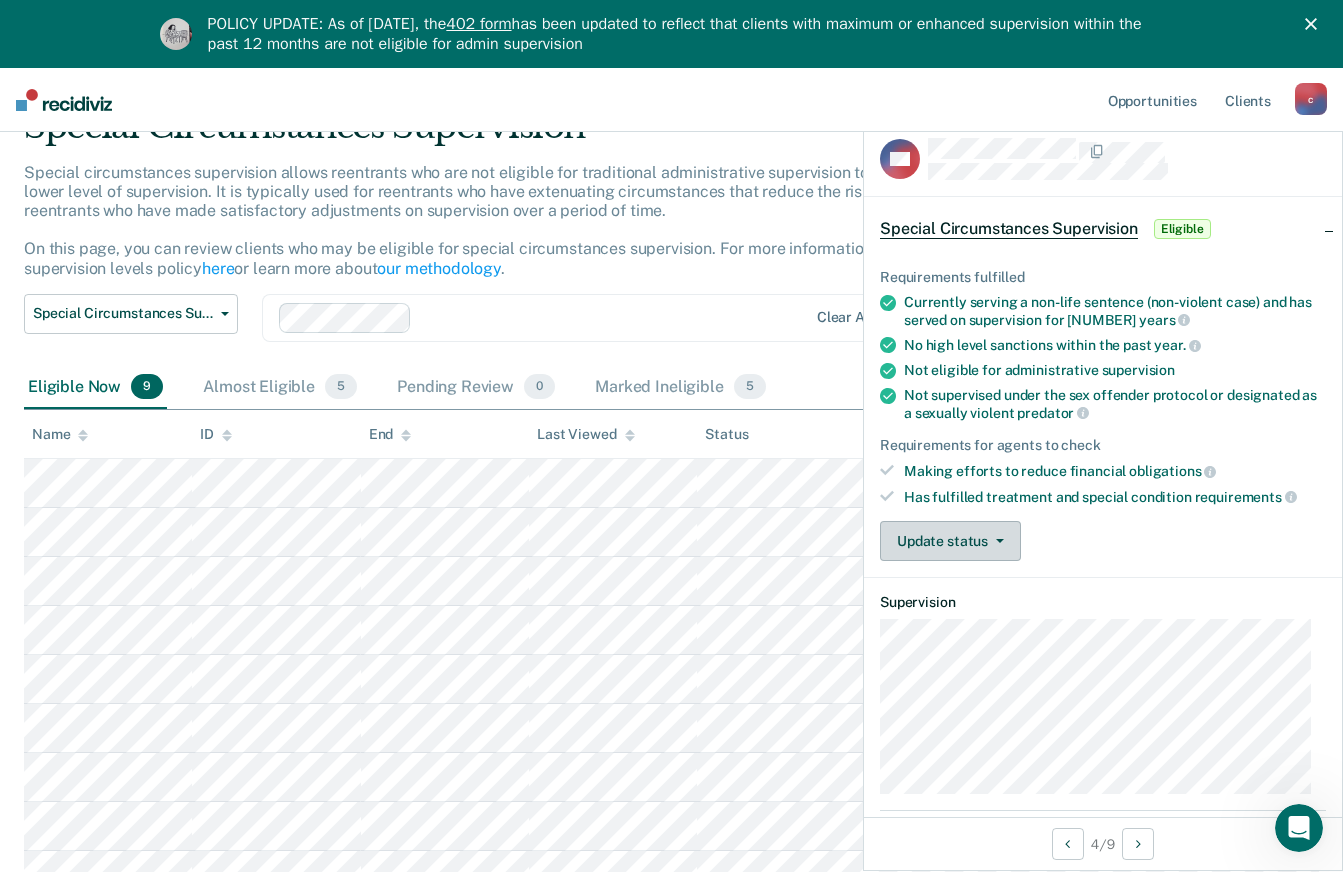click on "Update status" at bounding box center (950, 541) 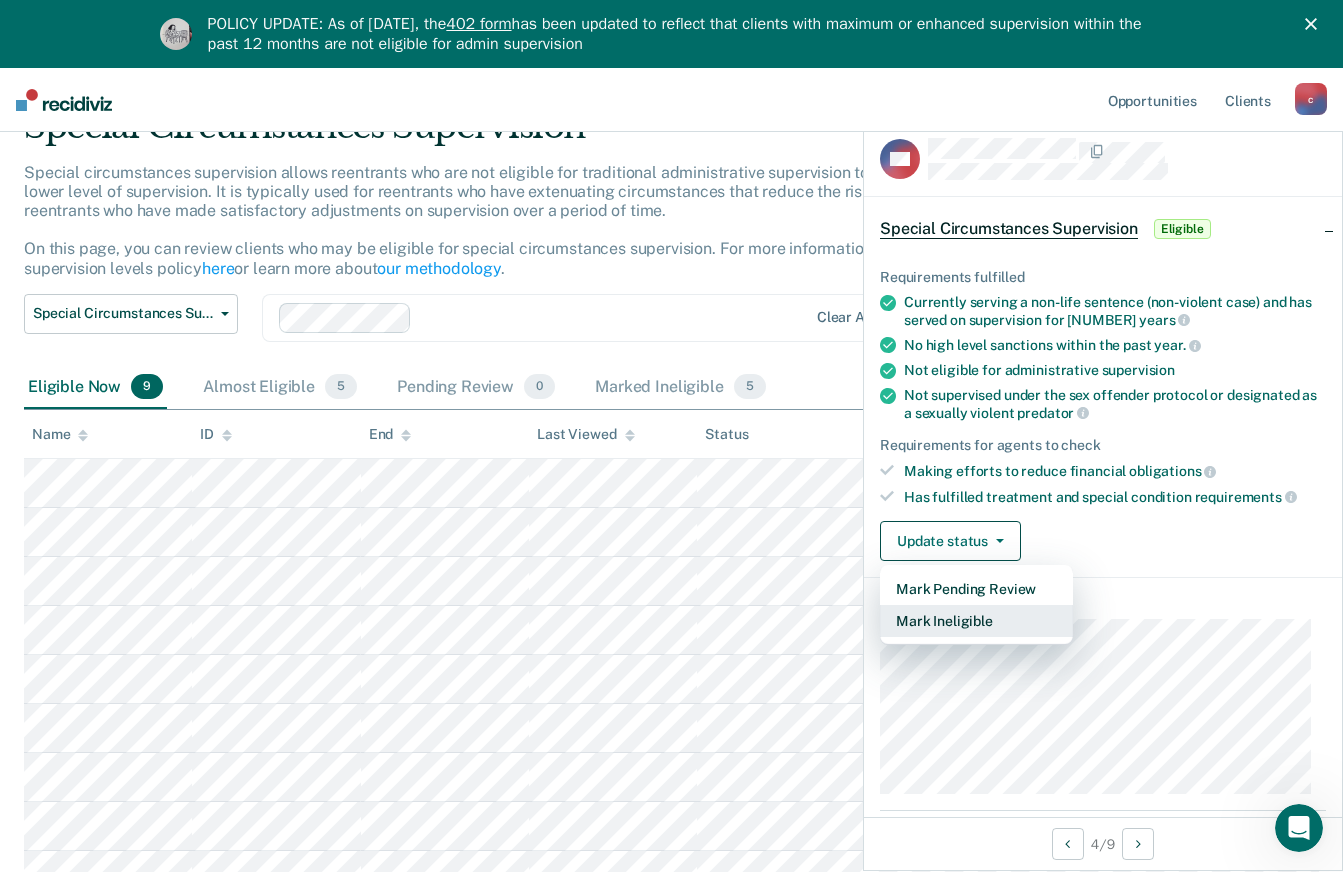 click on "Mark Ineligible" at bounding box center [976, 621] 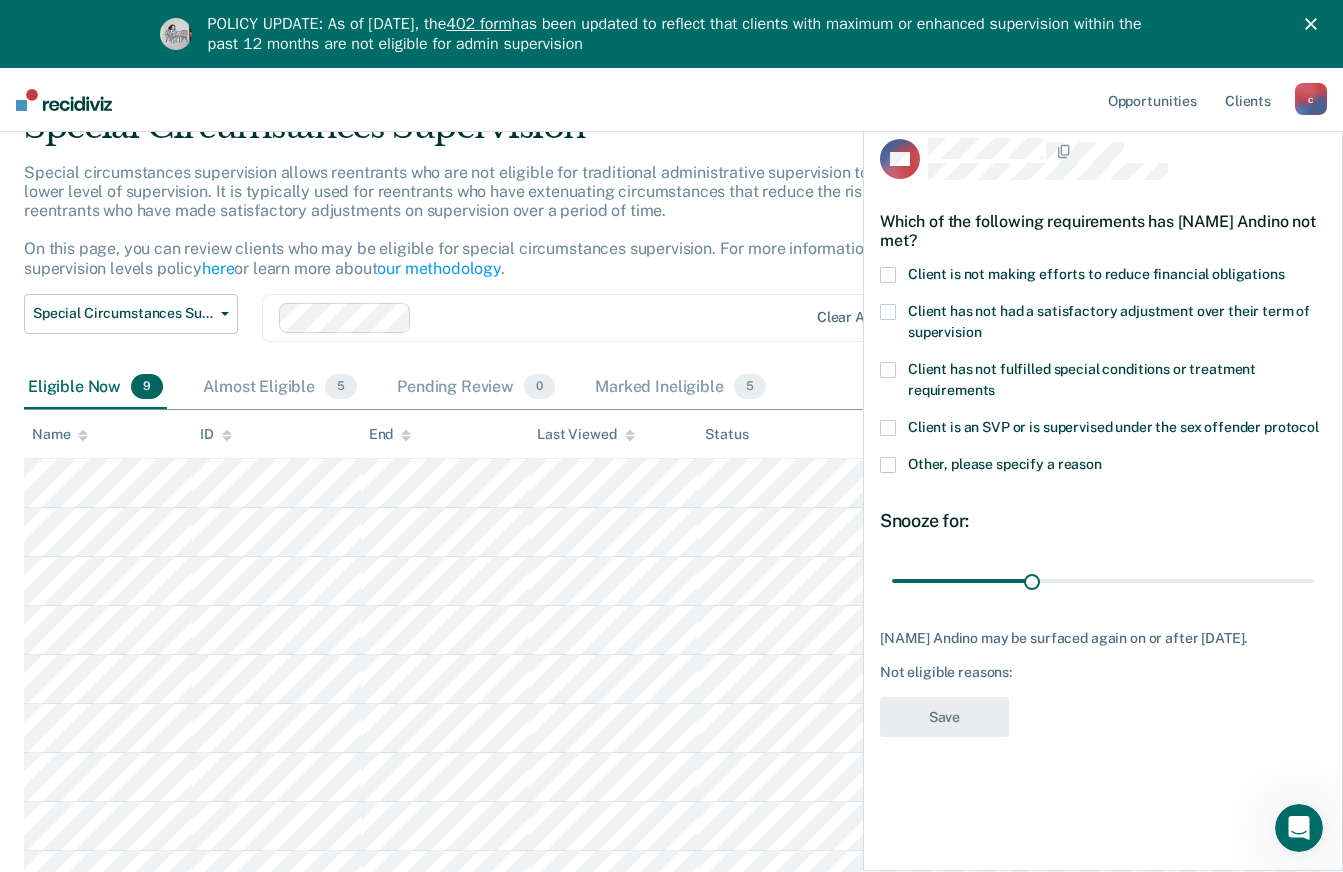click on "Client is not making efforts to reduce financial obligations" at bounding box center [1103, 277] 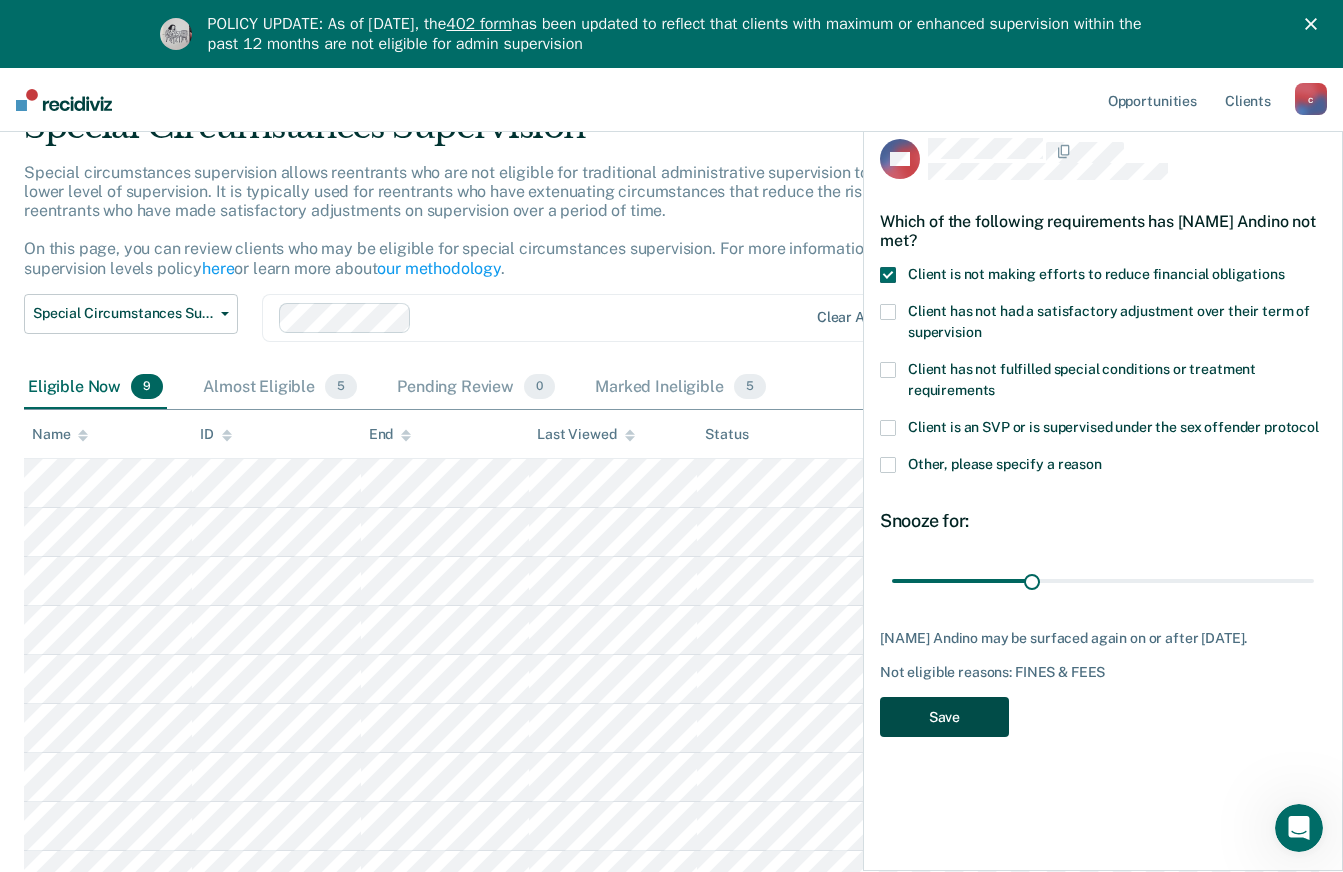 click on "Save" at bounding box center (944, 717) 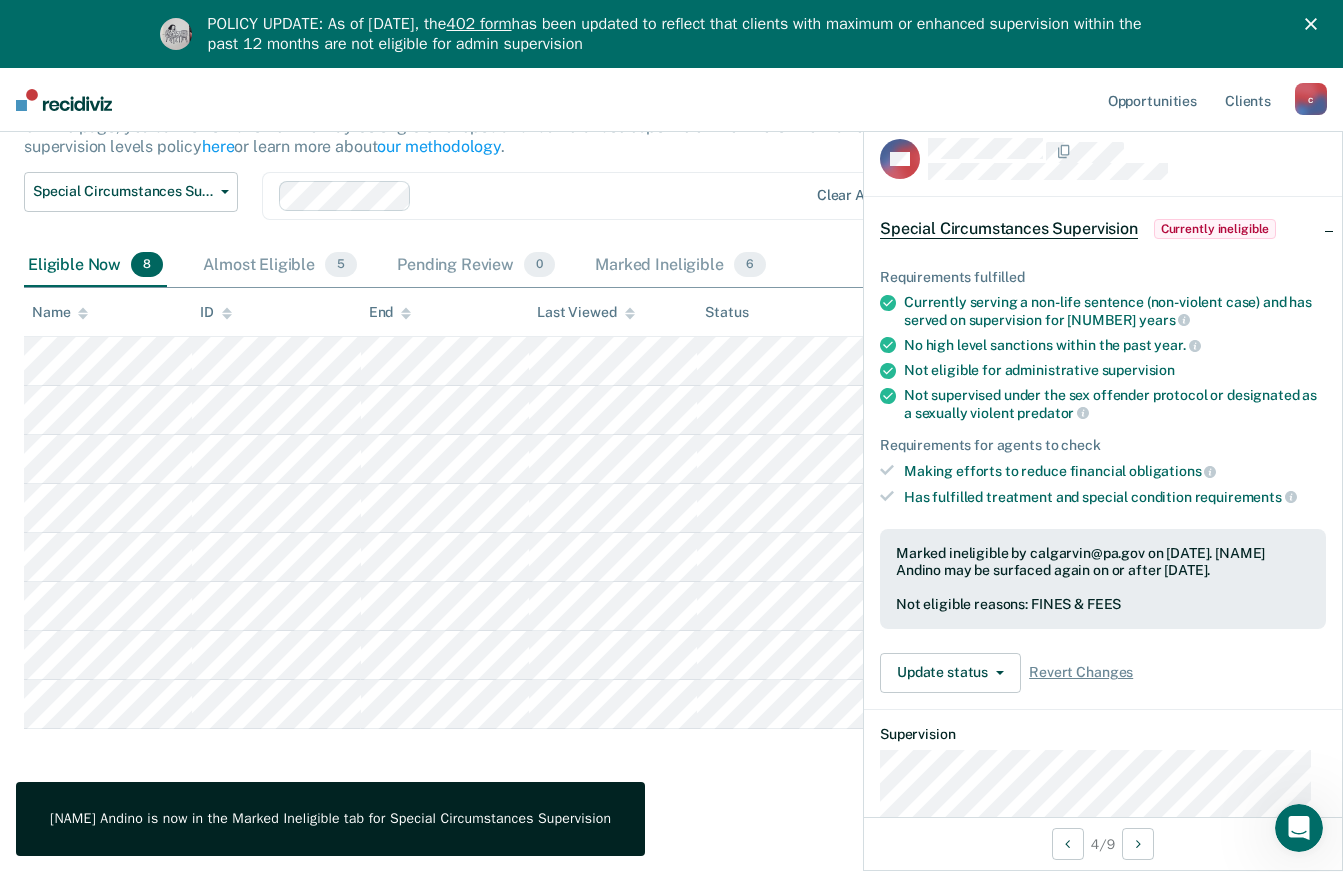 scroll, scrollTop: 223, scrollLeft: 0, axis: vertical 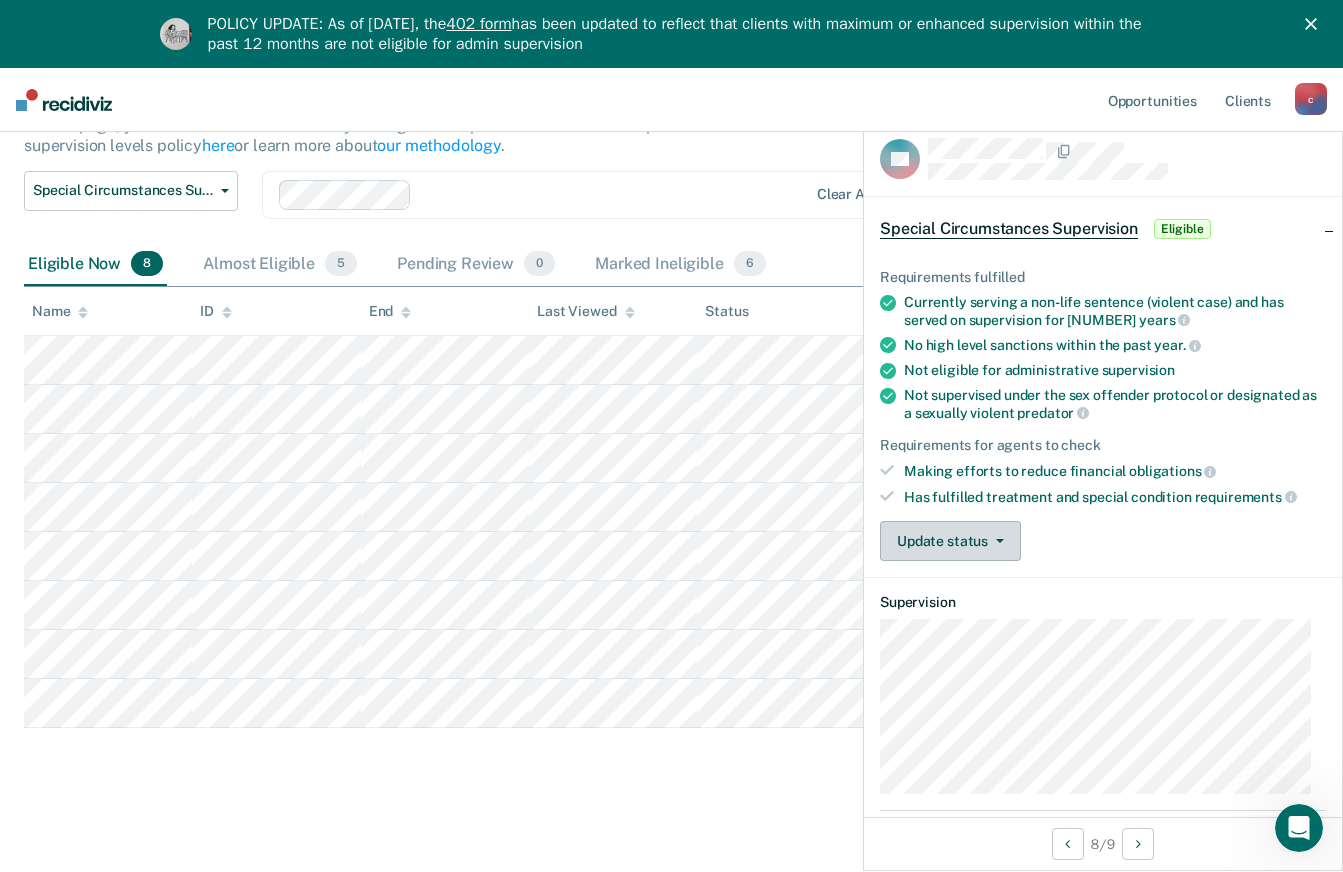 click on "Update status" at bounding box center (950, 541) 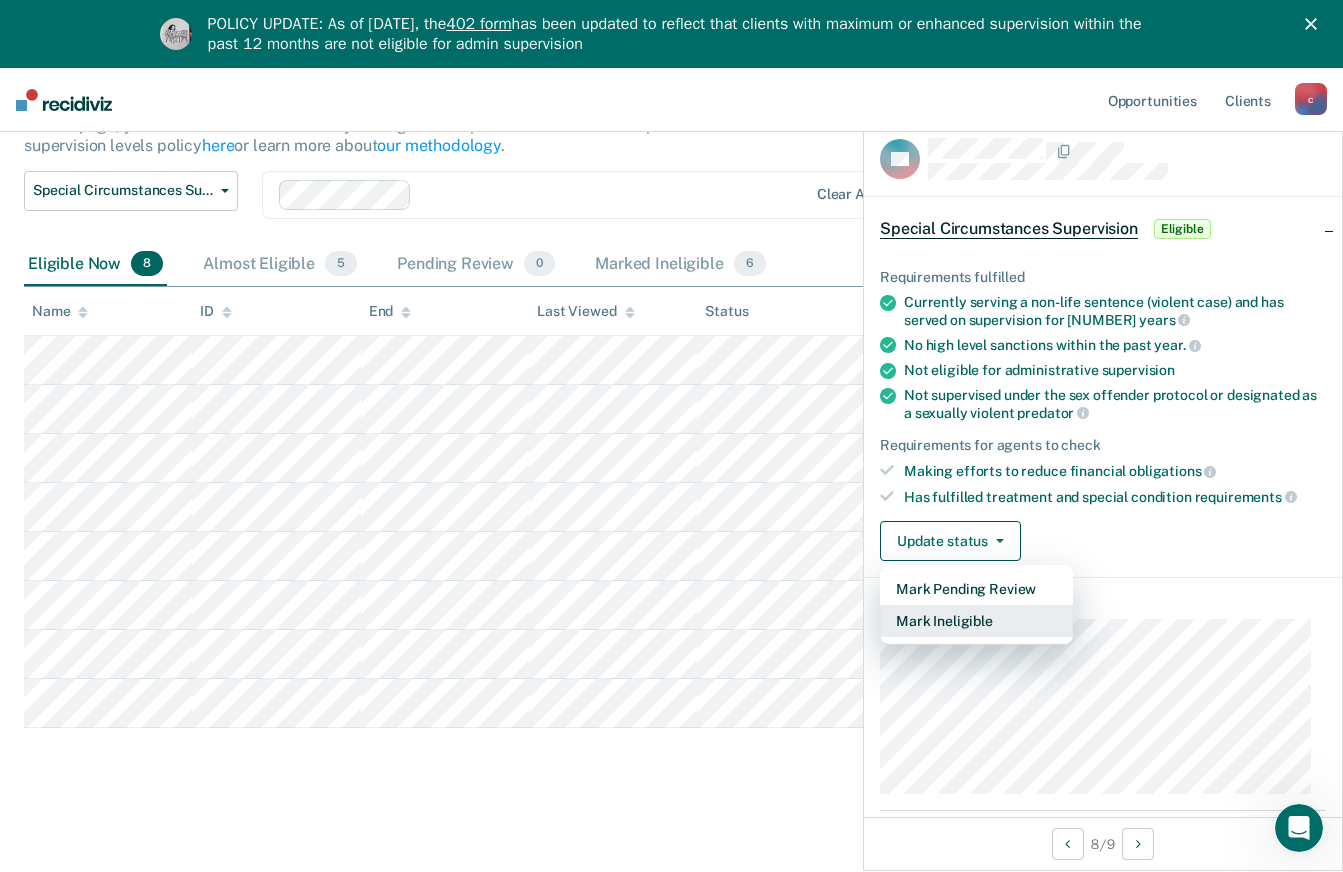 click on "Mark Ineligible" at bounding box center (976, 621) 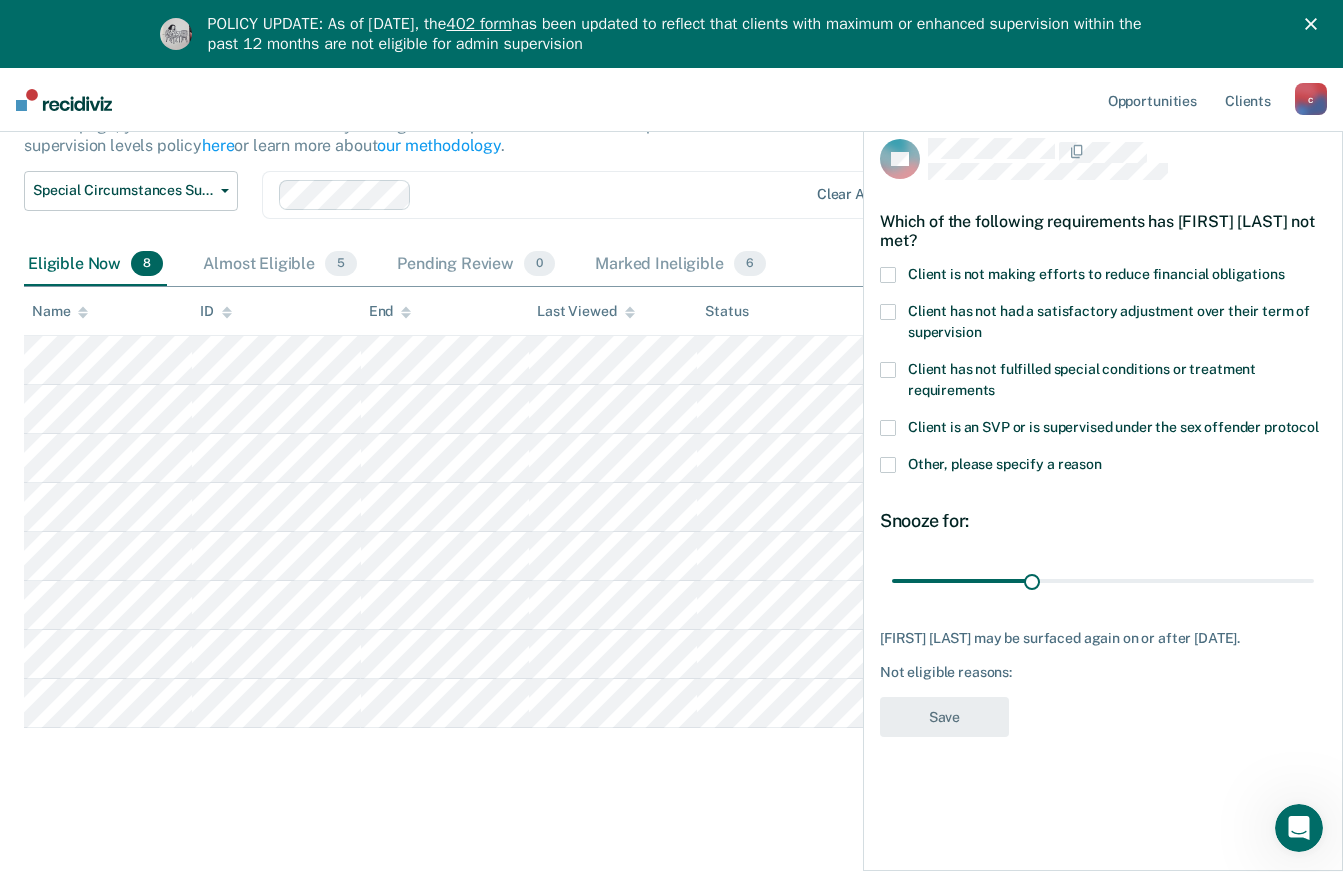 click at bounding box center (888, 275) 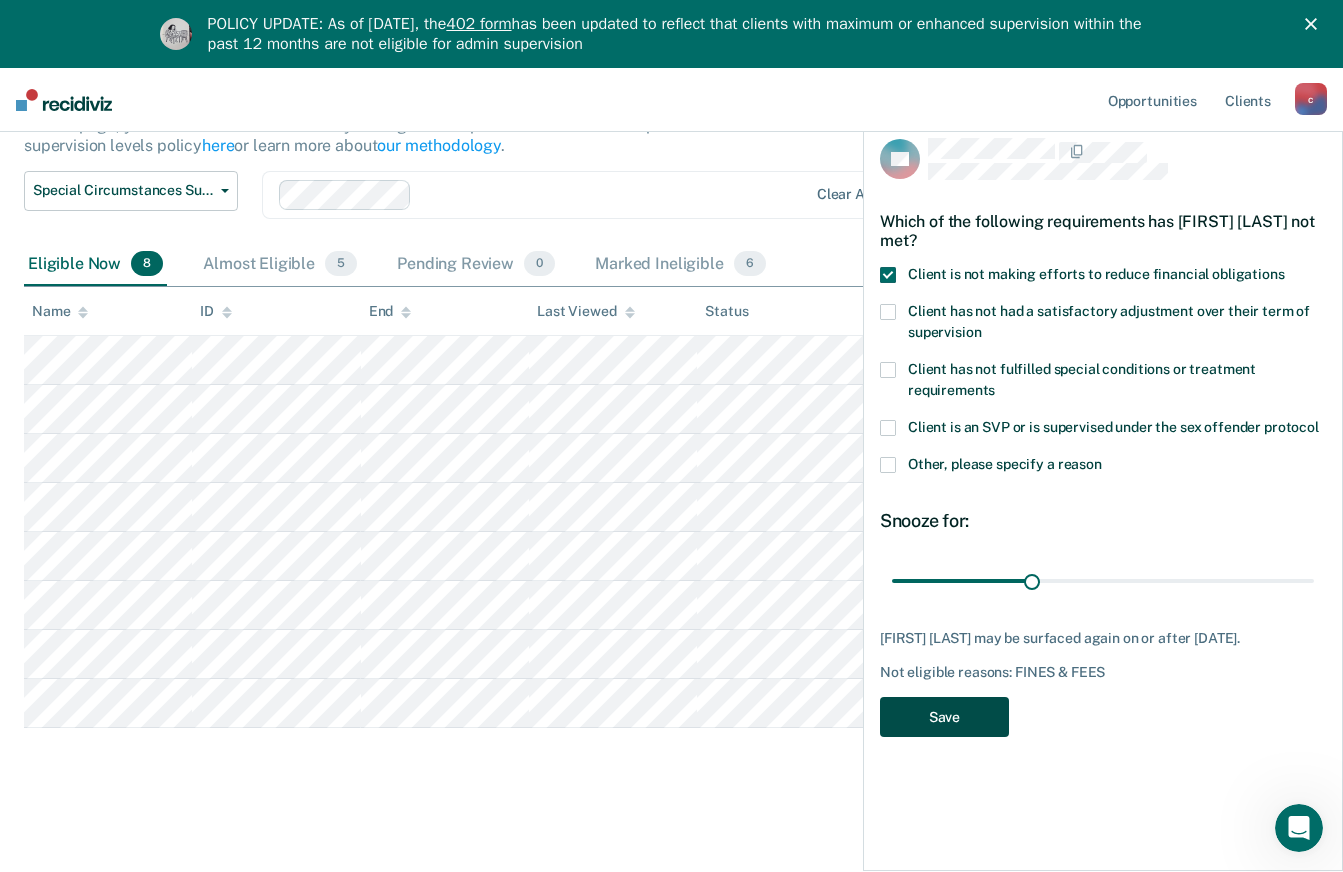 click on "Save" at bounding box center [944, 717] 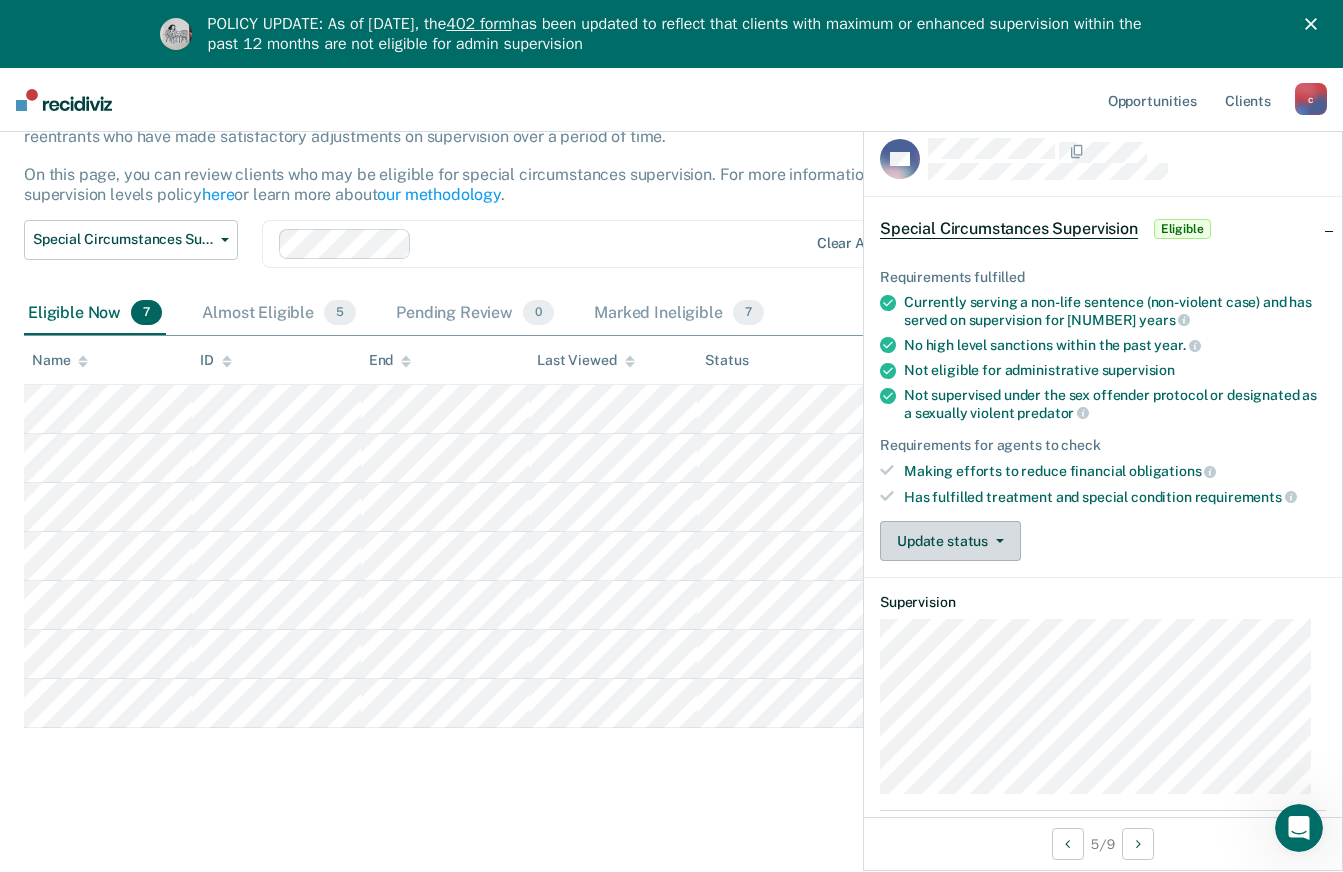 click on "Update status" at bounding box center (950, 541) 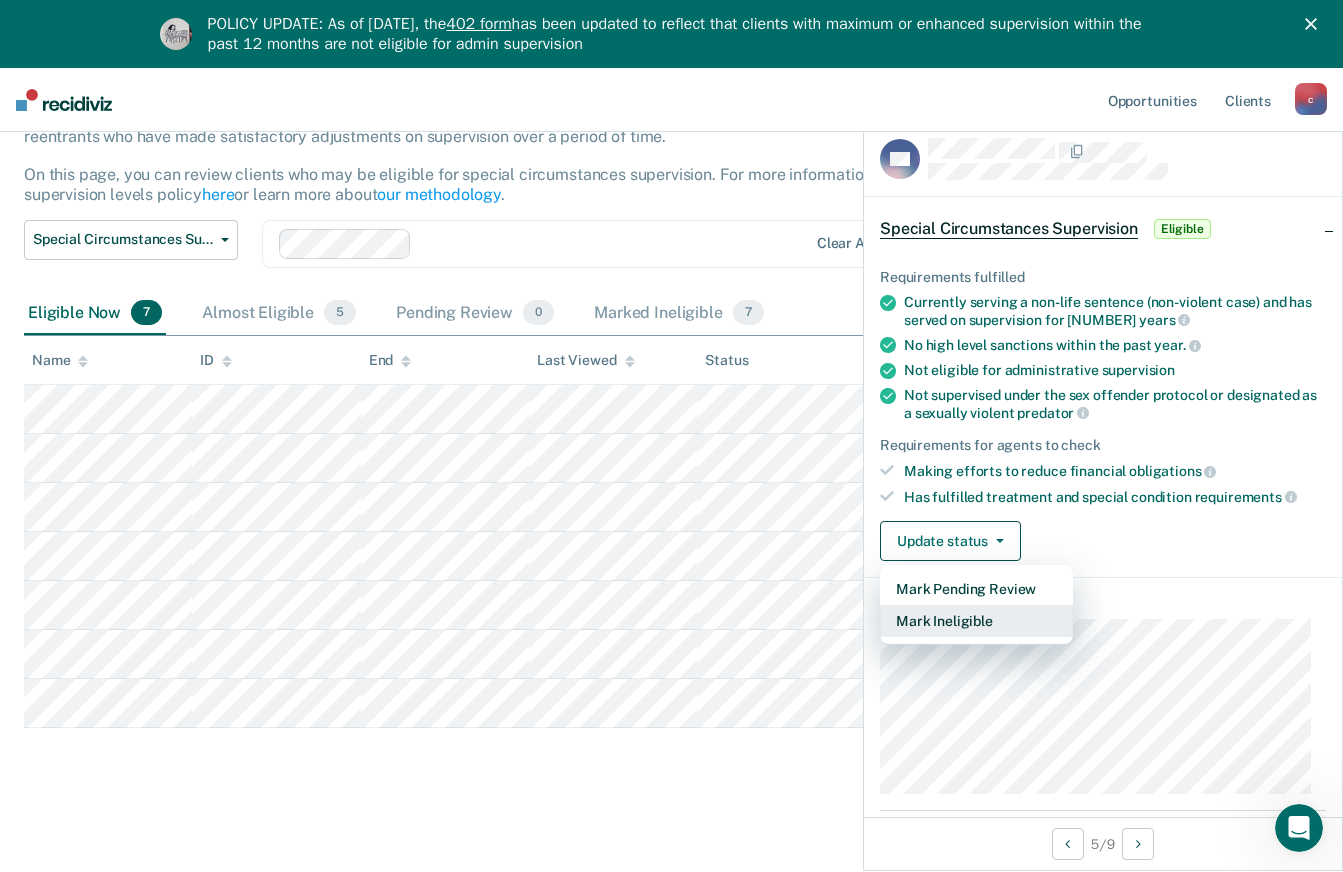 click on "Mark Ineligible" at bounding box center (976, 621) 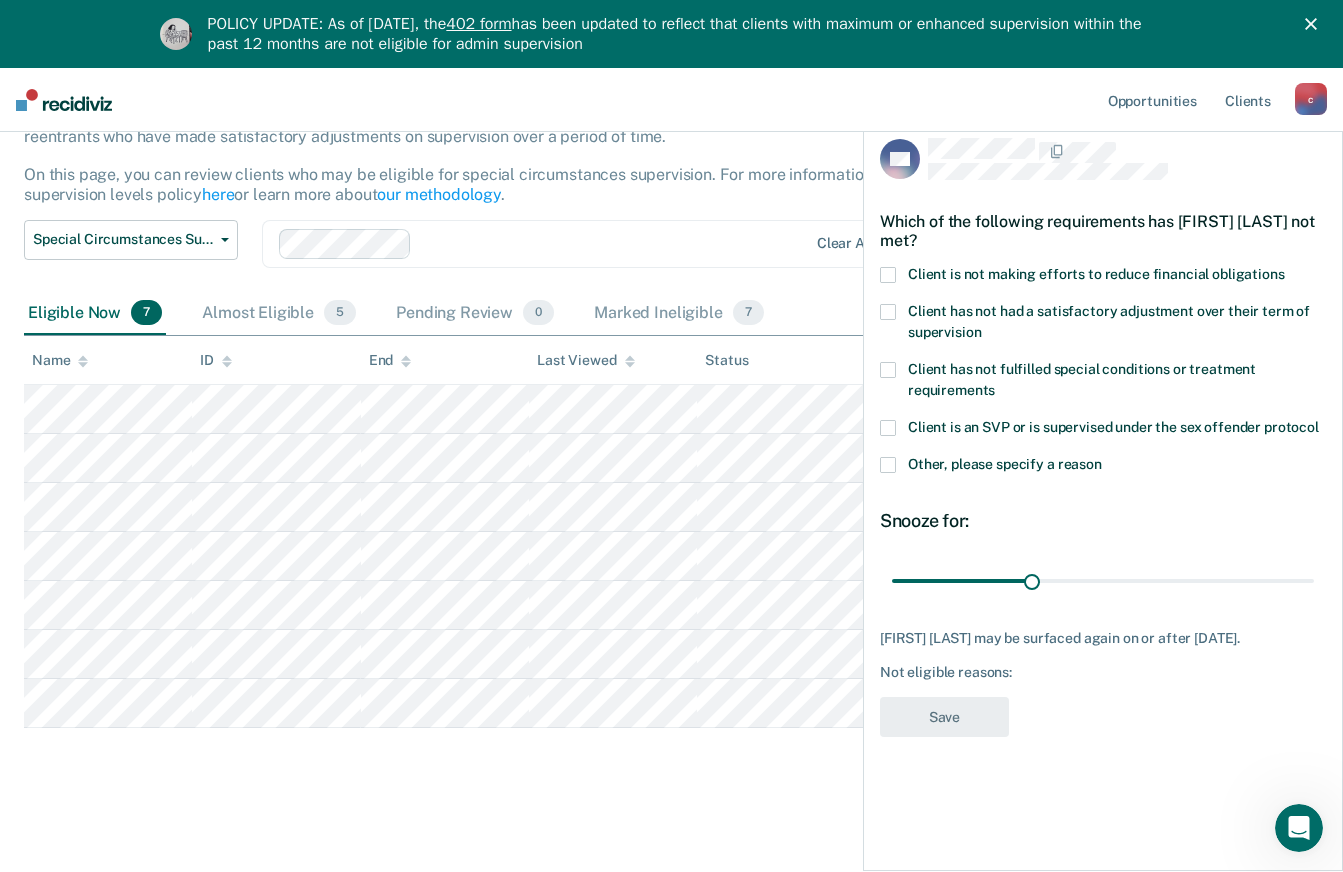 click at bounding box center (888, 275) 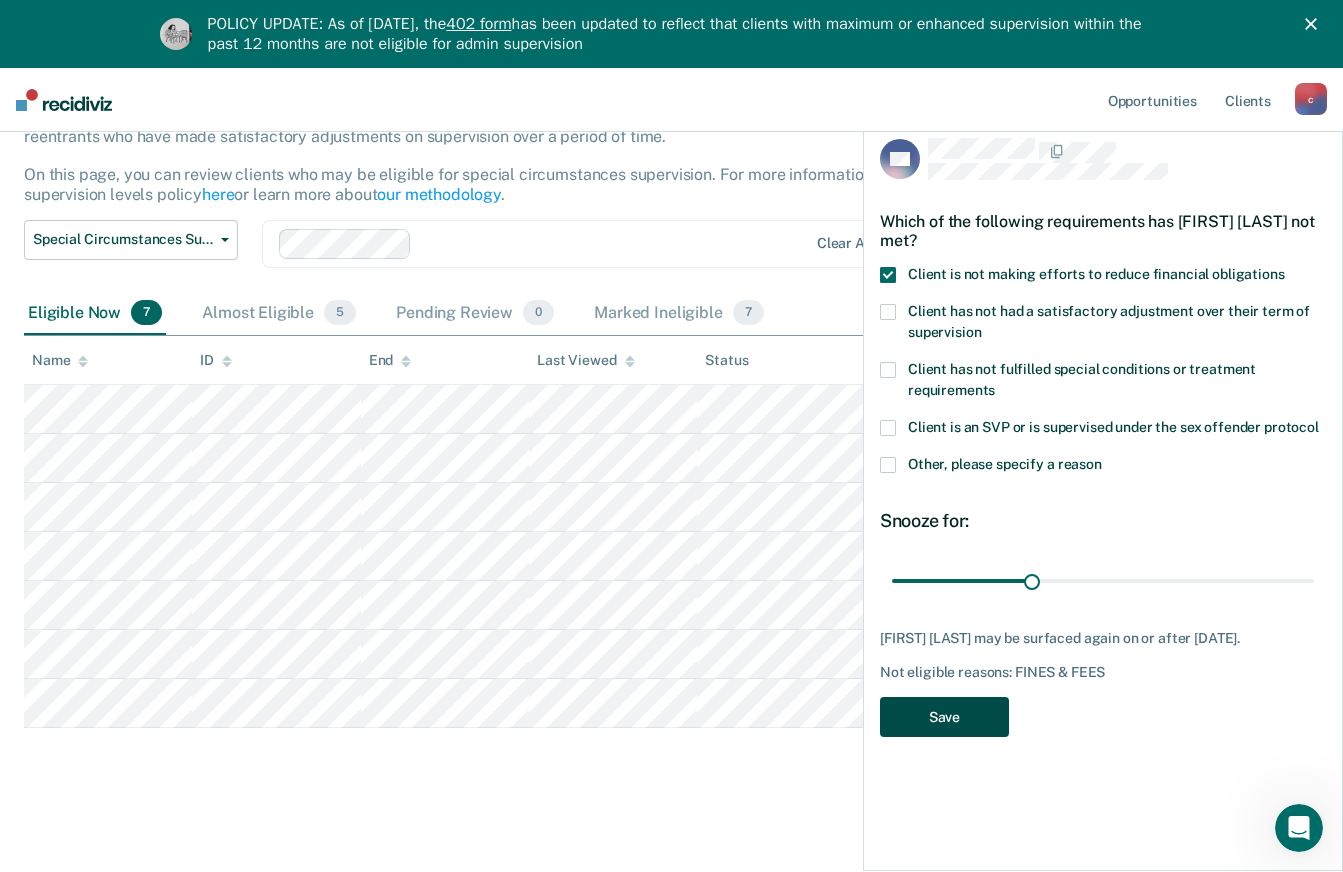 click on "Save" at bounding box center (944, 717) 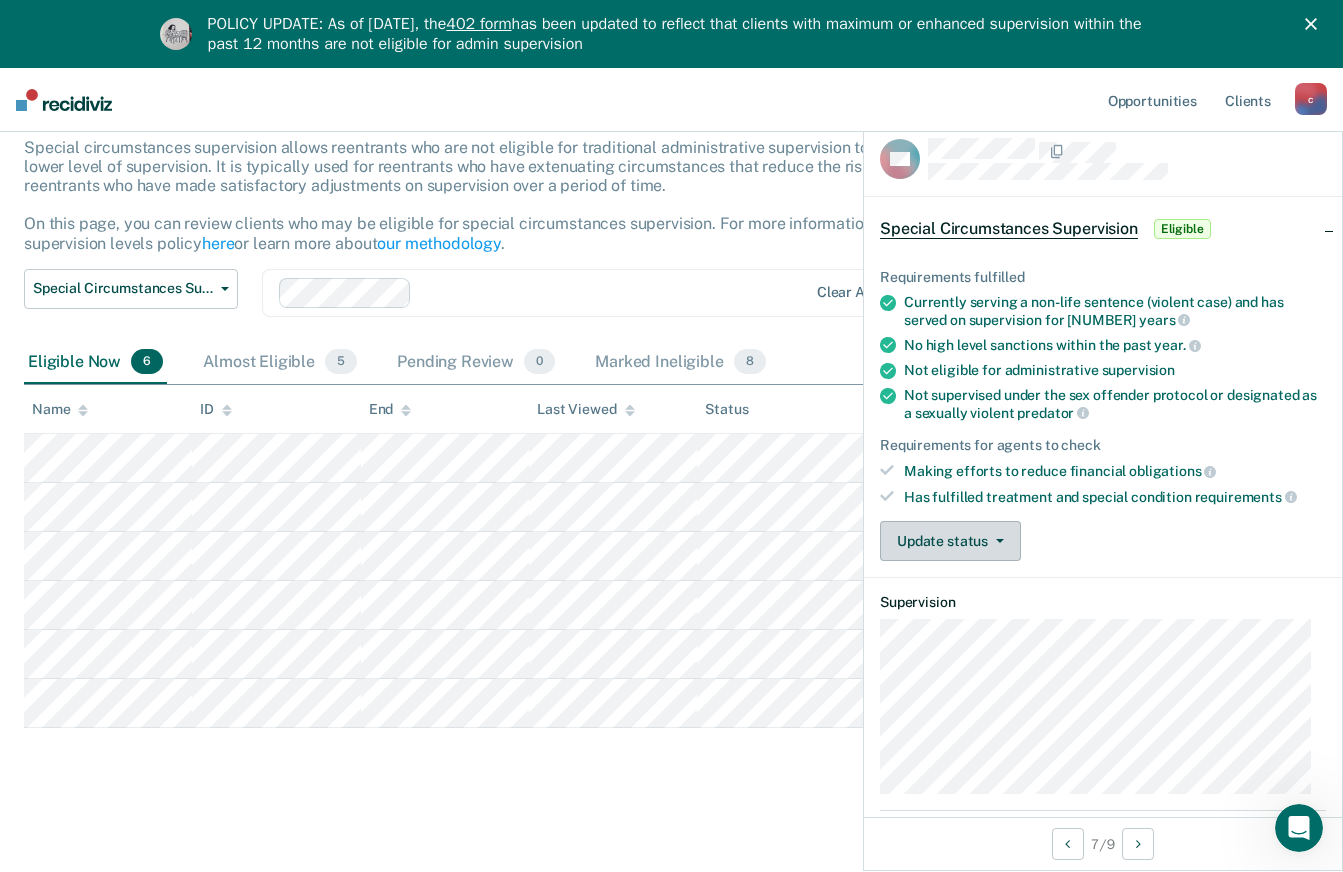 click on "Update status" at bounding box center (950, 541) 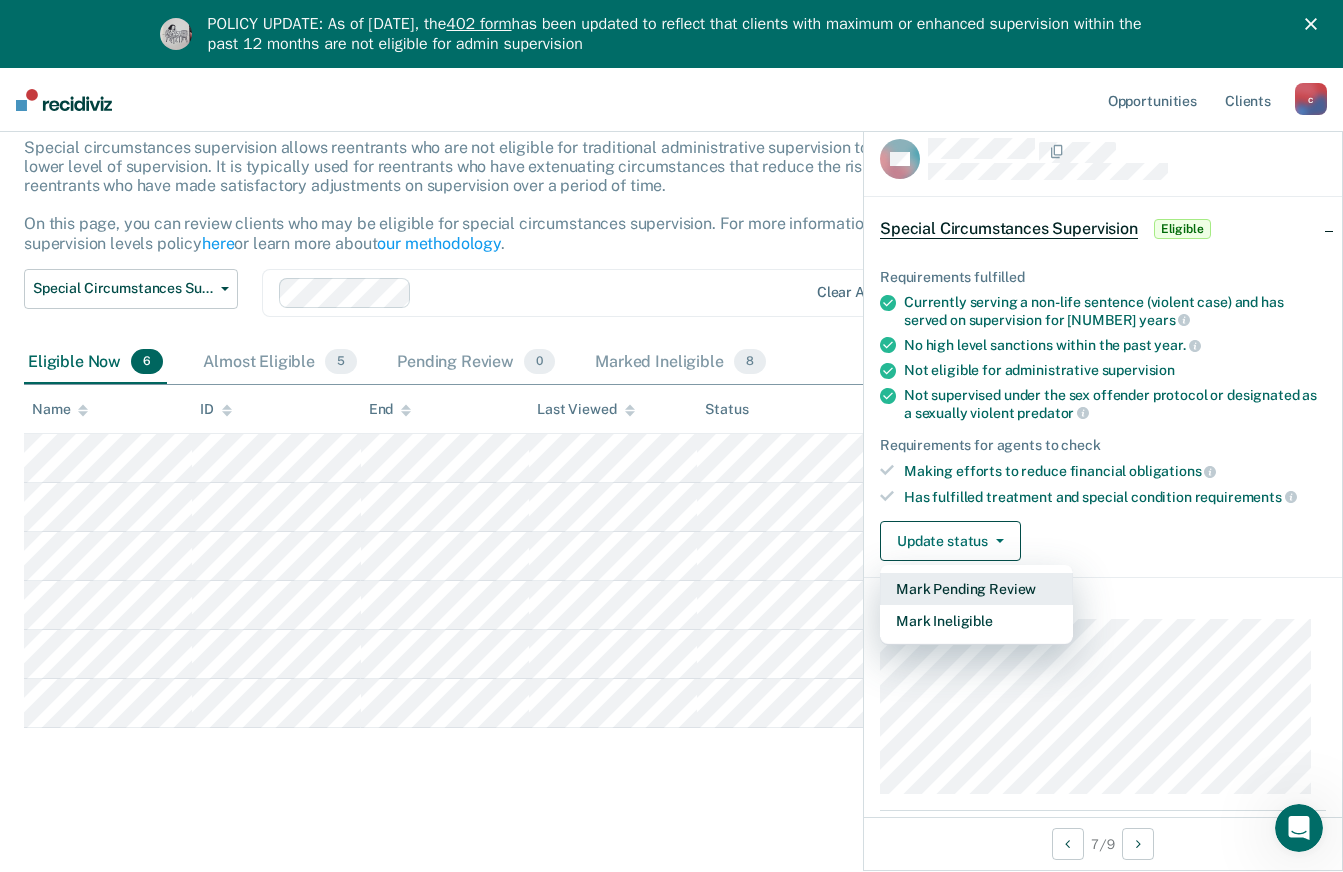 click on "Mark Pending Review" at bounding box center [976, 589] 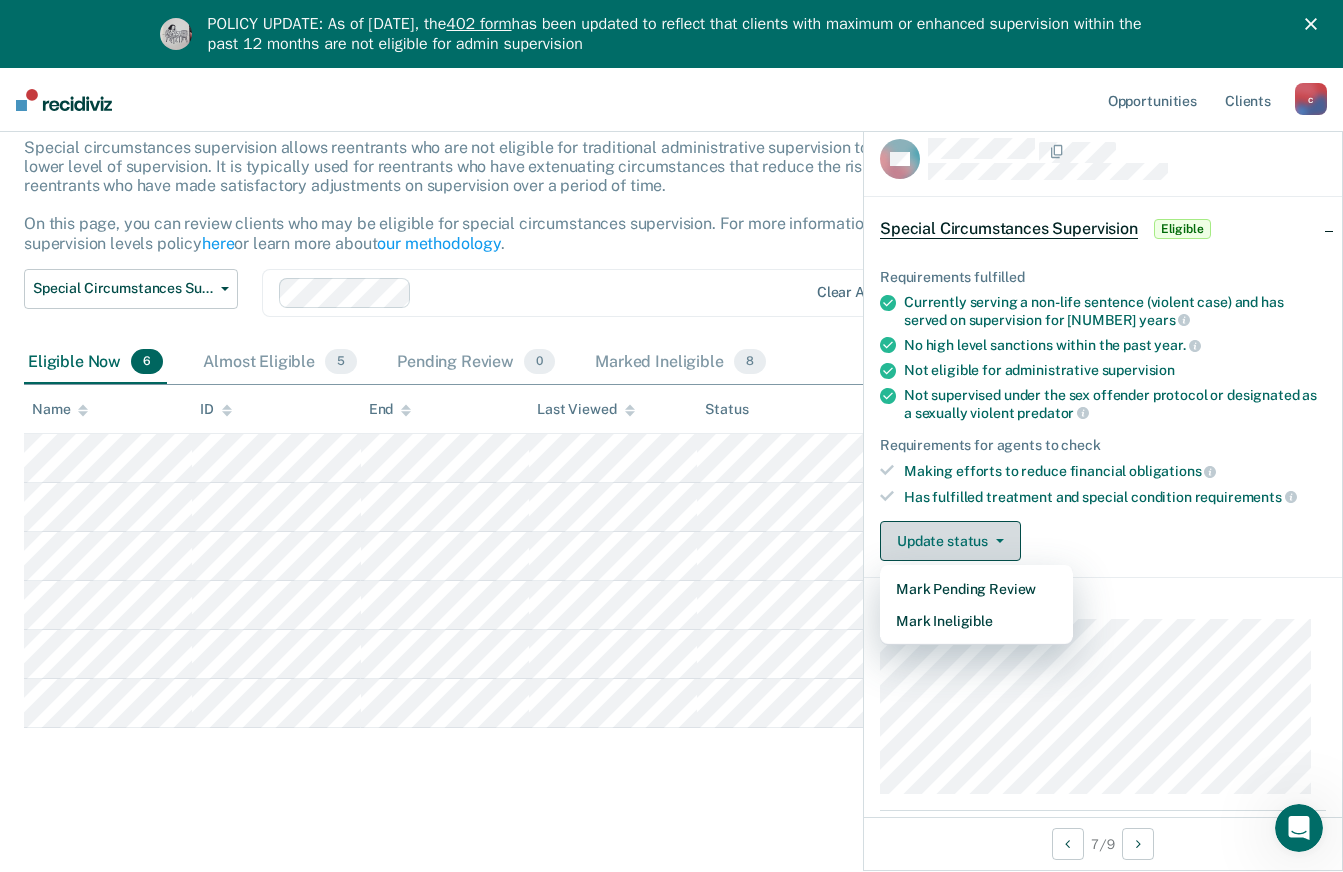 scroll, scrollTop: 76, scrollLeft: 0, axis: vertical 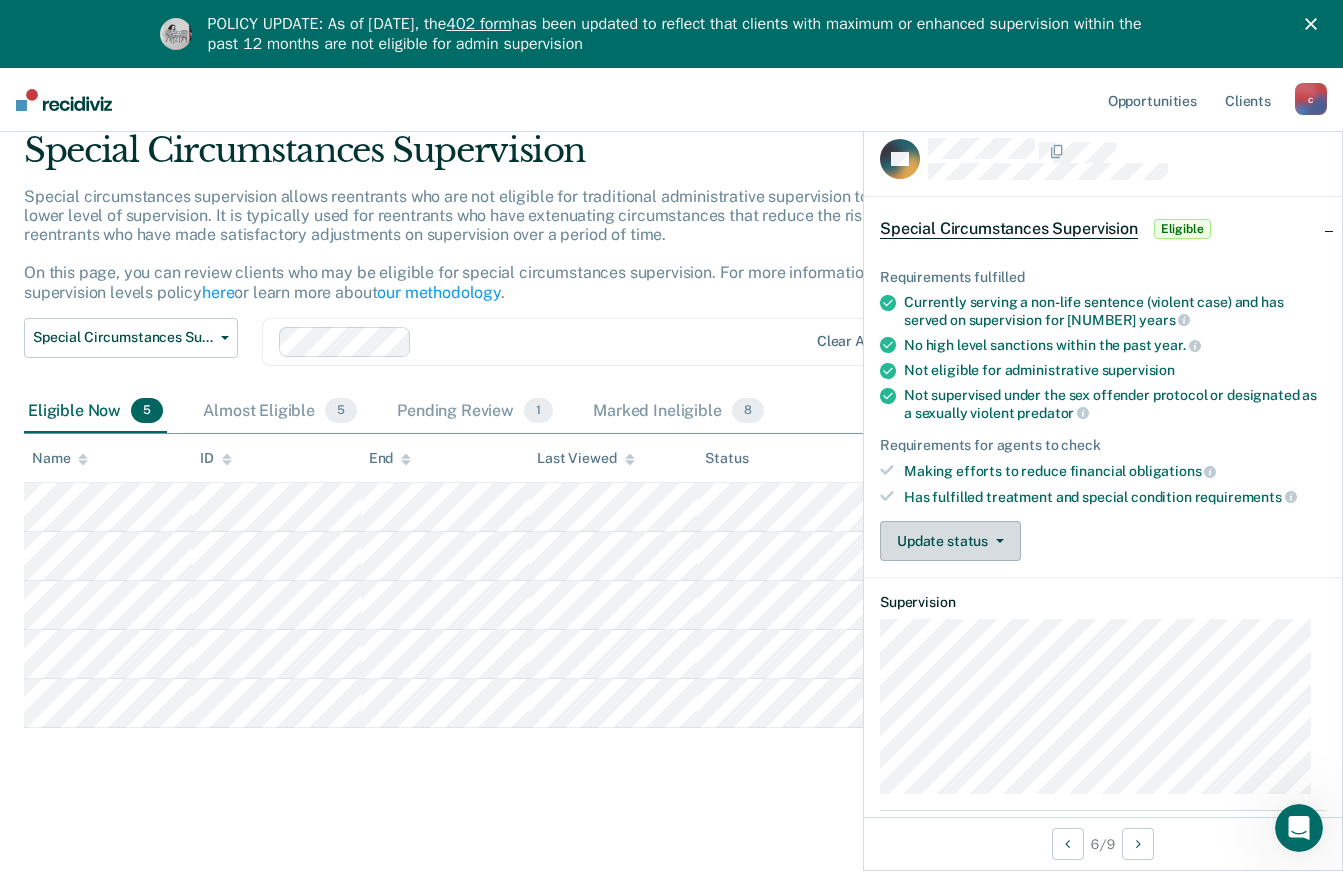 click on "Update status" at bounding box center (950, 541) 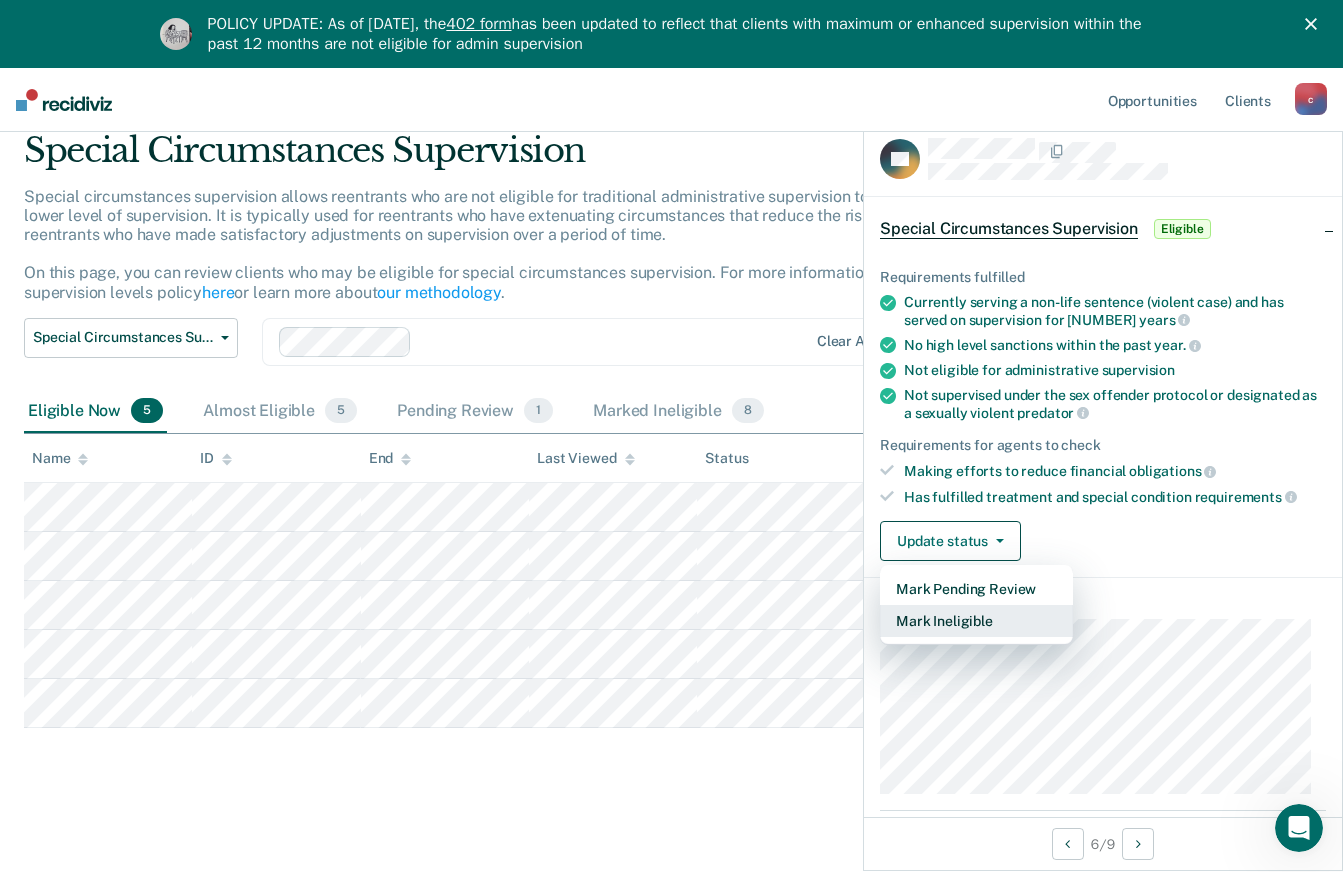 click on "Mark Ineligible" at bounding box center (976, 621) 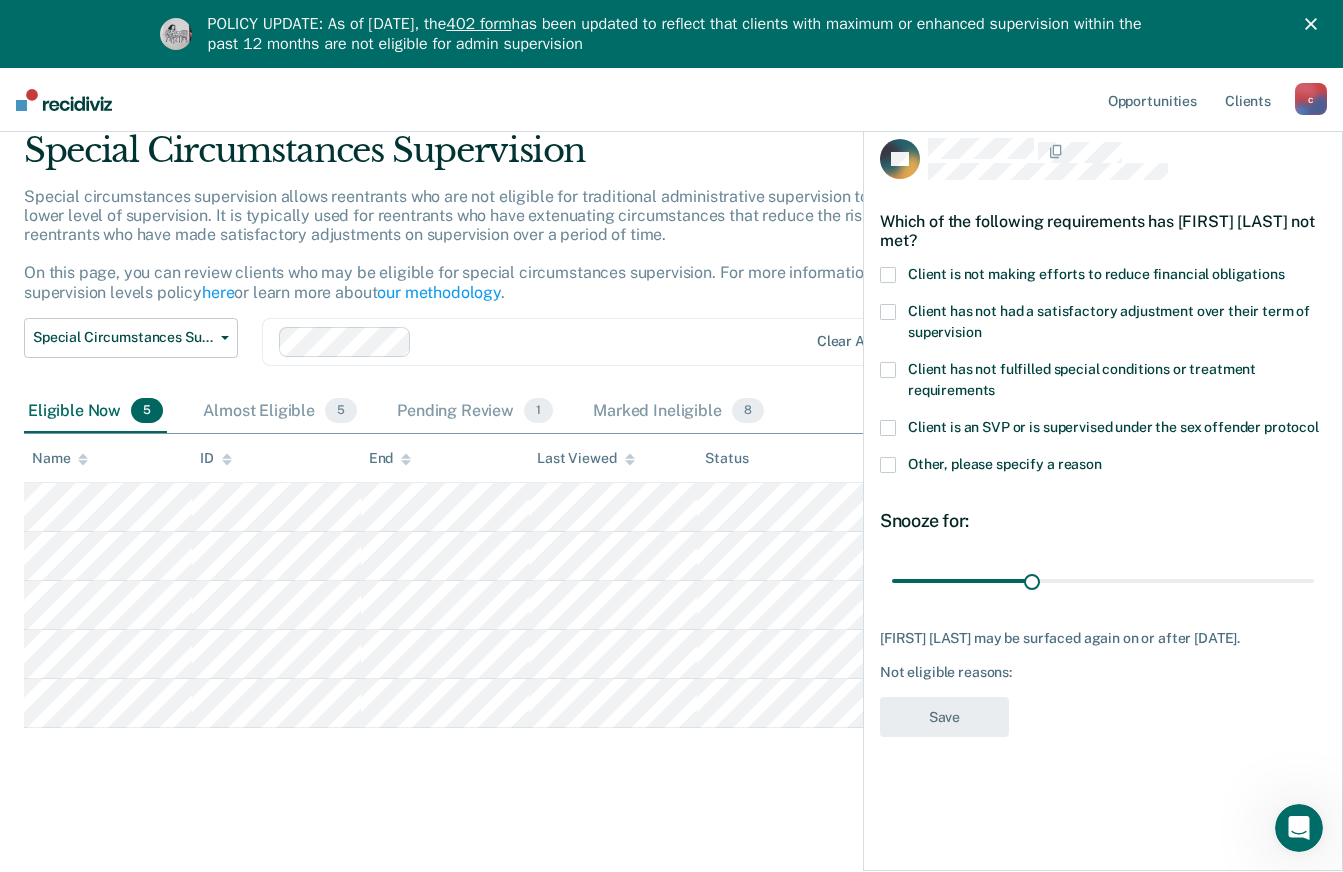 click at bounding box center [888, 275] 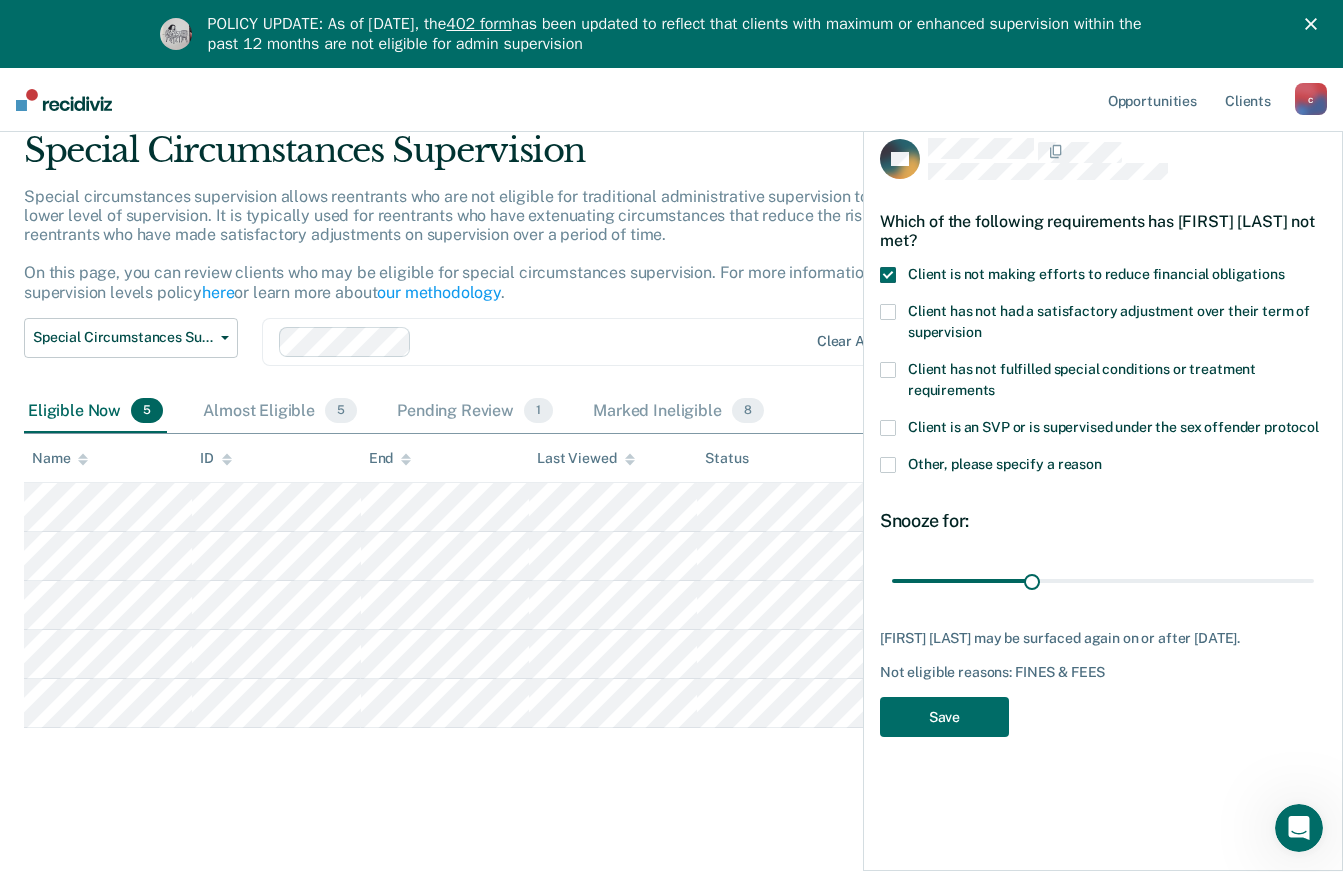 click at bounding box center [888, 275] 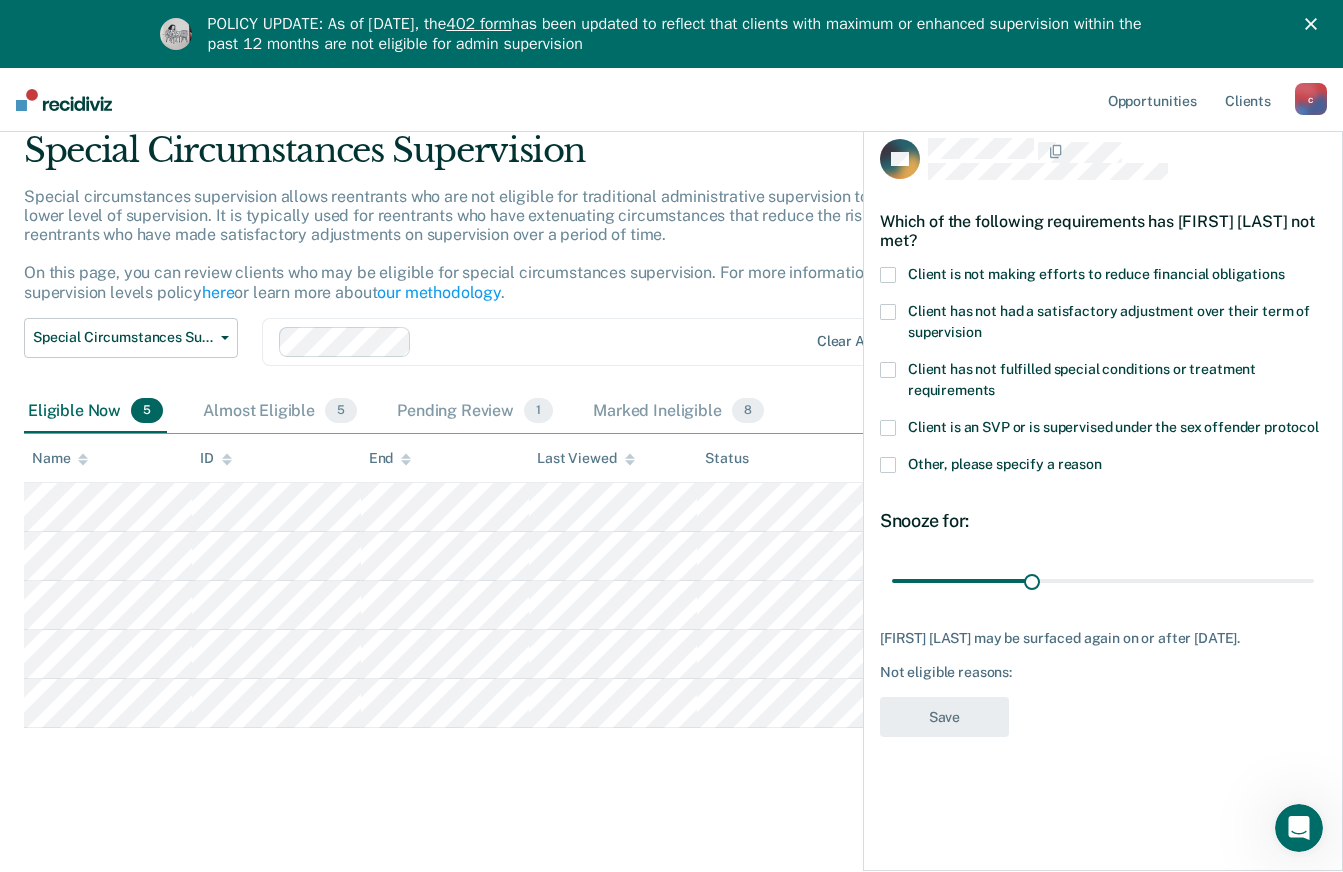 click on "Special Circumstances Supervision   Special circumstances supervision allows reentrants who are not eligible for traditional administrative supervision to be supervised at a lower level of supervision. It is typically used for reentrants who have extenuating circumstances that reduce the risk of re-offending or reentrants who have made satisfactory adjustments on supervision over a period of time. On this page, you can review clients who may be eligible for special circumstances supervision. For more information, please refer to the supervision levels policy  here  or learn more about  our methodology .  Special Circumstances Supervision Administrative Supervision Special Circumstances Supervision Clear   agents Eligible Now 5 Almost Eligible 5 Pending Review 1 Marked Ineligible 8
To pick up a draggable item, press the space bar.
While dragging, use the arrow keys to move the item.
Press space again to drop the item in its new position, or press escape to cancel.
Name ID End Last Viewed Status" at bounding box center [671, 458] 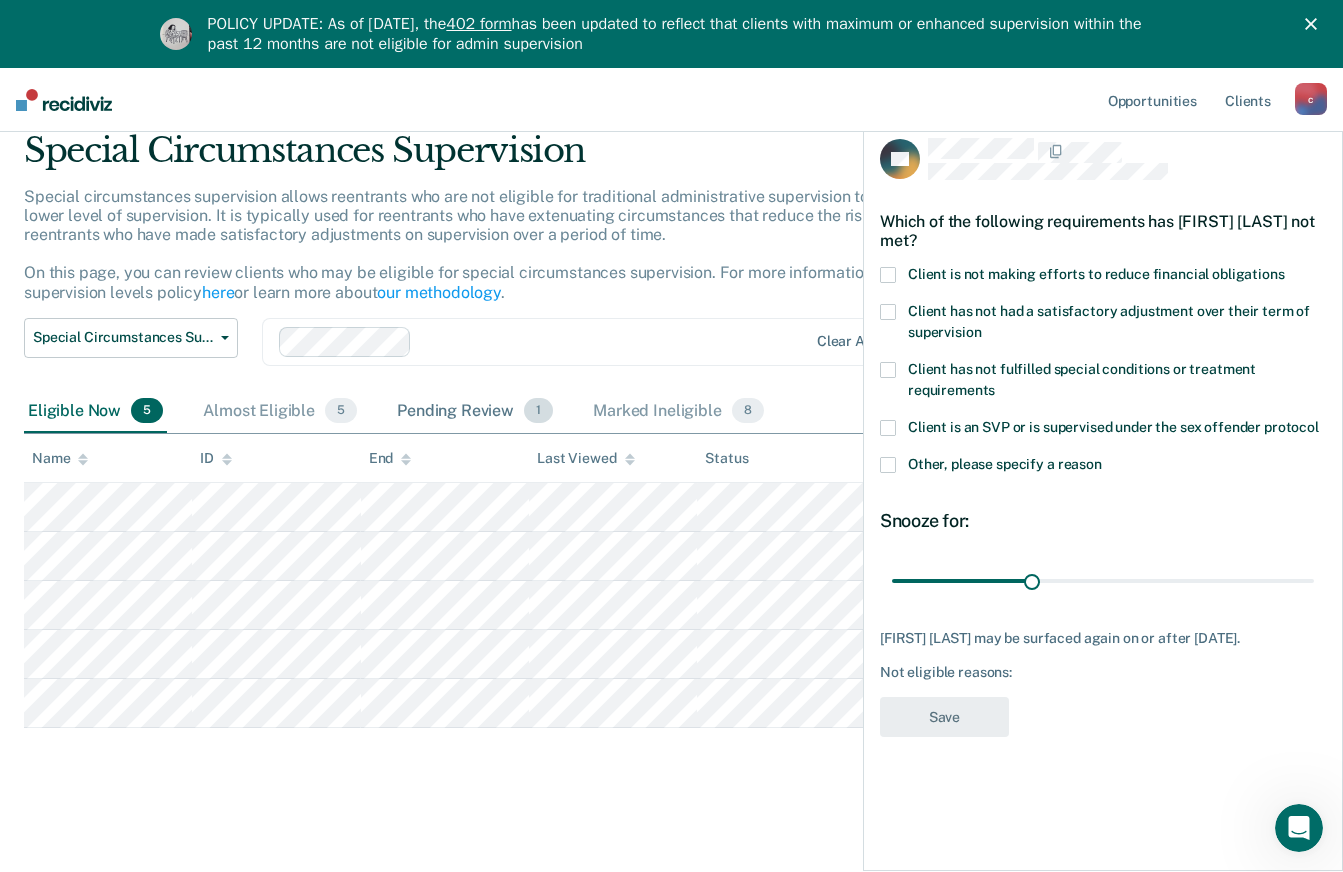 click on "Pending Review 1" at bounding box center [475, 412] 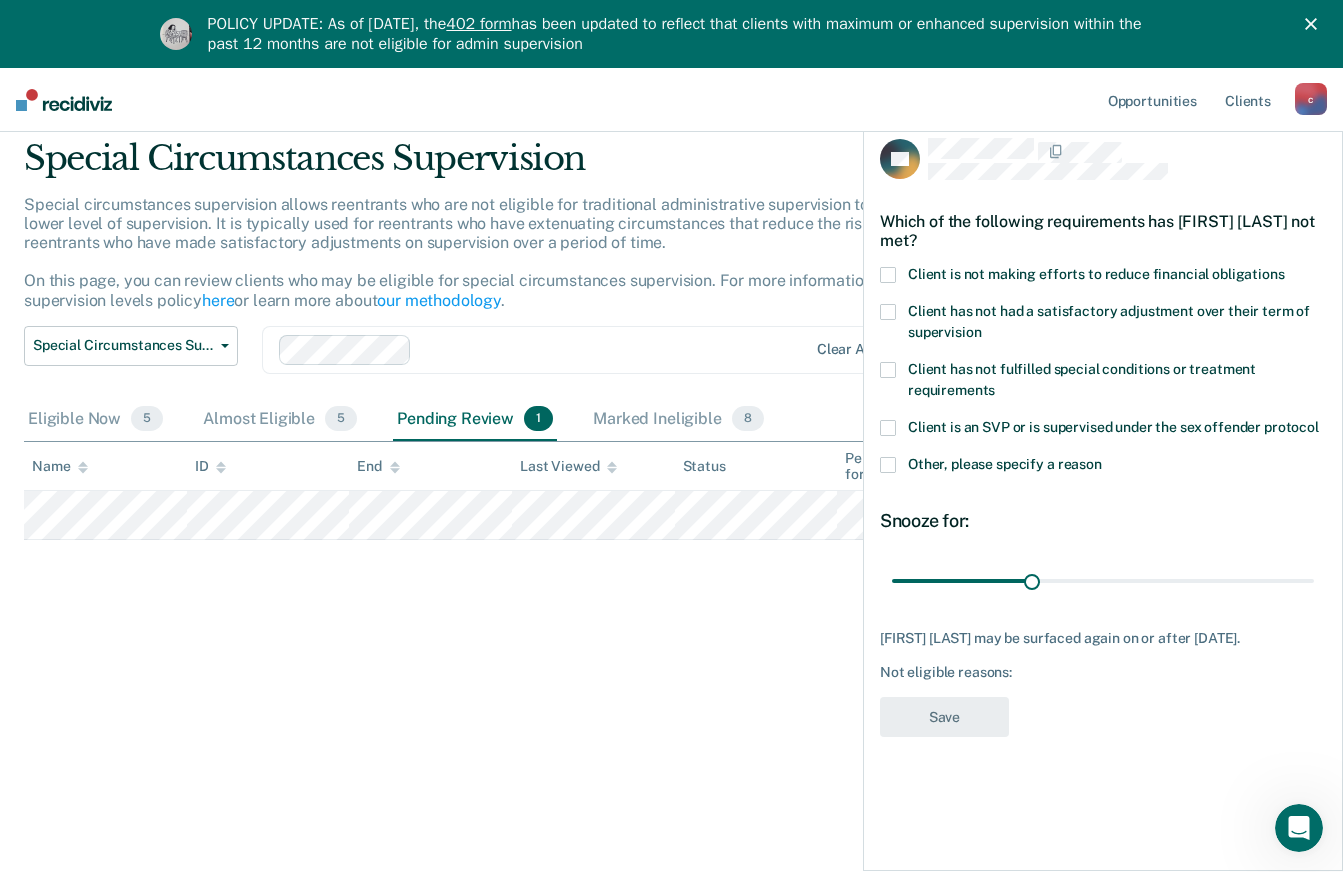 scroll, scrollTop: 68, scrollLeft: 0, axis: vertical 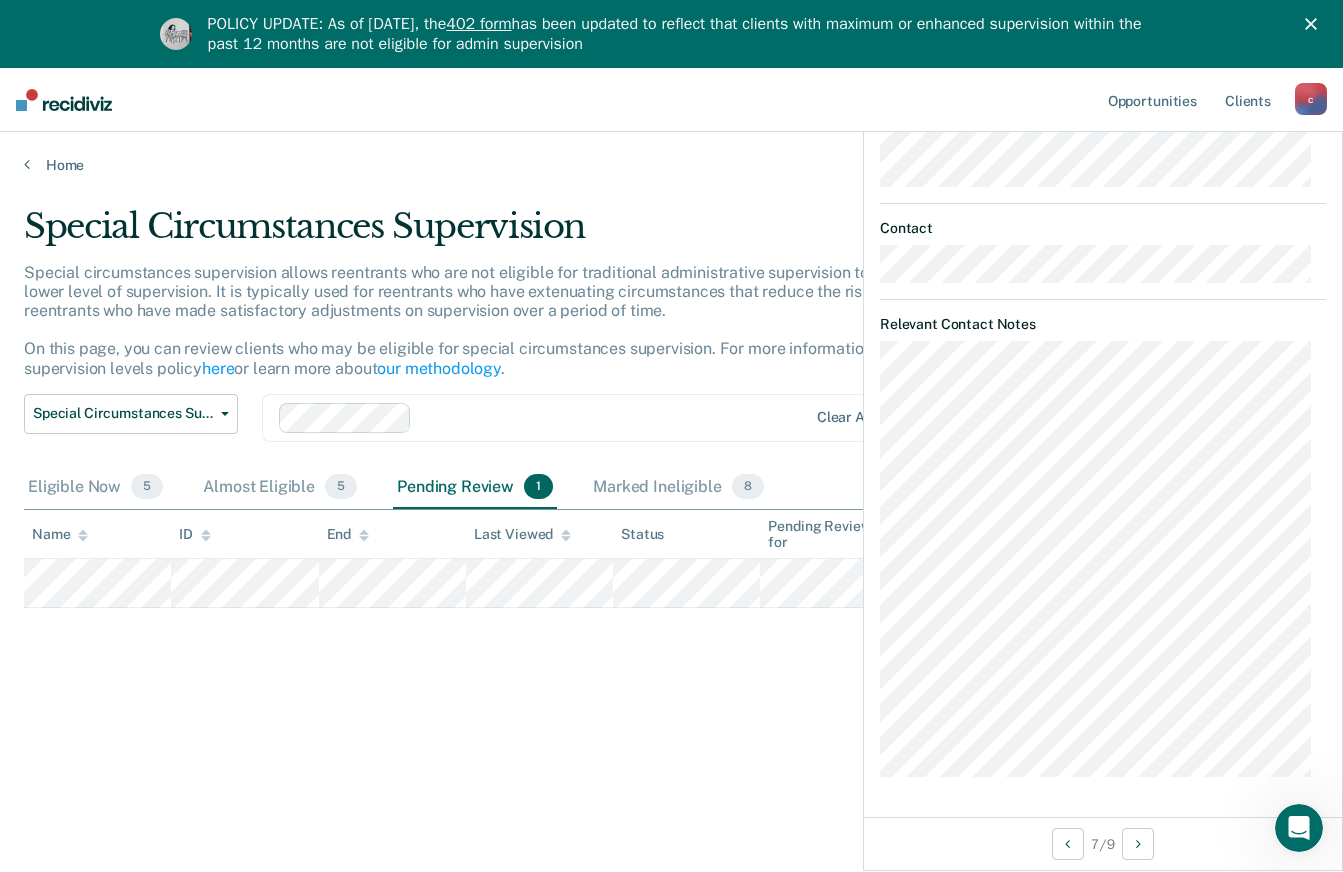click at bounding box center [64, 100] 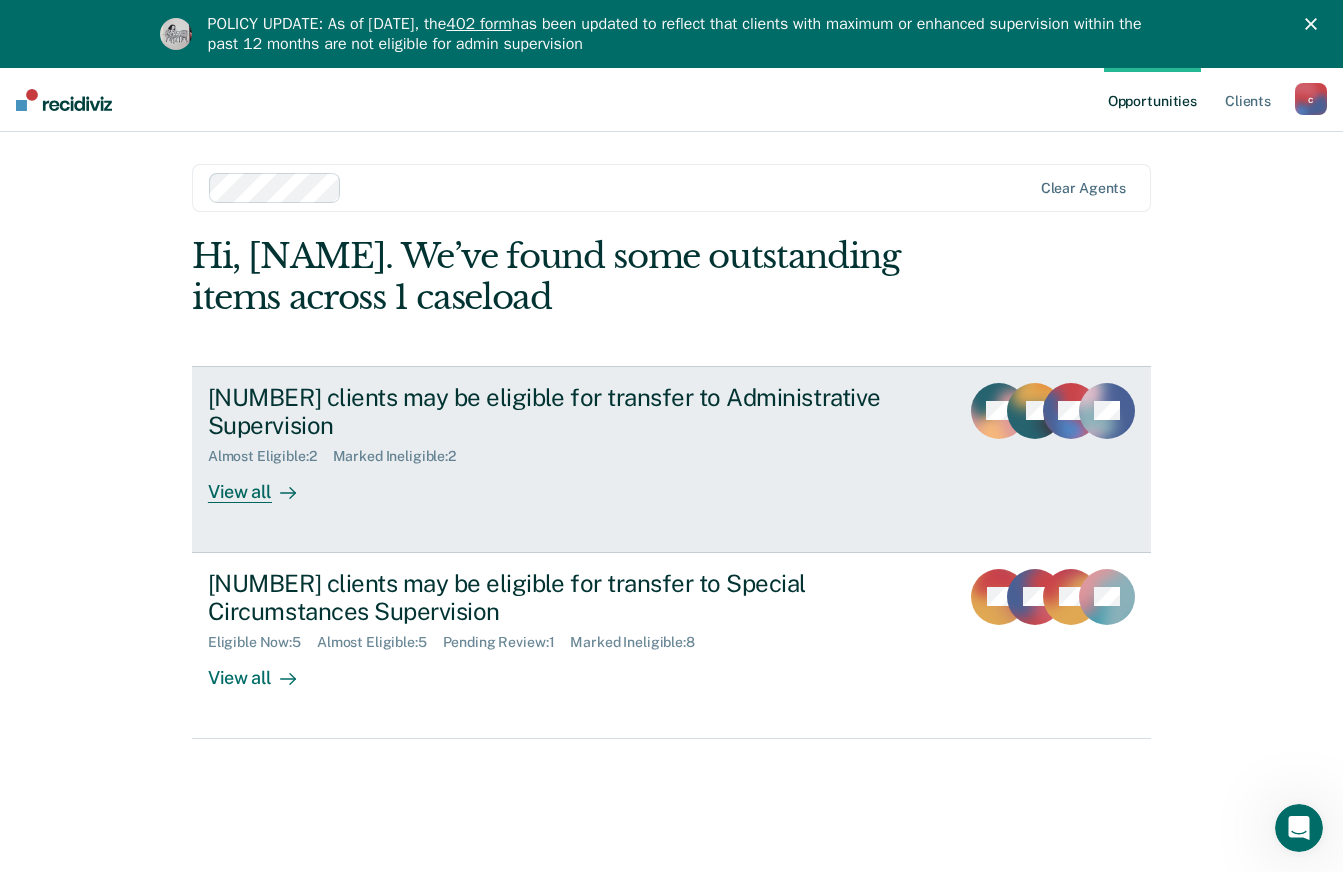 scroll, scrollTop: 0, scrollLeft: 0, axis: both 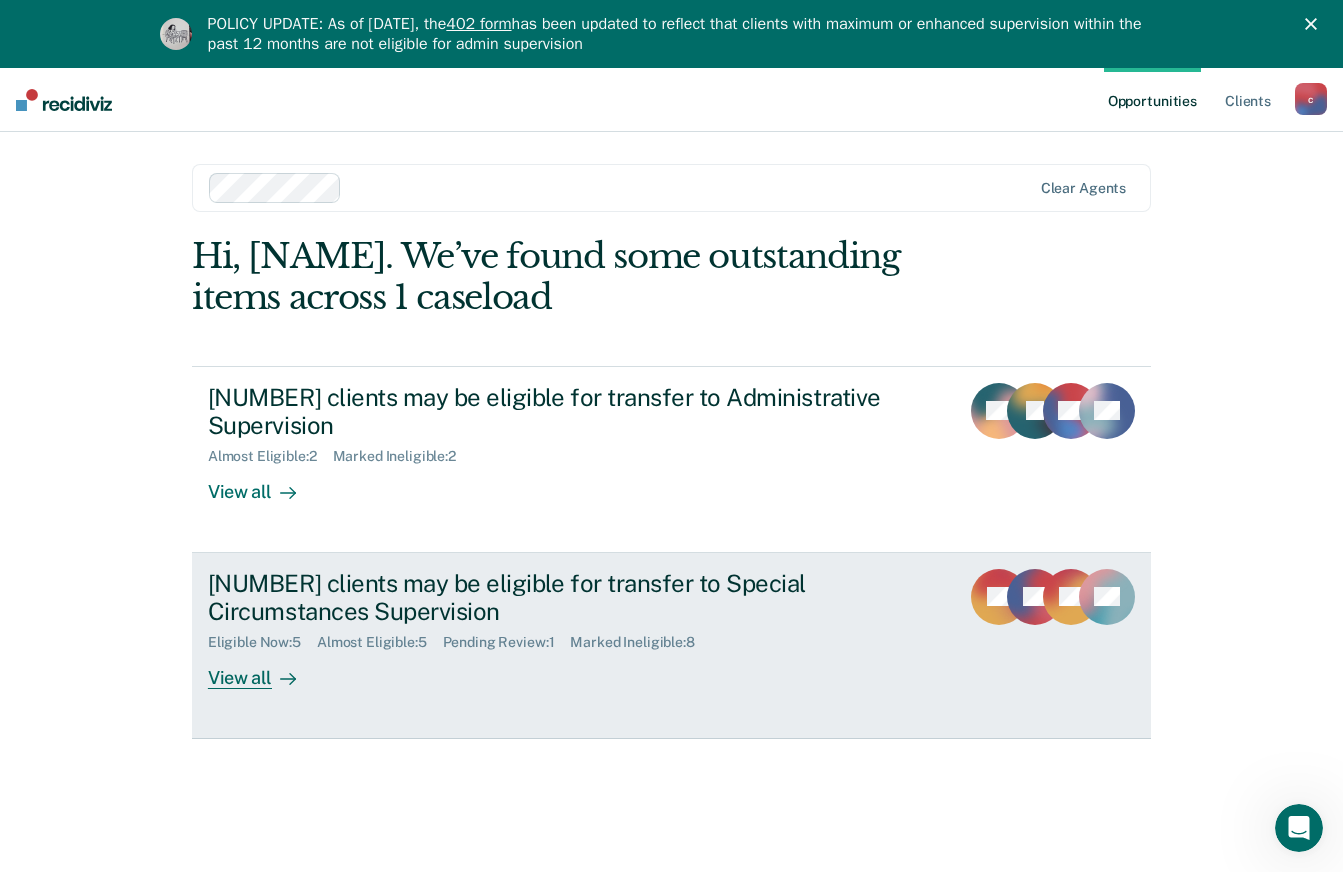 click on "[NUMBER] clients may be eligible for transfer to Special Circumstances Supervision" at bounding box center (559, 598) 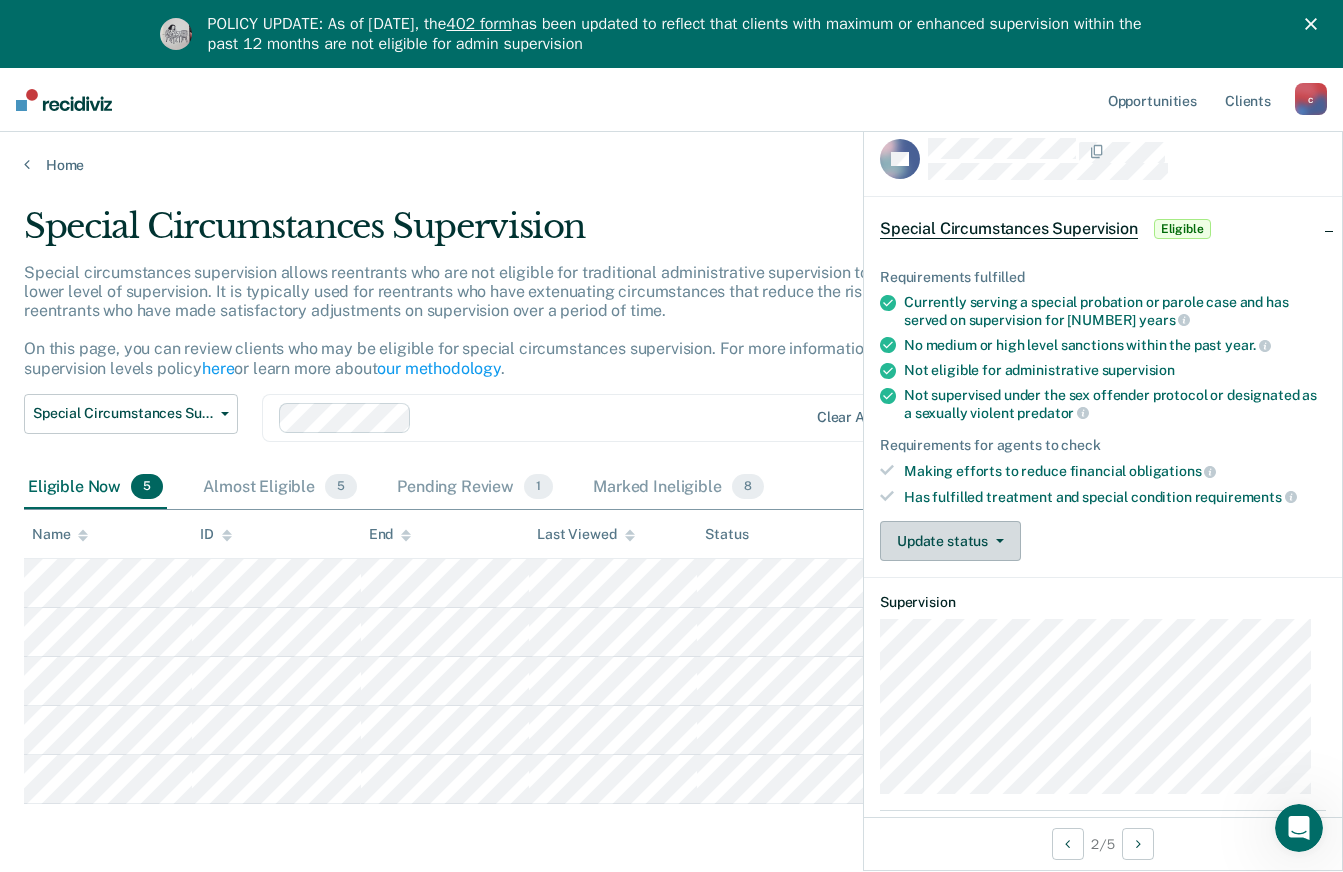 click on "Update status" at bounding box center (950, 541) 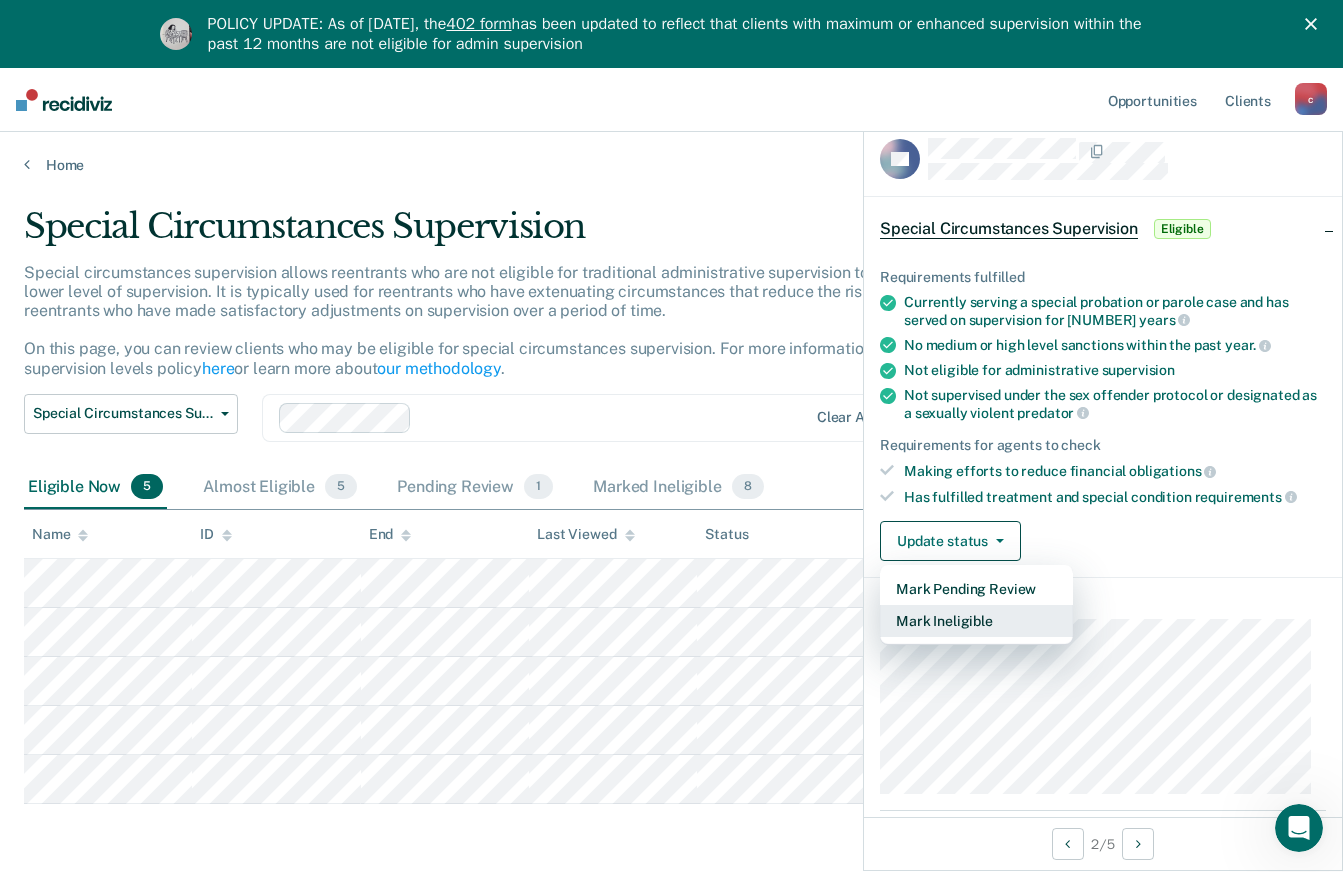 click on "Mark Ineligible" at bounding box center (976, 621) 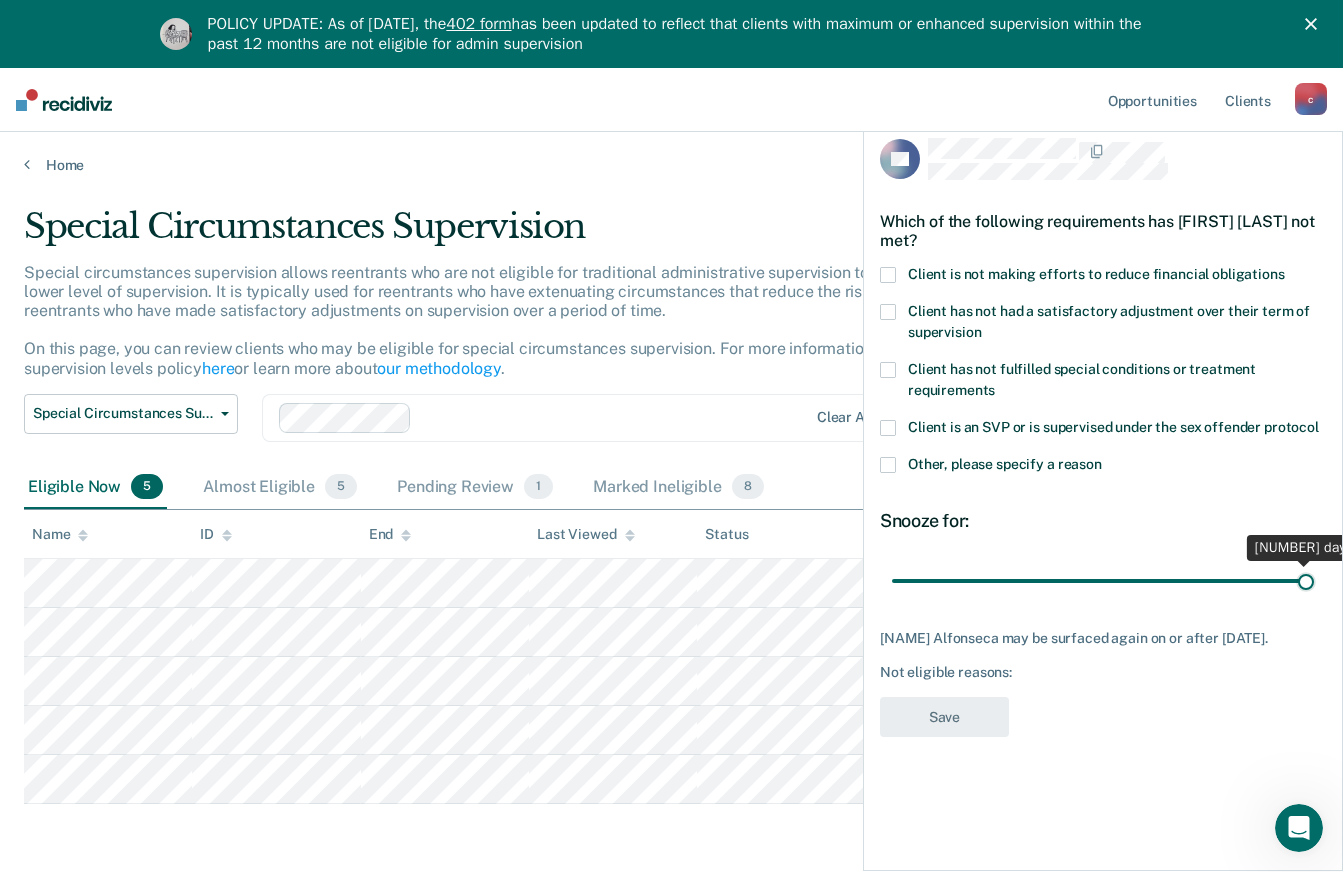 drag, startPoint x: 1032, startPoint y: 579, endPoint x: 1310, endPoint y: 580, distance: 278.0018 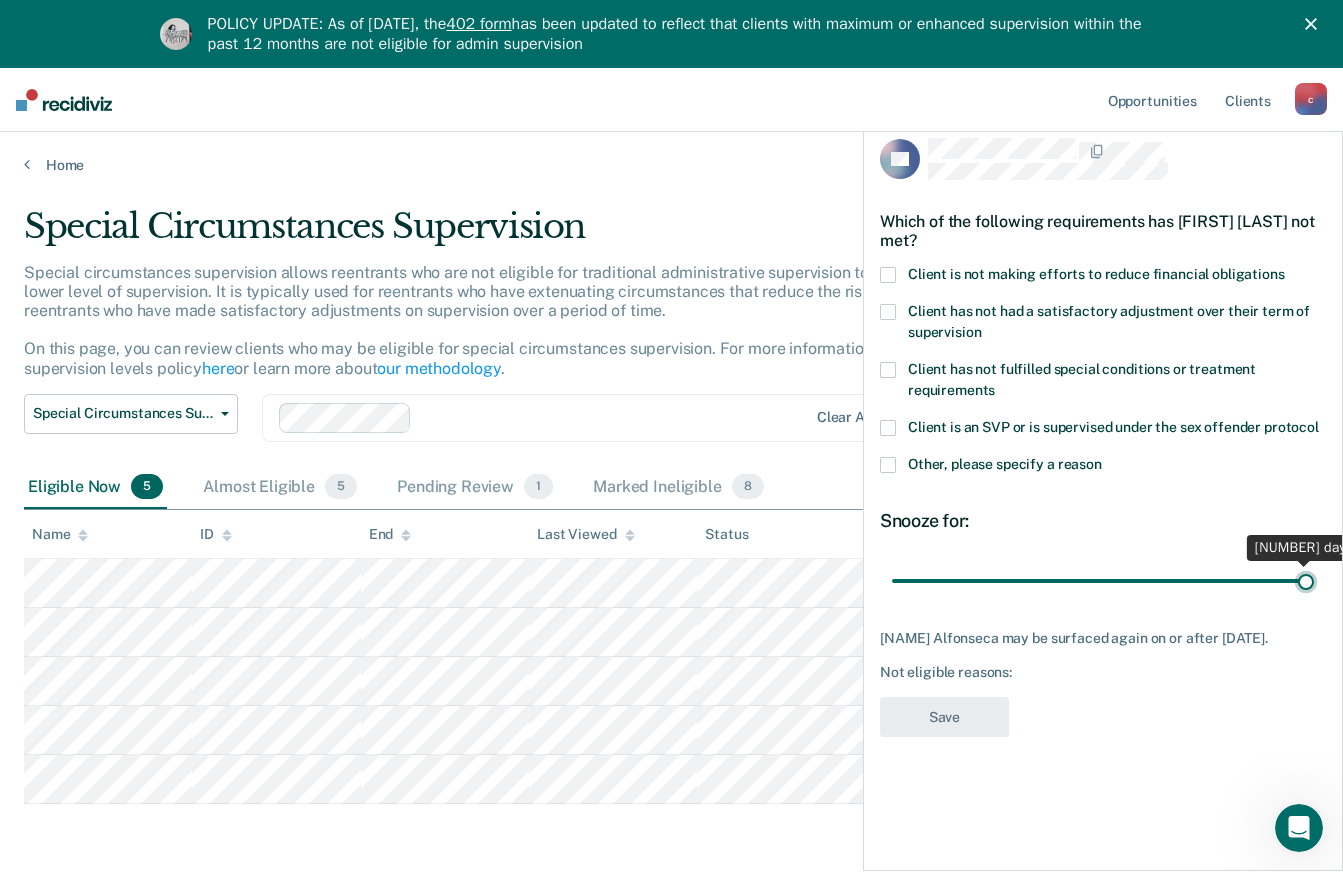 click at bounding box center [1103, 580] 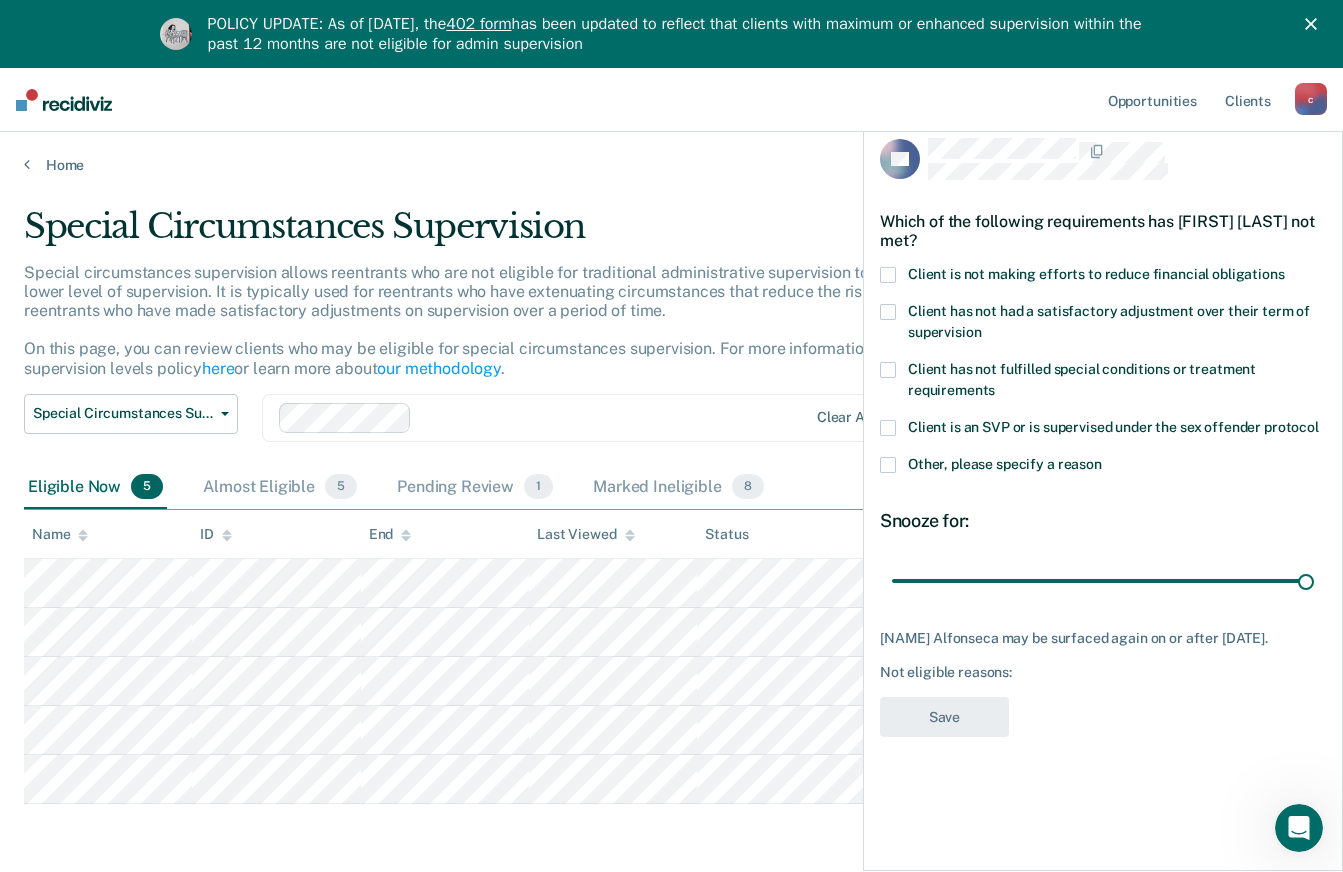 click on "Special Circumstances Supervision   Special circumstances supervision allows reentrants who are not eligible for traditional administrative supervision to be supervised at a lower level of supervision. It is typically used for reentrants who have extenuating circumstances that reduce the risk of re-offending or reentrants who have made satisfactory adjustments on supervision over a period of time. On this page, you can review clients who may be eligible for special circumstances supervision. For more information, please refer to the supervision levels policy  here  or learn more about  our methodology .  Special Circumstances Supervision Administrative Supervision Special Circumstances Supervision Clear   agents Eligible Now 5 Almost Eligible 5 Pending Review 1 Marked Ineligible 8
To pick up a draggable item, press the space bar.
While dragging, use the arrow keys to move the item.
Press space again to drop the item in its new position, or press escape to cancel.
Name ID End Last Viewed Status" at bounding box center [671, 534] 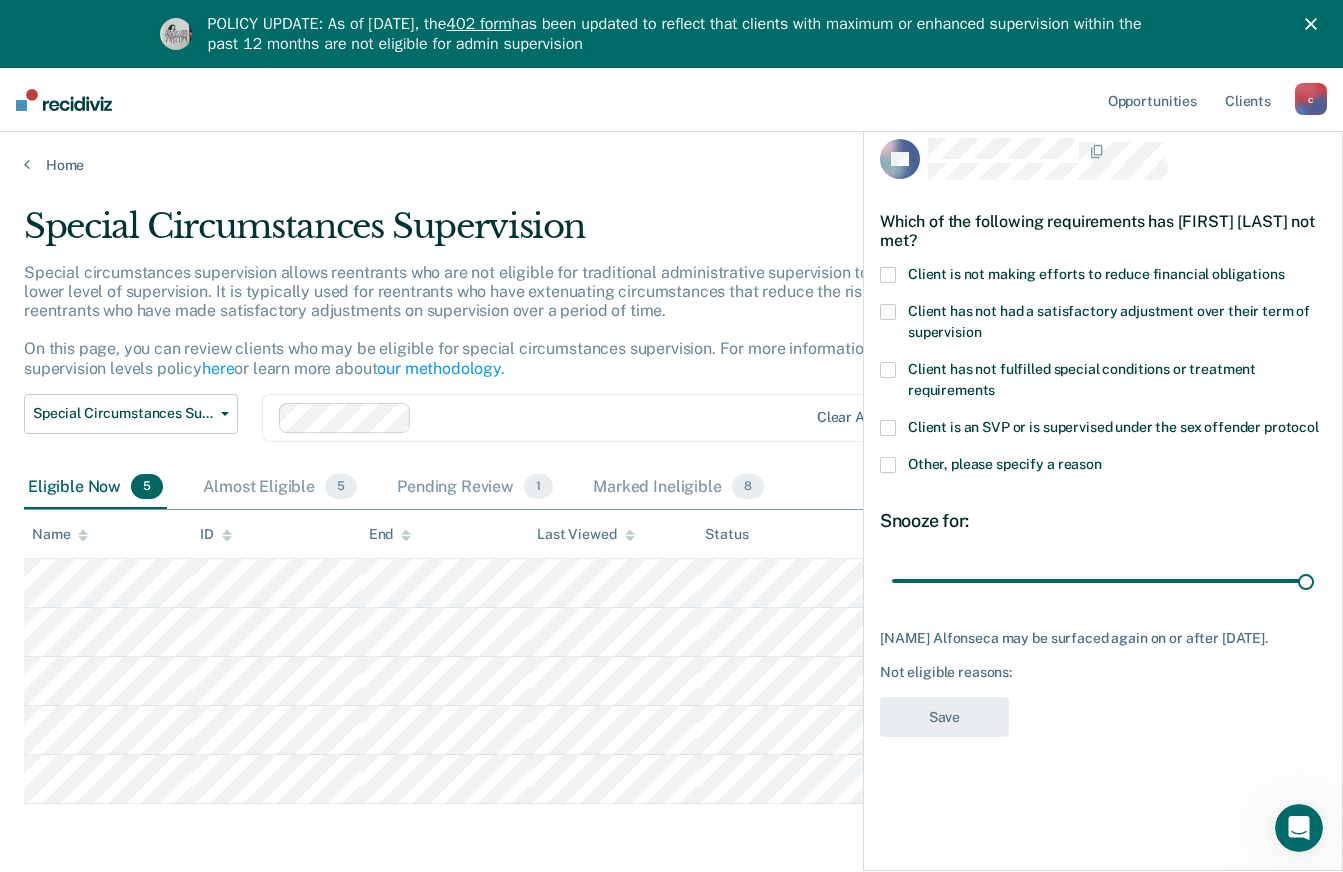 click on "Special Circumstances Supervision   Special circumstances supervision allows reentrants who are not eligible for traditional administrative supervision to be supervised at a lower level of supervision. It is typically used for reentrants who have extenuating circumstances that reduce the risk of re-offending or reentrants who have made satisfactory adjustments on supervision over a period of time. On this page, you can review clients who may be eligible for special circumstances supervision. For more information, please refer to the supervision levels policy  here  or learn more about  our methodology .  Special Circumstances Supervision Administrative Supervision Special Circumstances Supervision Clear   agents Eligible Now 5 Almost Eligible 5 Pending Review 1 Marked Ineligible 8
To pick up a draggable item, press the space bar.
While dragging, use the arrow keys to move the item.
Press space again to drop the item in its new position, or press escape to cancel.
Name ID End Last Viewed Status" at bounding box center (671, 534) 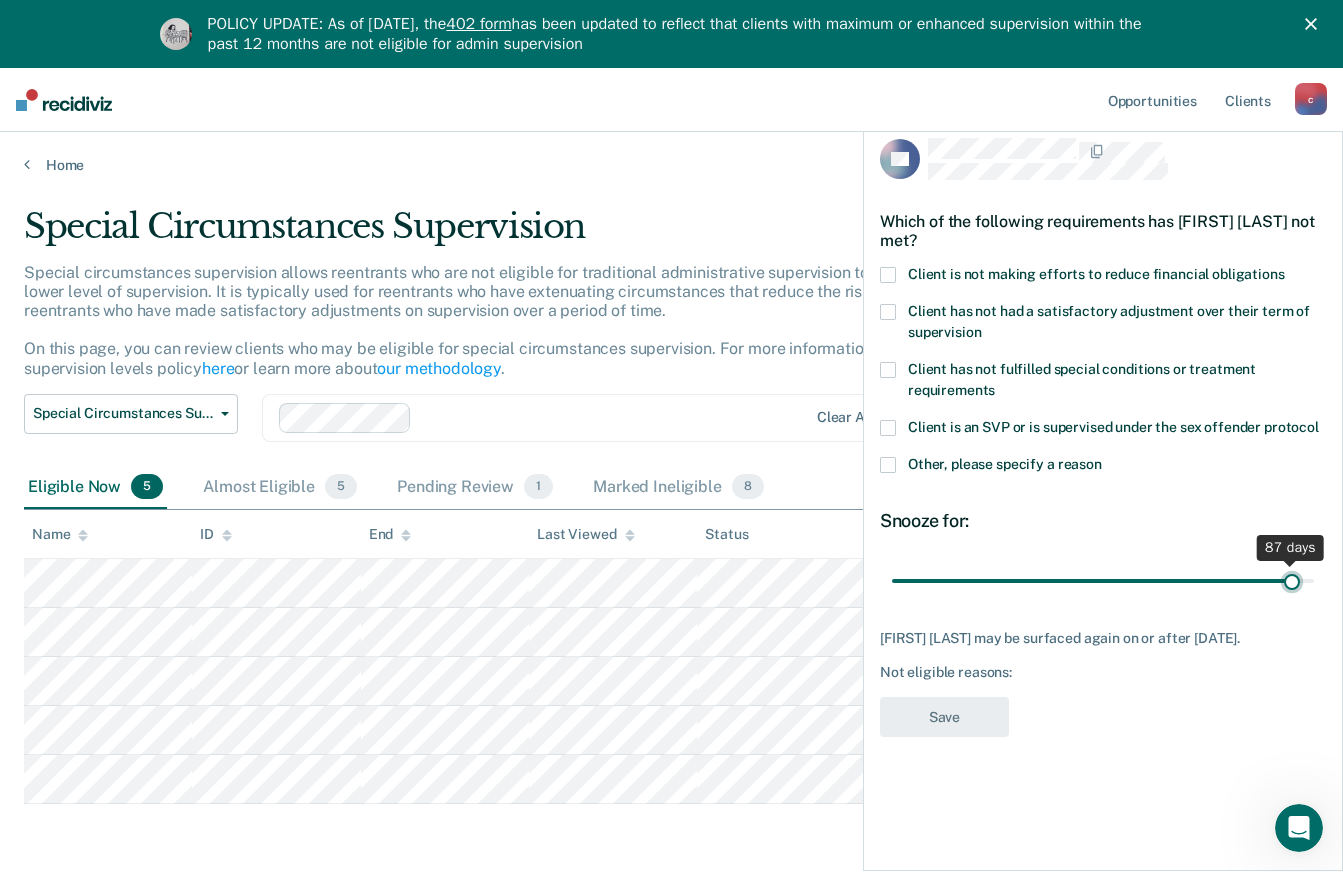 click at bounding box center (1103, 580) 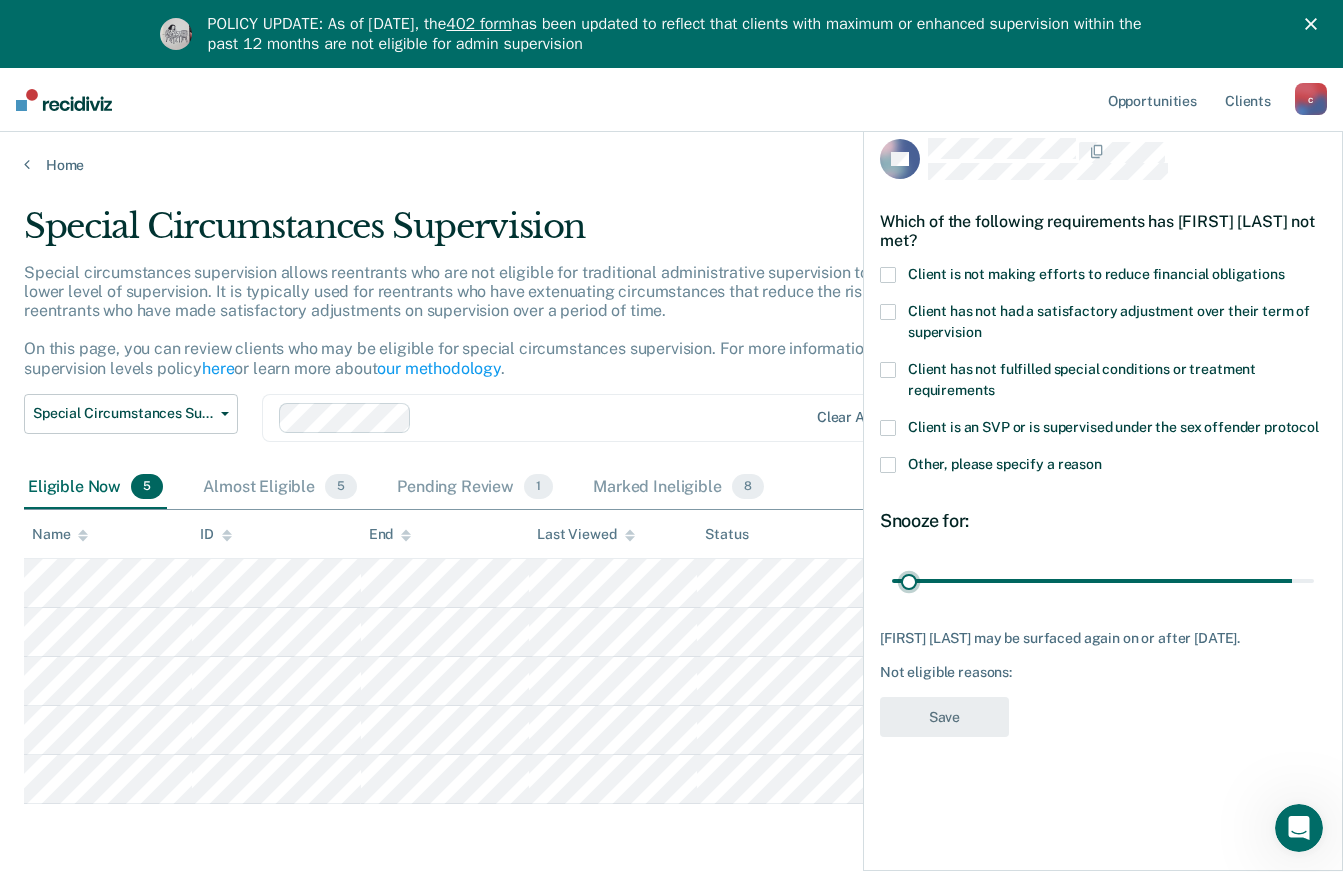 click at bounding box center (1103, 580) 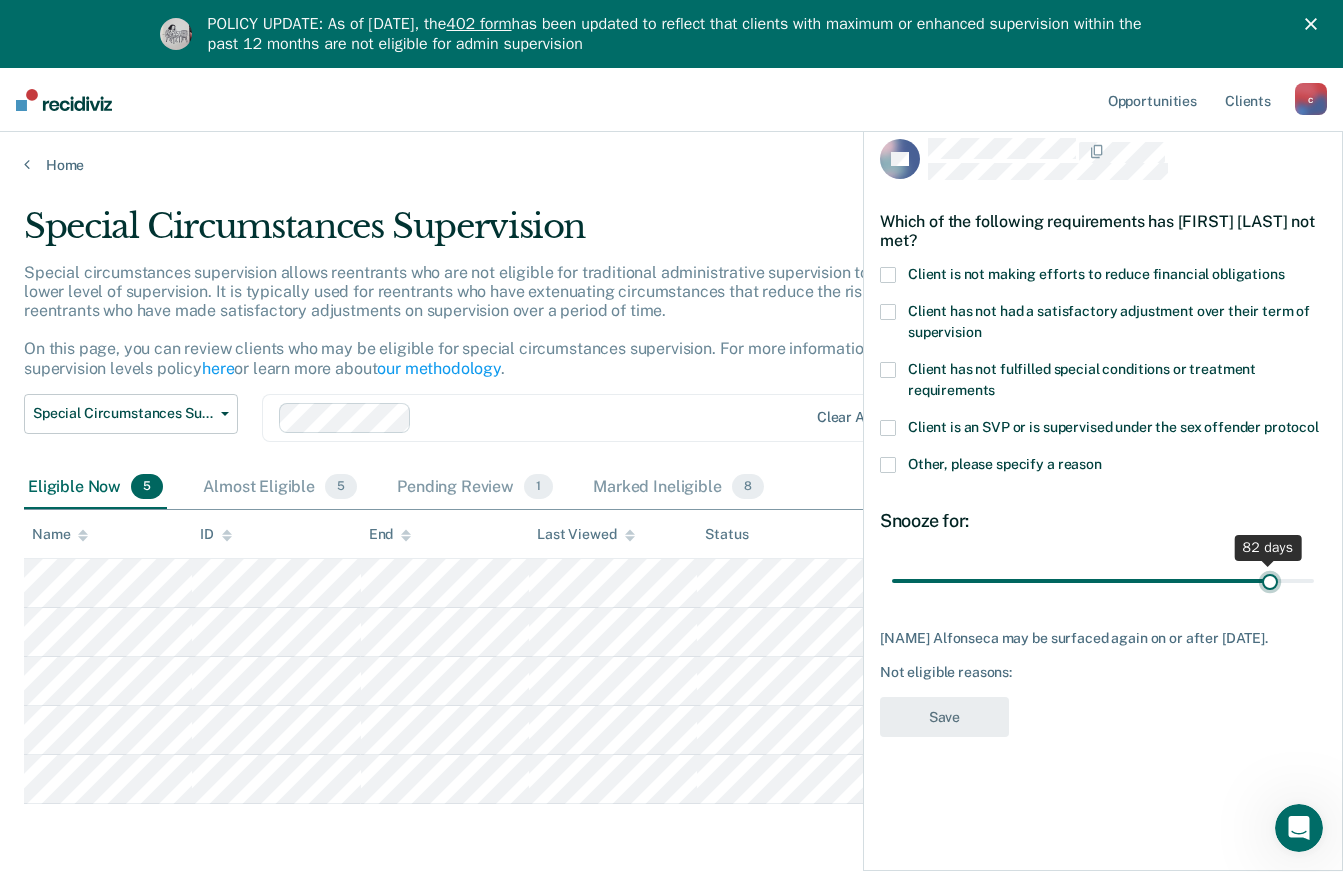 drag, startPoint x: 911, startPoint y: 580, endPoint x: 1269, endPoint y: 580, distance: 358 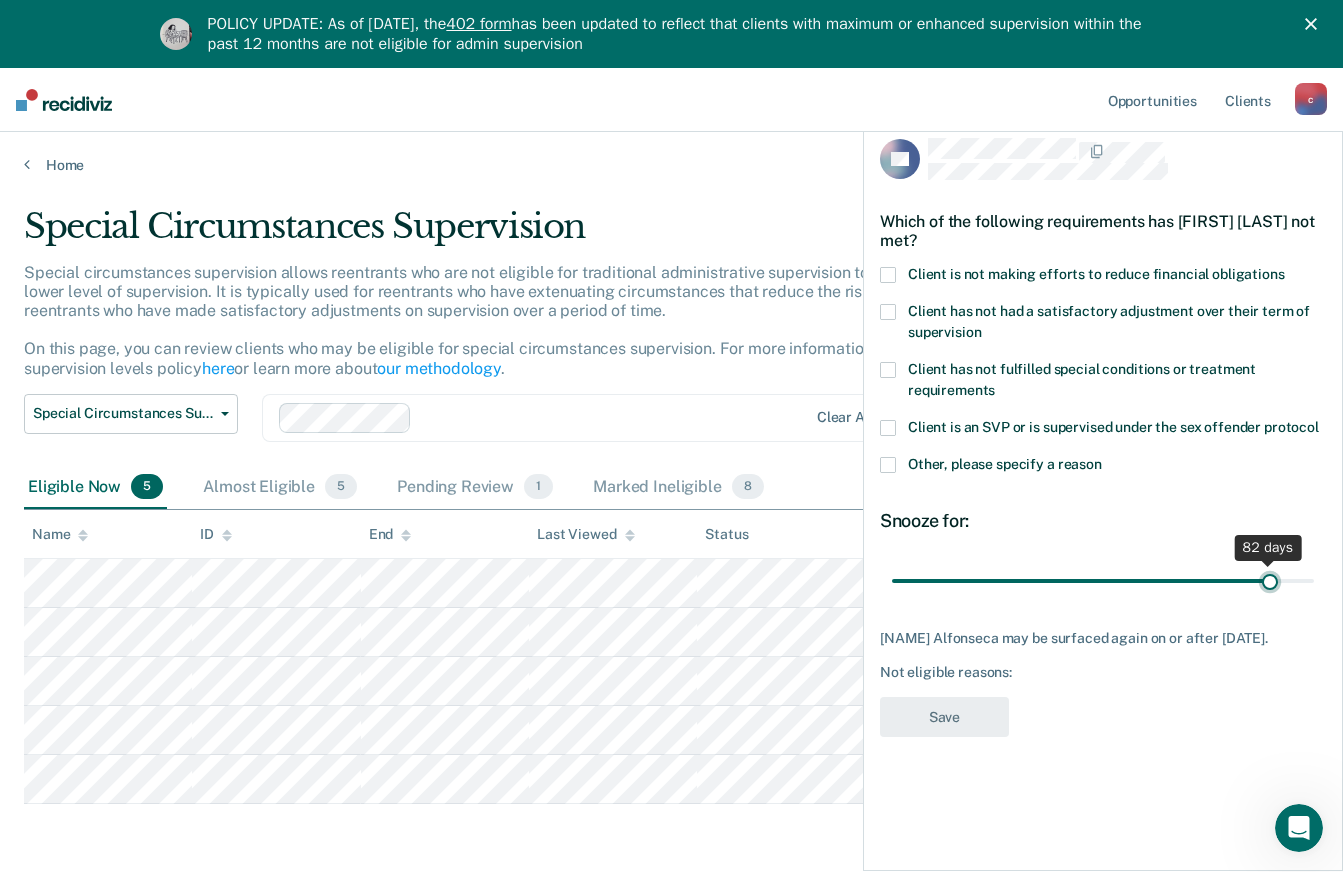 type on "82" 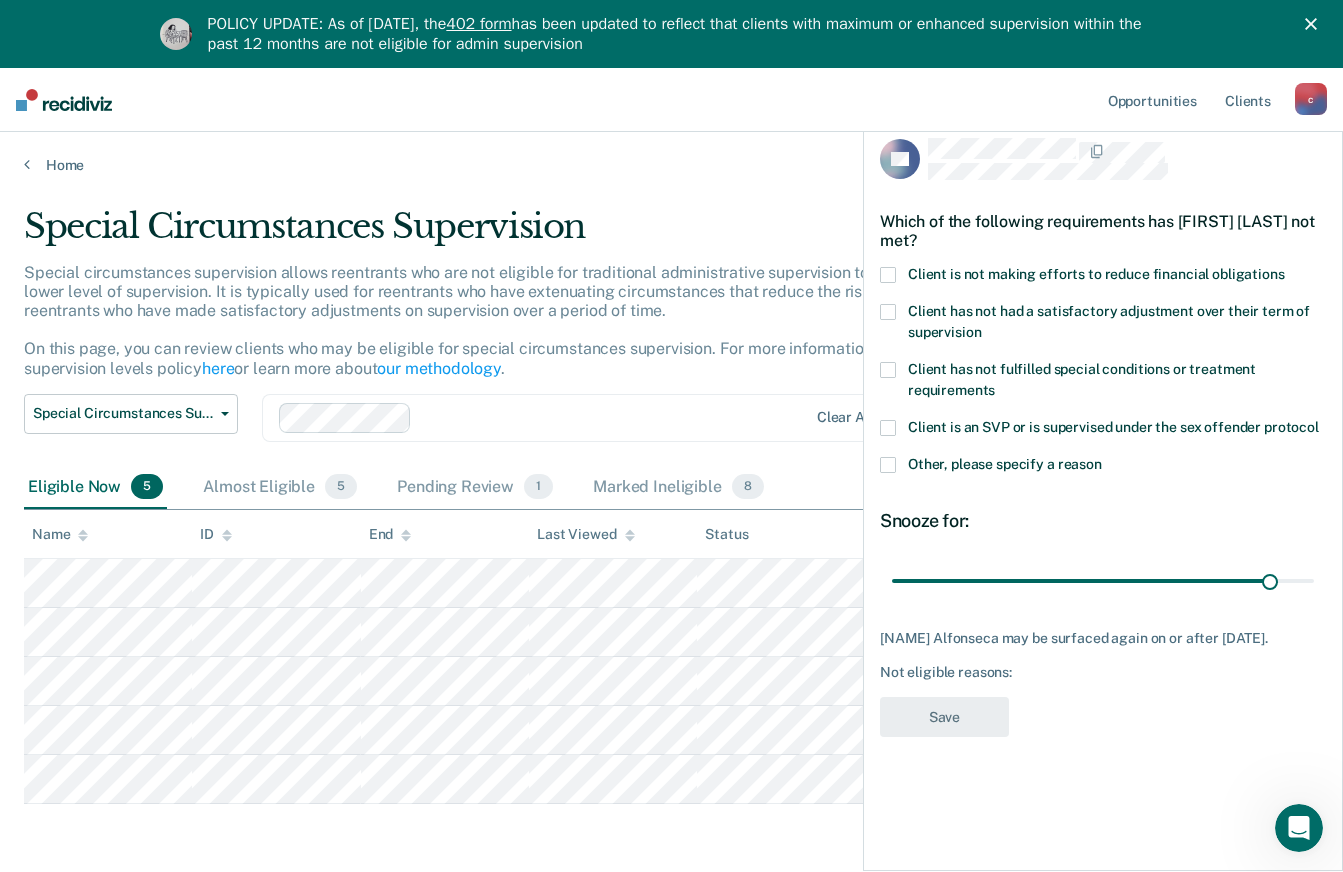 click on "Special Circumstances Supervision   Special circumstances supervision allows reentrants who are not eligible for traditional administrative supervision to be supervised at a lower level of supervision. It is typically used for reentrants who have extenuating circumstances that reduce the risk of re-offending or reentrants who have made satisfactory adjustments on supervision over a period of time. On this page, you can review clients who may be eligible for special circumstances supervision. For more information, please refer to the supervision levels policy  here  or learn more about  our methodology .  Special Circumstances Supervision Administrative Supervision Special Circumstances Supervision Clear   agents Eligible Now 5 Almost Eligible 5 Pending Review 1 Marked Ineligible 8
To pick up a draggable item, press the space bar.
While dragging, use the arrow keys to move the item.
Press space again to drop the item in its new position, or press escape to cancel.
Name ID End Last Viewed Status" at bounding box center [671, 534] 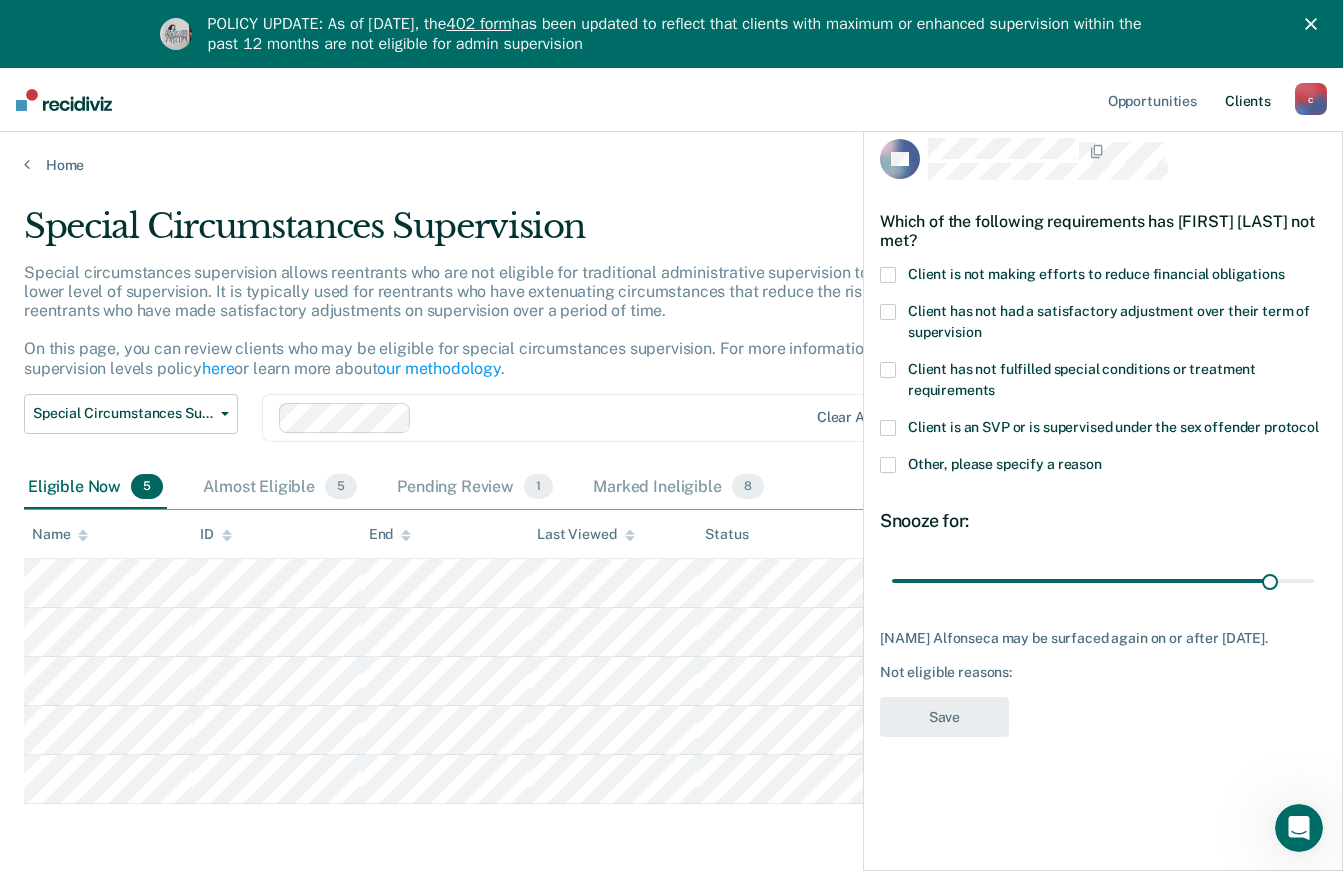 click on "Client s" at bounding box center (1248, 100) 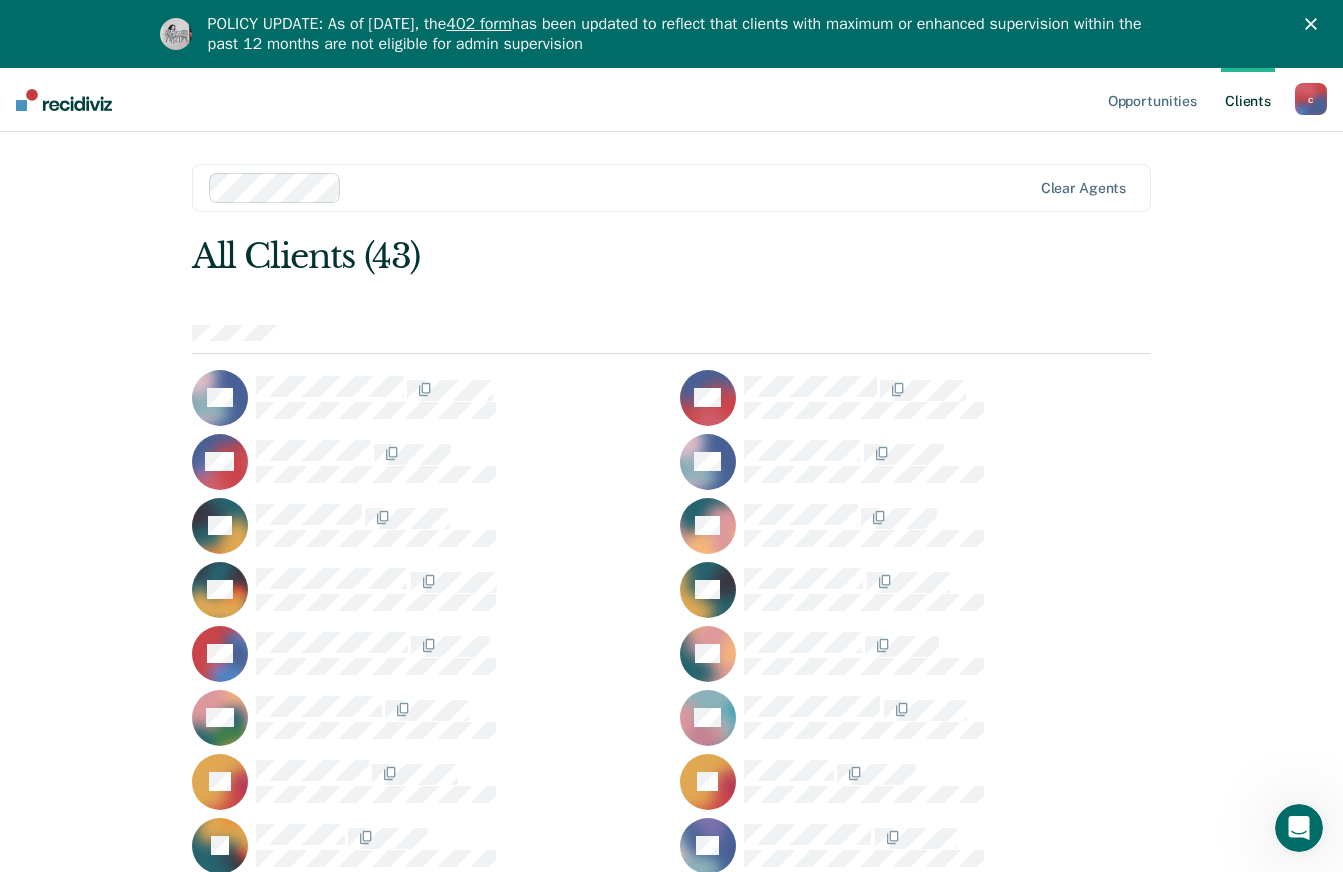 click at bounding box center [64, 100] 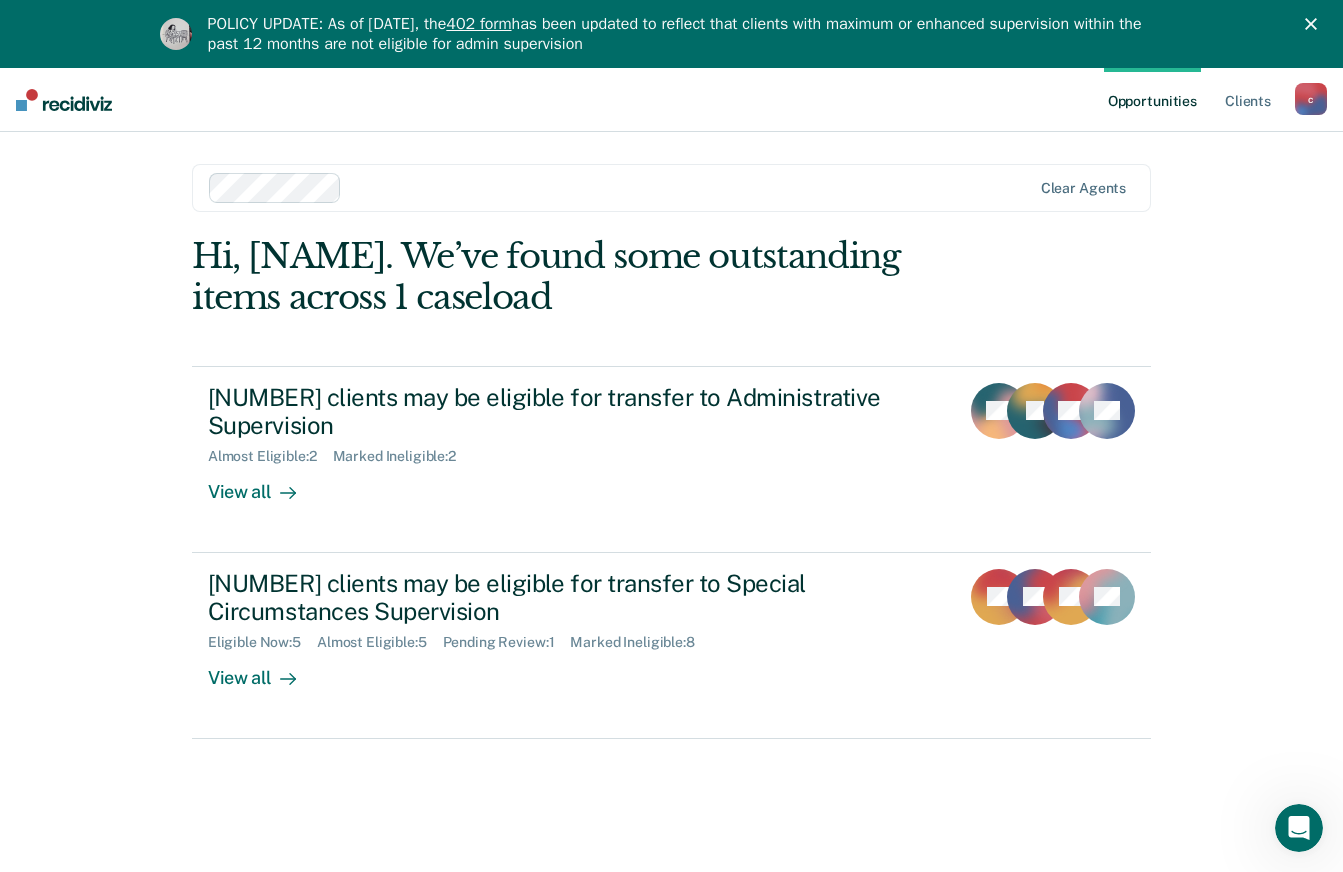 scroll, scrollTop: 0, scrollLeft: 0, axis: both 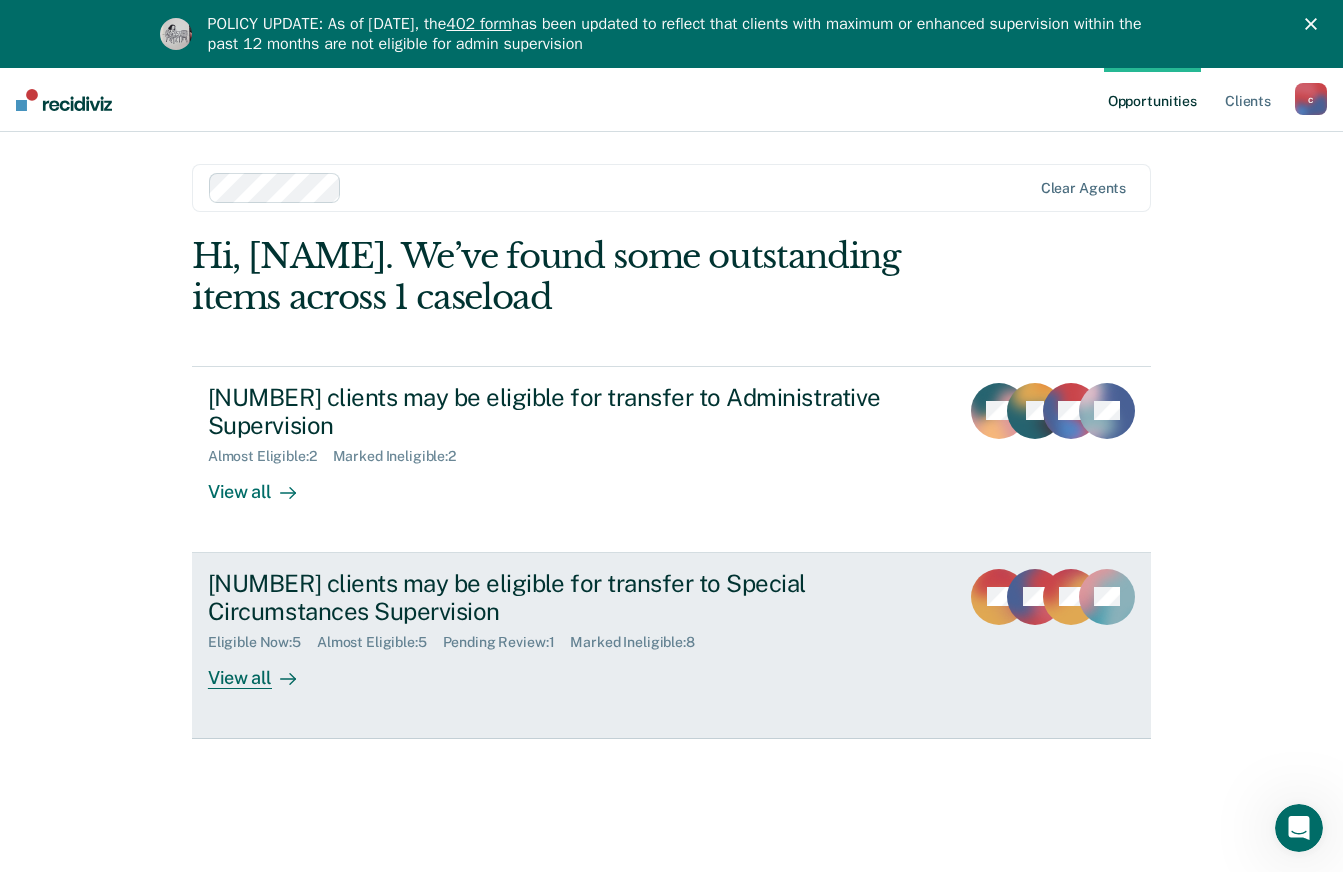 click on "[NUMBER] clients may be eligible for transfer to Special Circumstances Supervision" at bounding box center [559, 598] 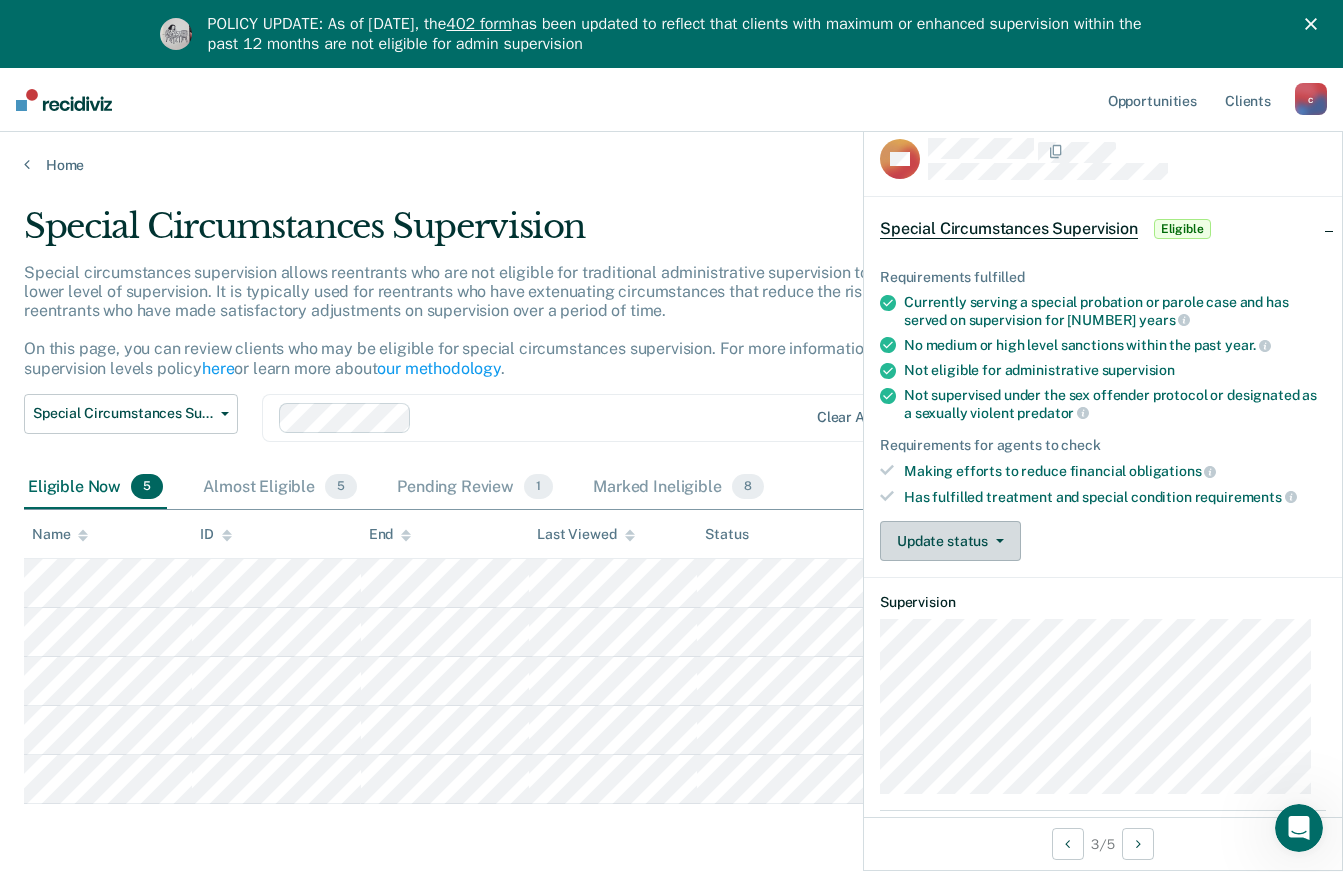 click on "Update status" at bounding box center [950, 541] 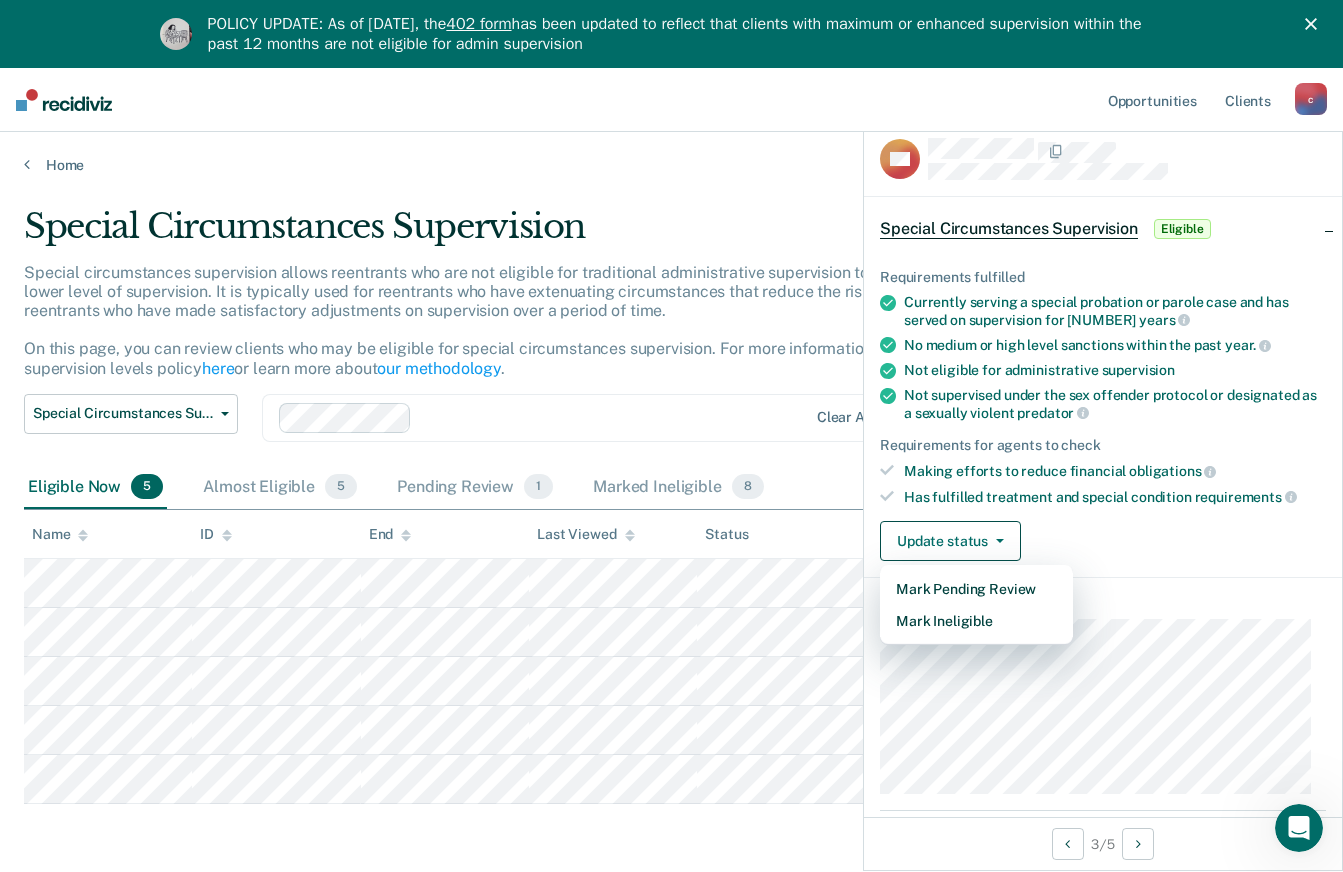 click on "Update status Mark Pending Review Mark Ineligible" at bounding box center [1103, 541] 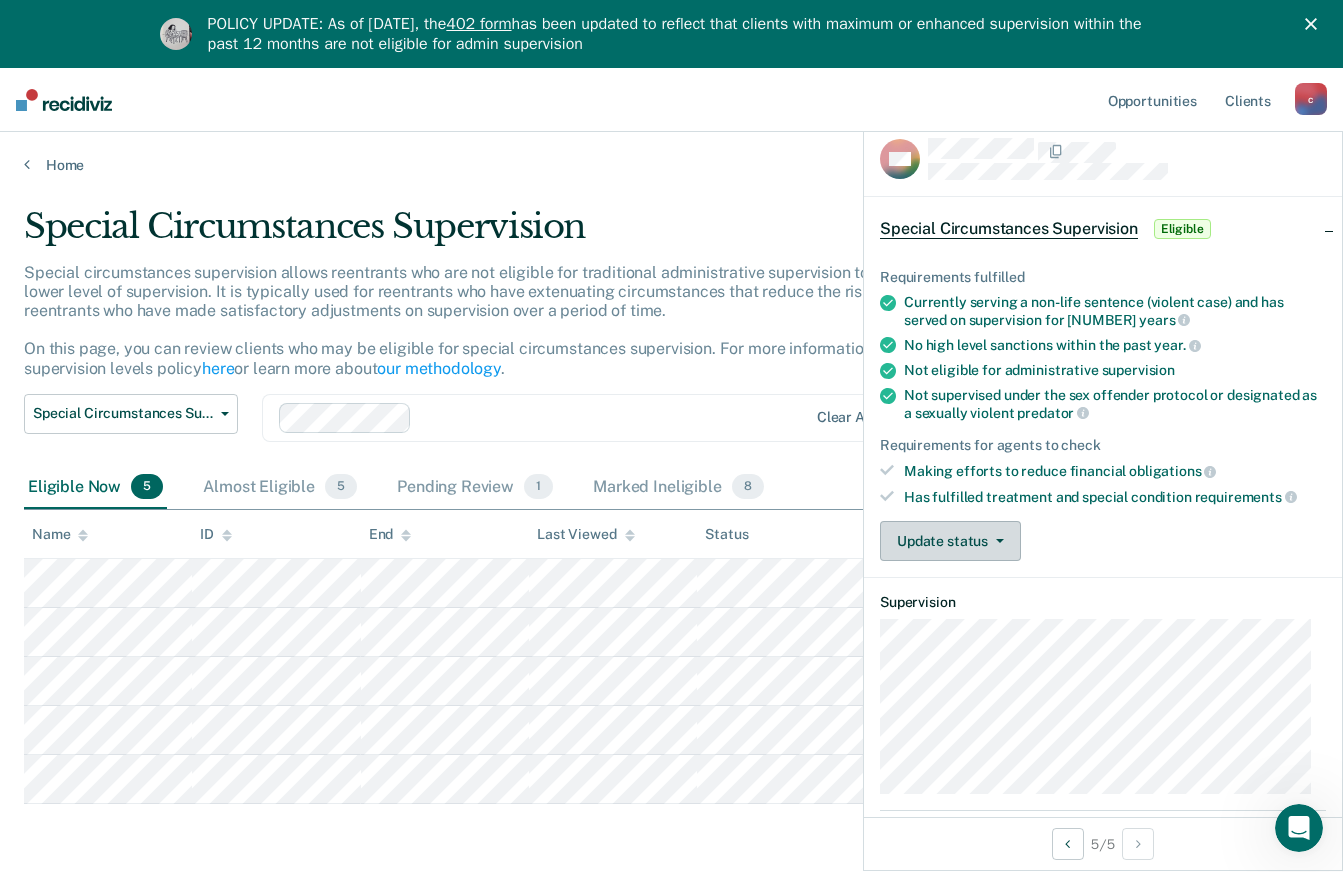 click on "Update status" at bounding box center (950, 541) 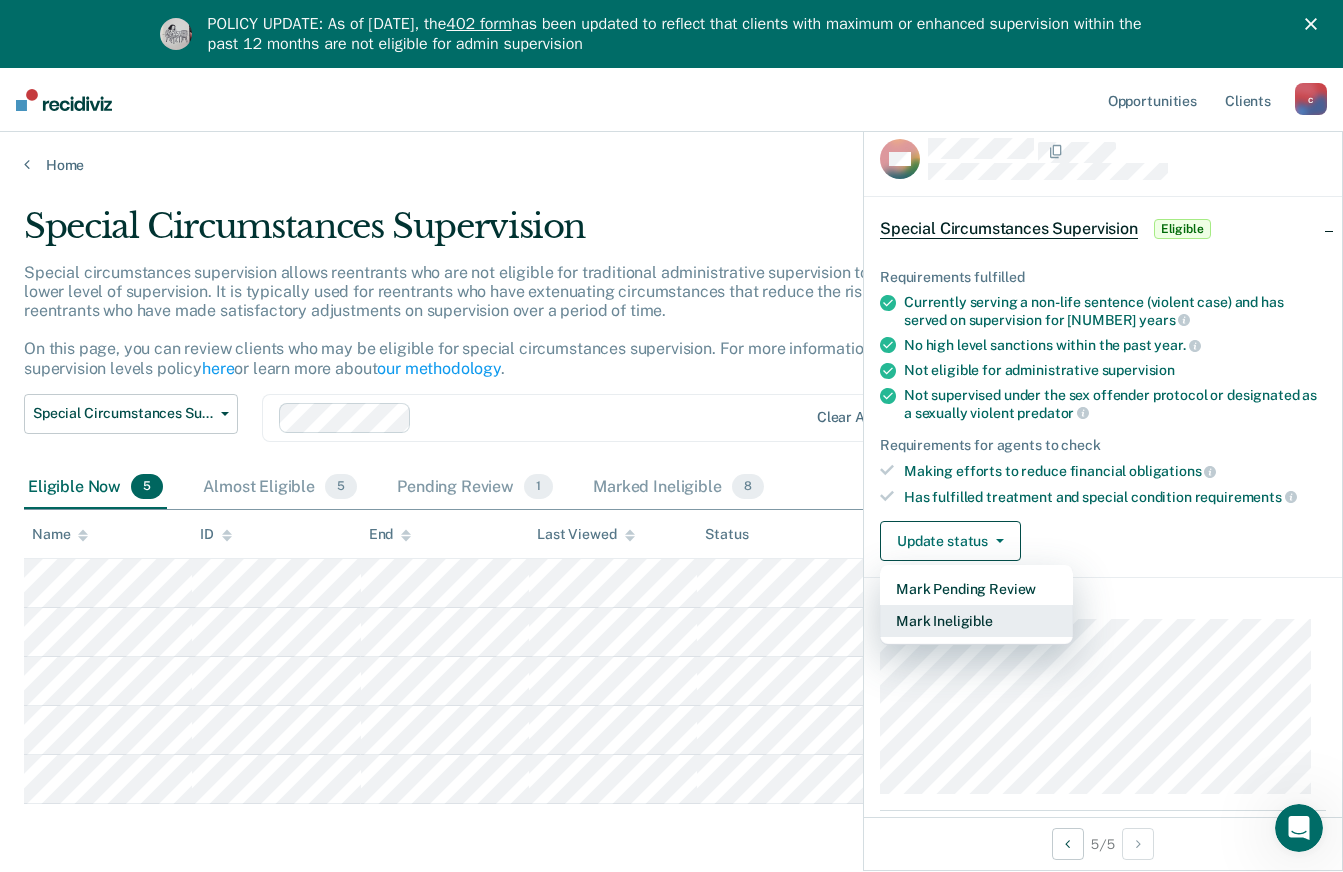 click on "Mark Ineligible" at bounding box center (976, 621) 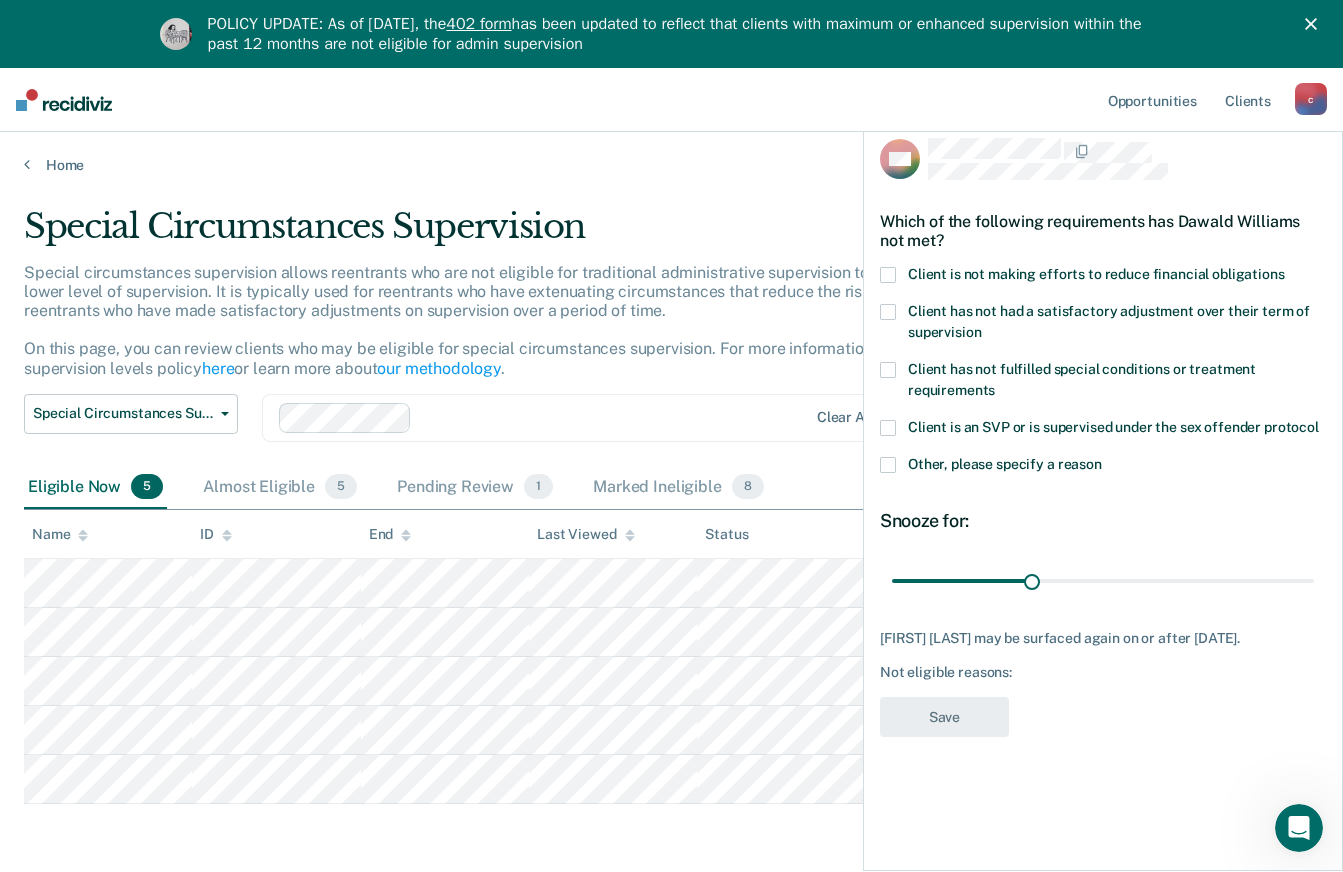 click at bounding box center (888, 275) 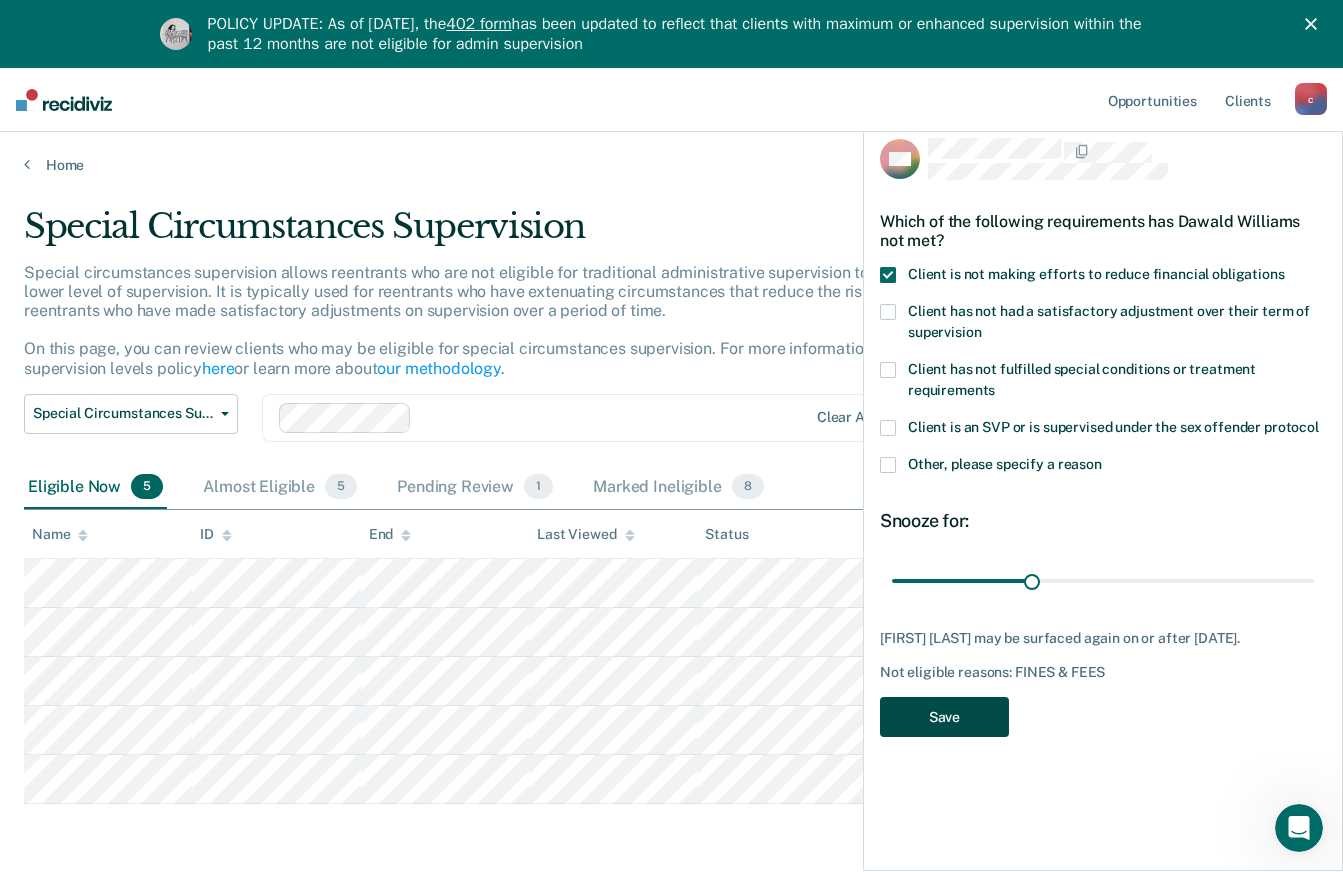click on "Save" at bounding box center (944, 717) 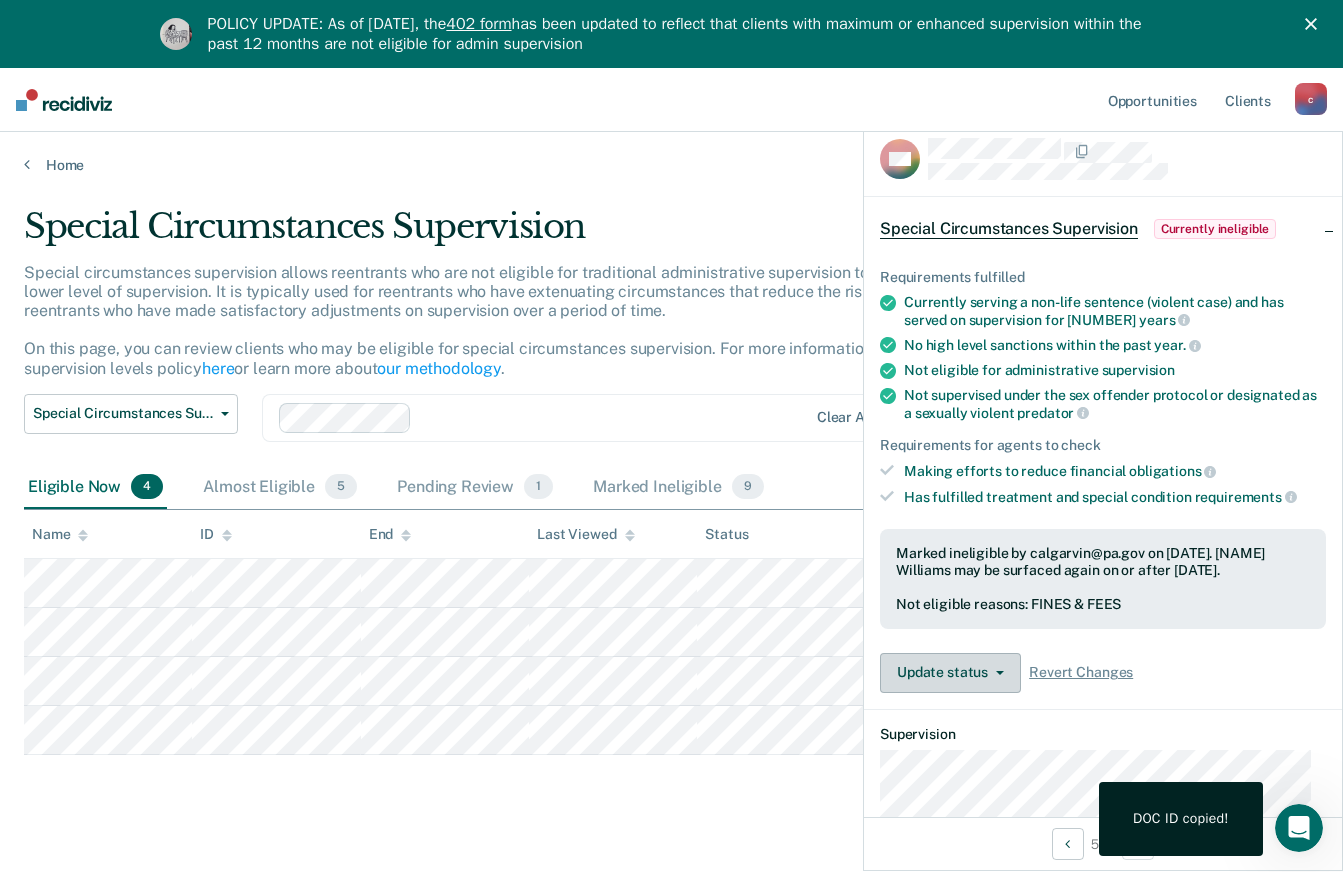 click on "Update status" at bounding box center [950, 673] 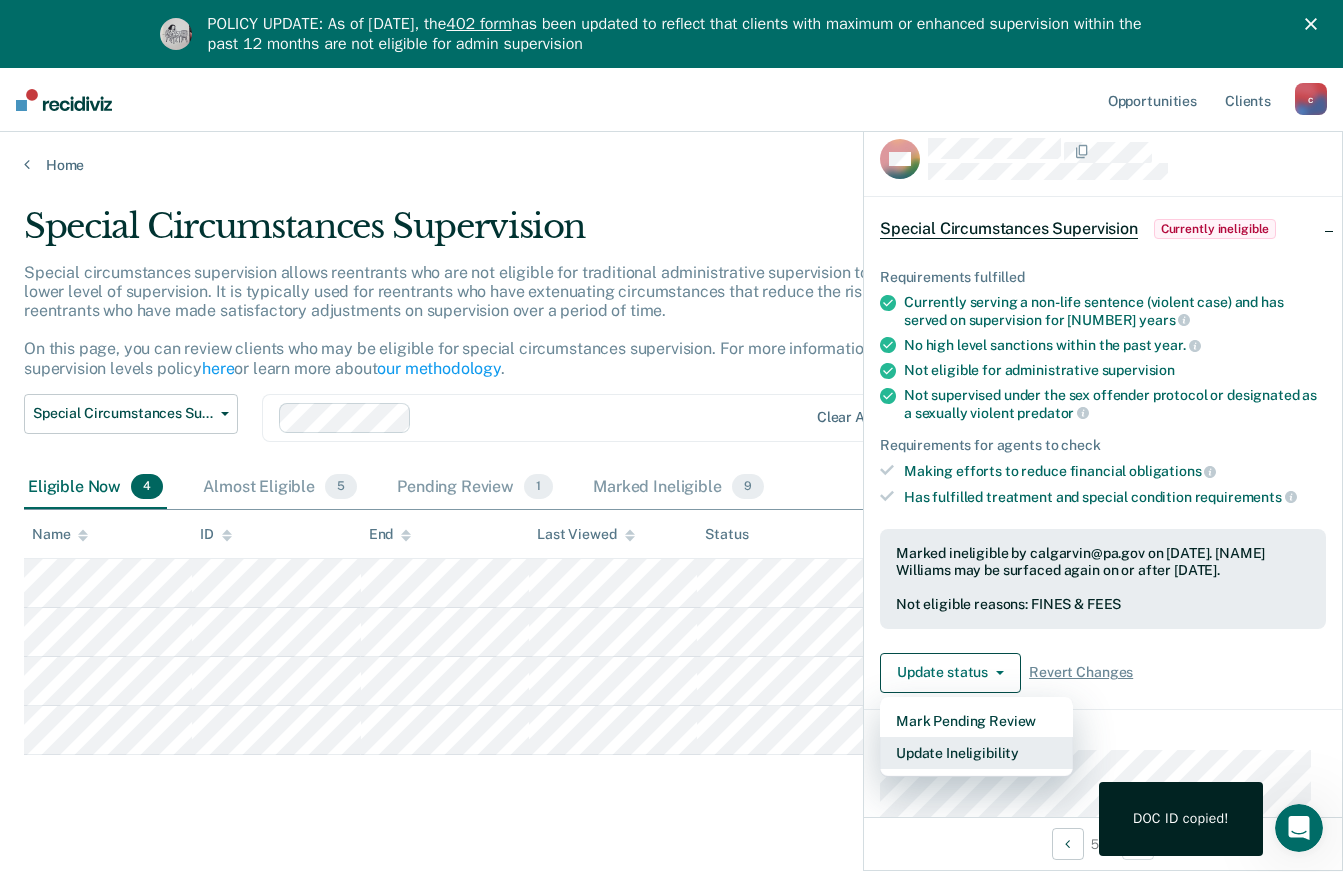 click on "Update Ineligibility" at bounding box center (976, 753) 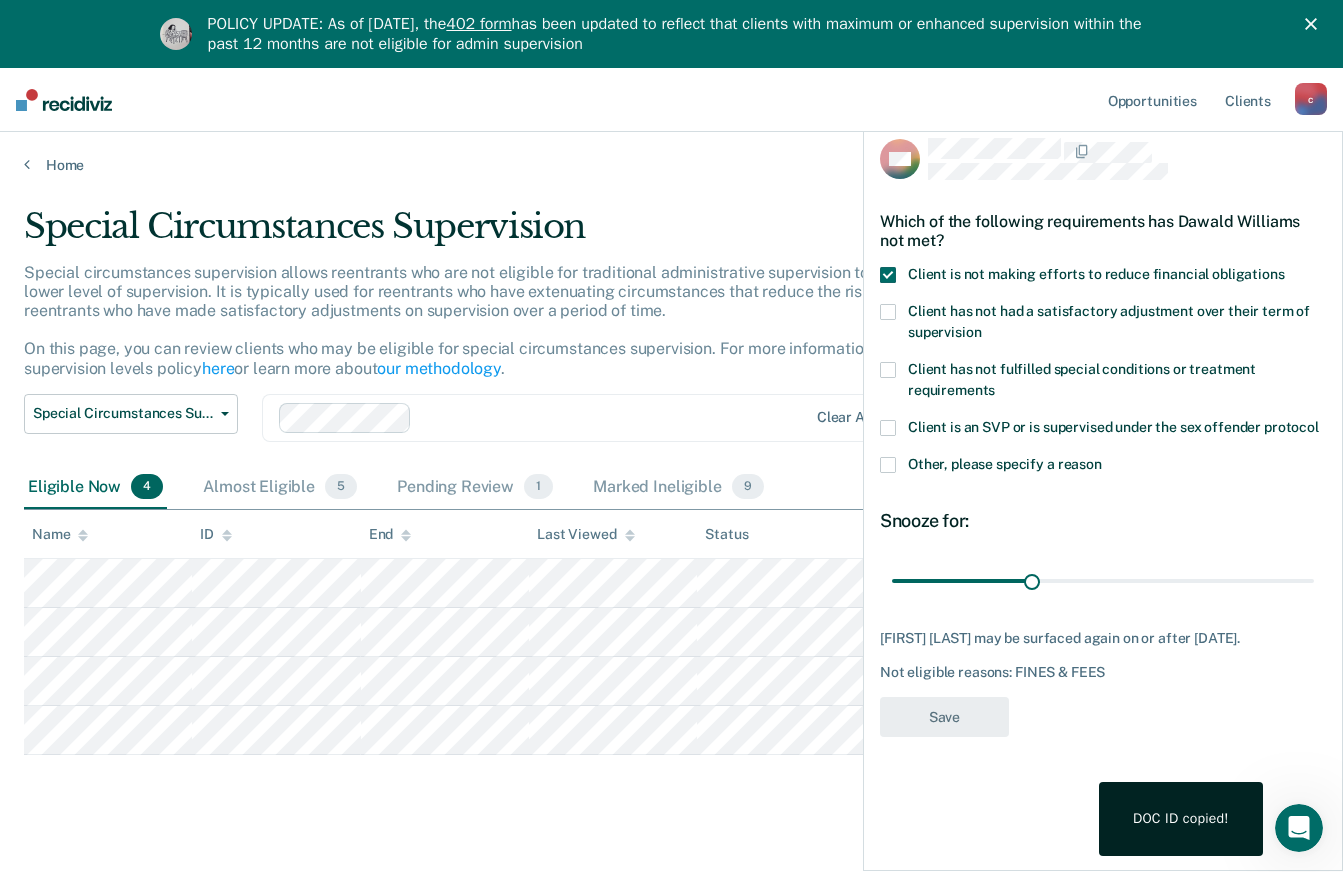 click on "Special Circumstances Supervision   Special circumstances supervision allows reentrants who are not eligible for traditional administrative supervision to be supervised at a lower level of supervision. It is typically used for reentrants who have extenuating circumstances that reduce the risk of re-offending or reentrants who have made satisfactory adjustments on supervision over a period of time. On this page, you can review clients who may be eligible for special circumstances supervision. For more information, please refer to the supervision levels policy  here  or learn more about  our methodology .  Special Circumstances Supervision Administrative Supervision Special Circumstances Supervision Clear   agents Eligible Now [NUMBER] Almost Eligible [NUMBER] Pending Review [NUMBER] Marked Ineligible [NUMBER]
To pick up a draggable item, press the space bar.
While dragging, use the arrow keys to move the item.
Press space again to drop the item in its new position, or press escape to cancel.
Name ID End Last Viewed Status" at bounding box center [671, 530] 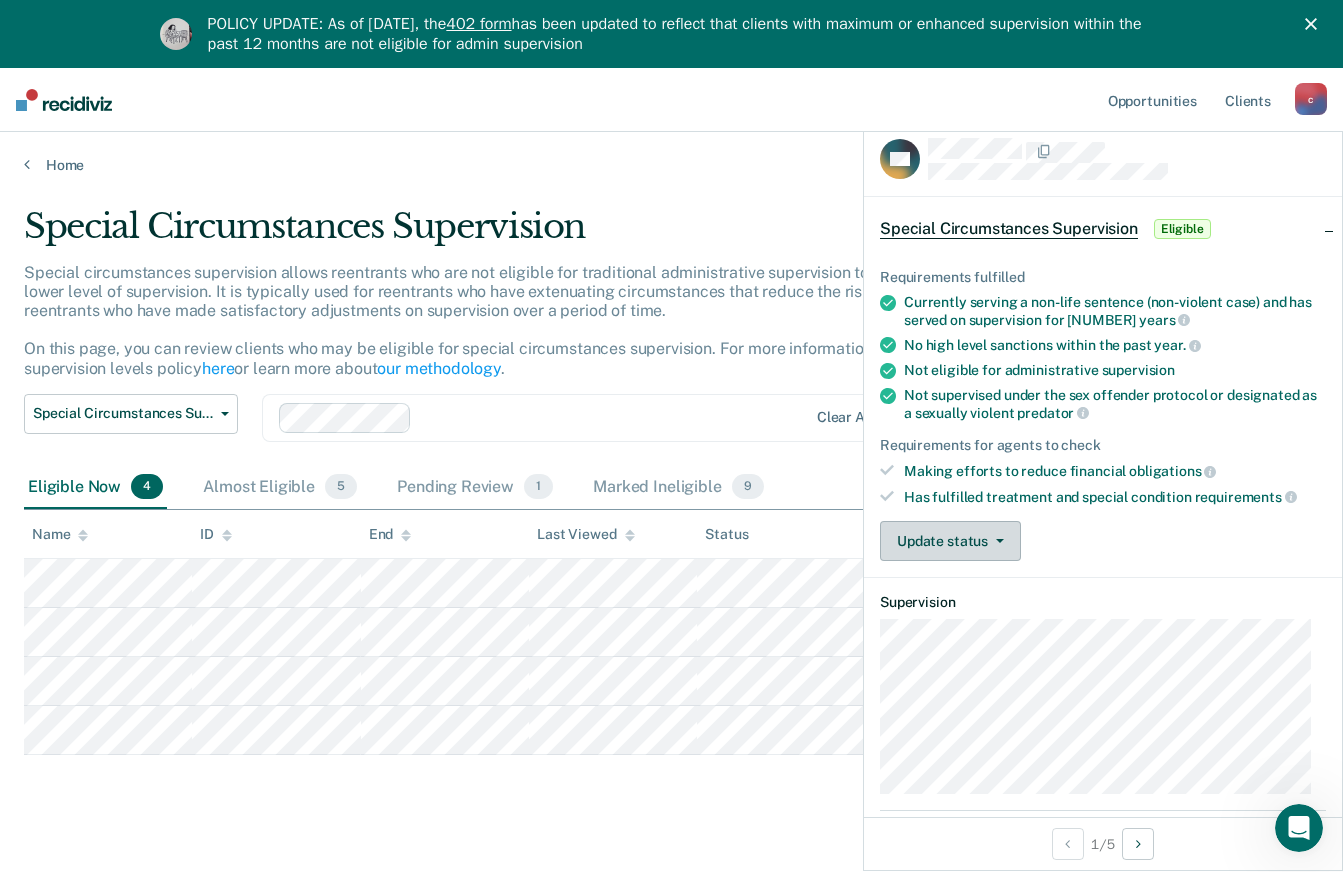 click on "Update status" at bounding box center [950, 541] 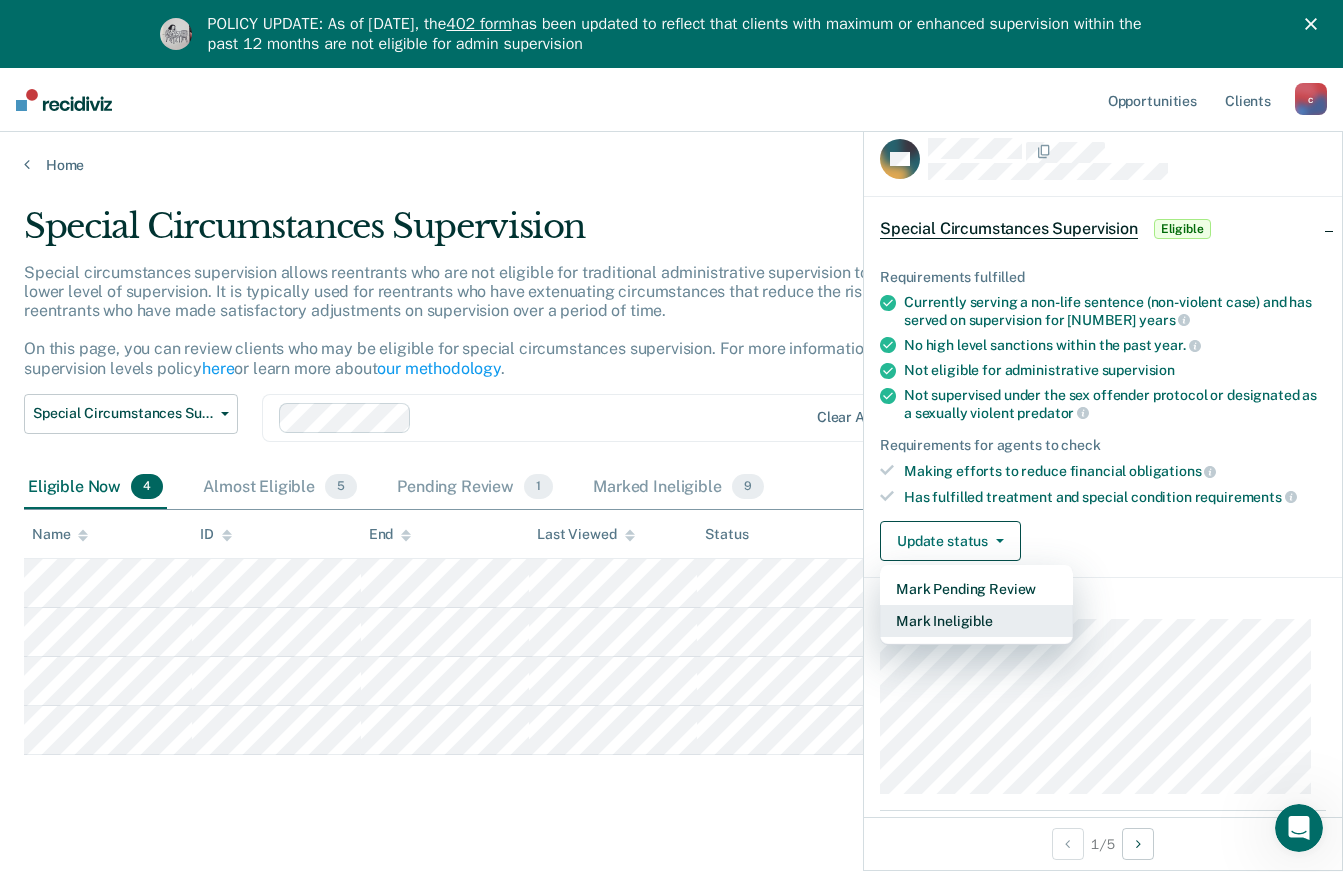 click on "Mark Ineligible" at bounding box center [976, 621] 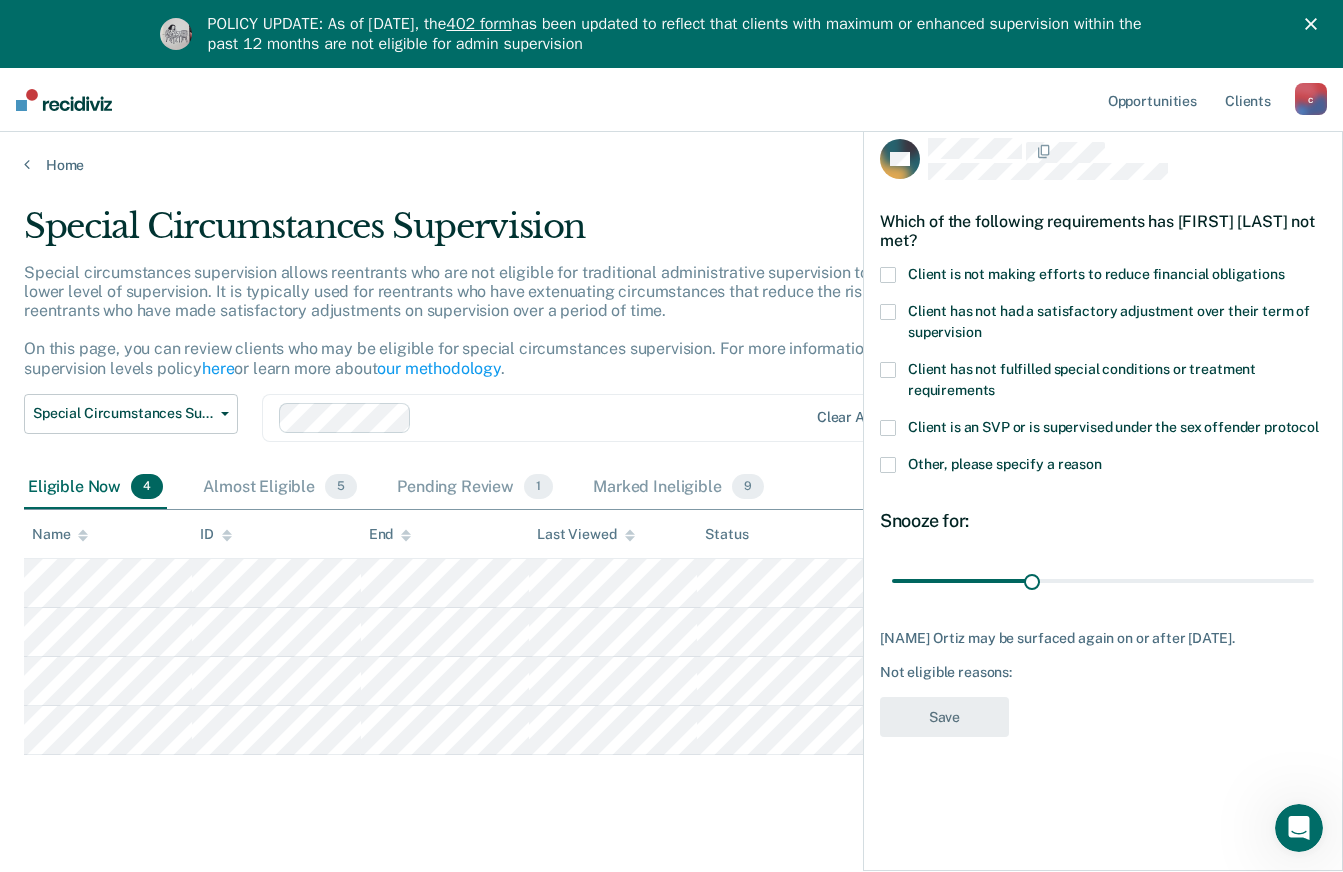 click at bounding box center [888, 275] 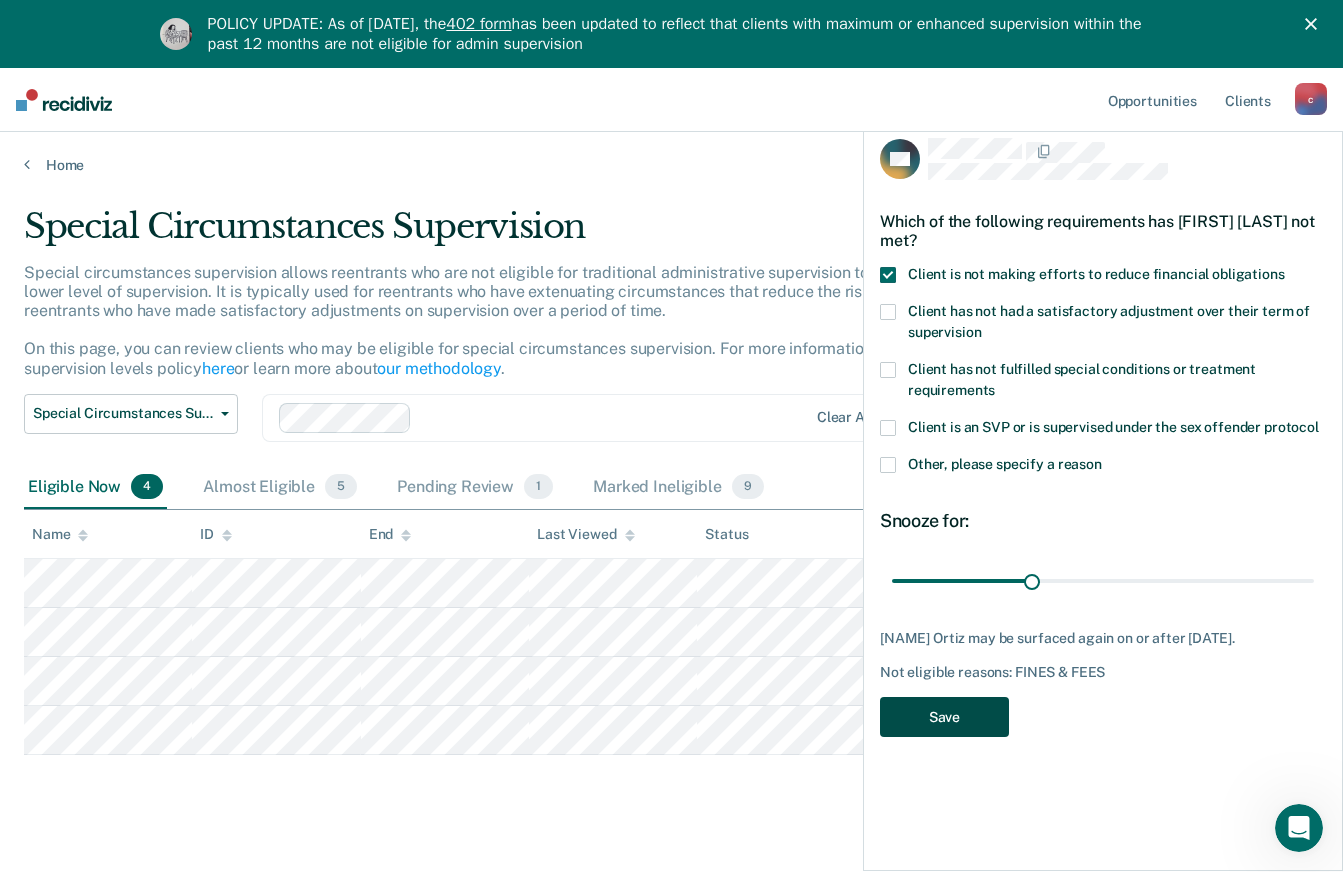 click on "Save" at bounding box center (944, 717) 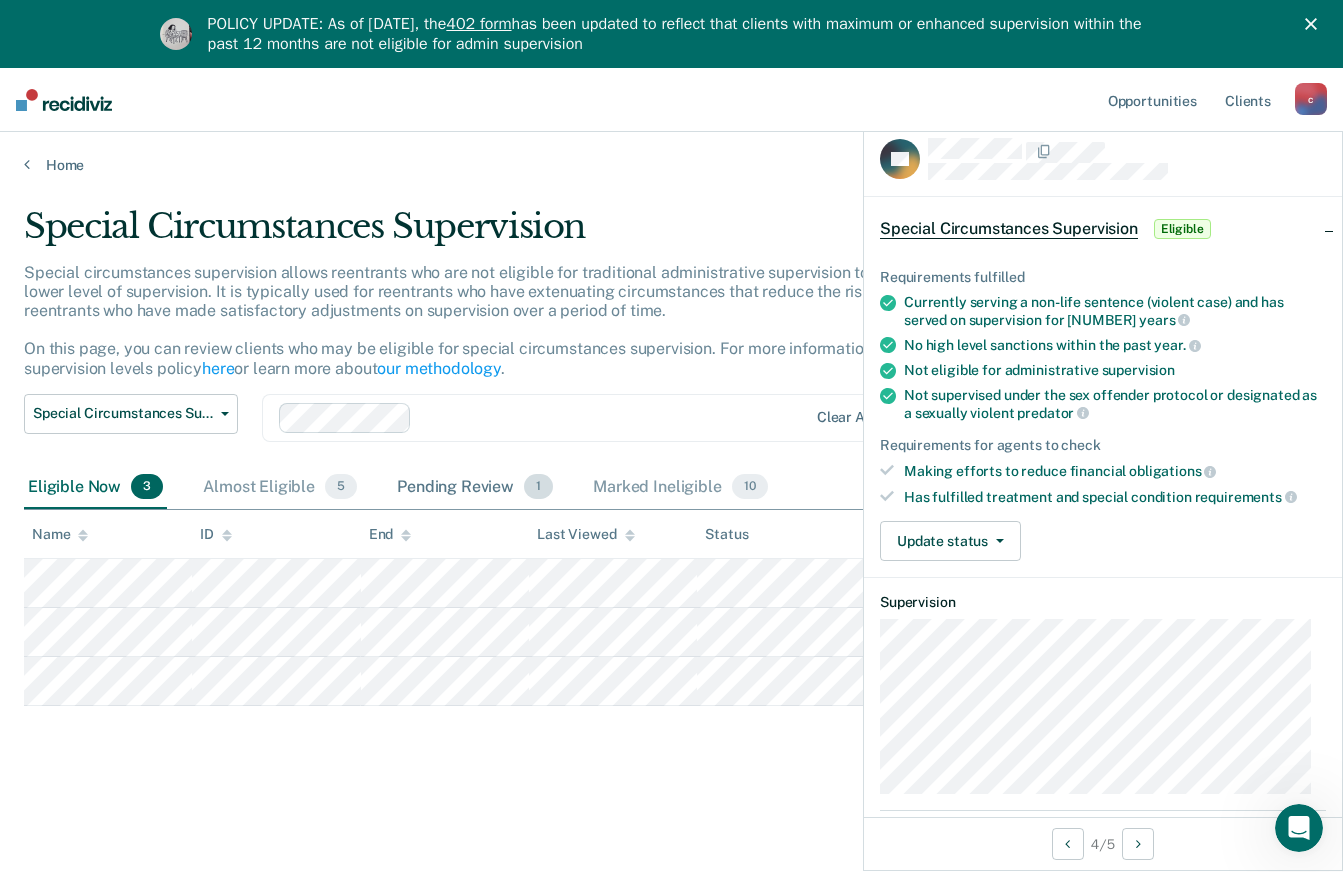 click on "Pending Review 1" at bounding box center (475, 488) 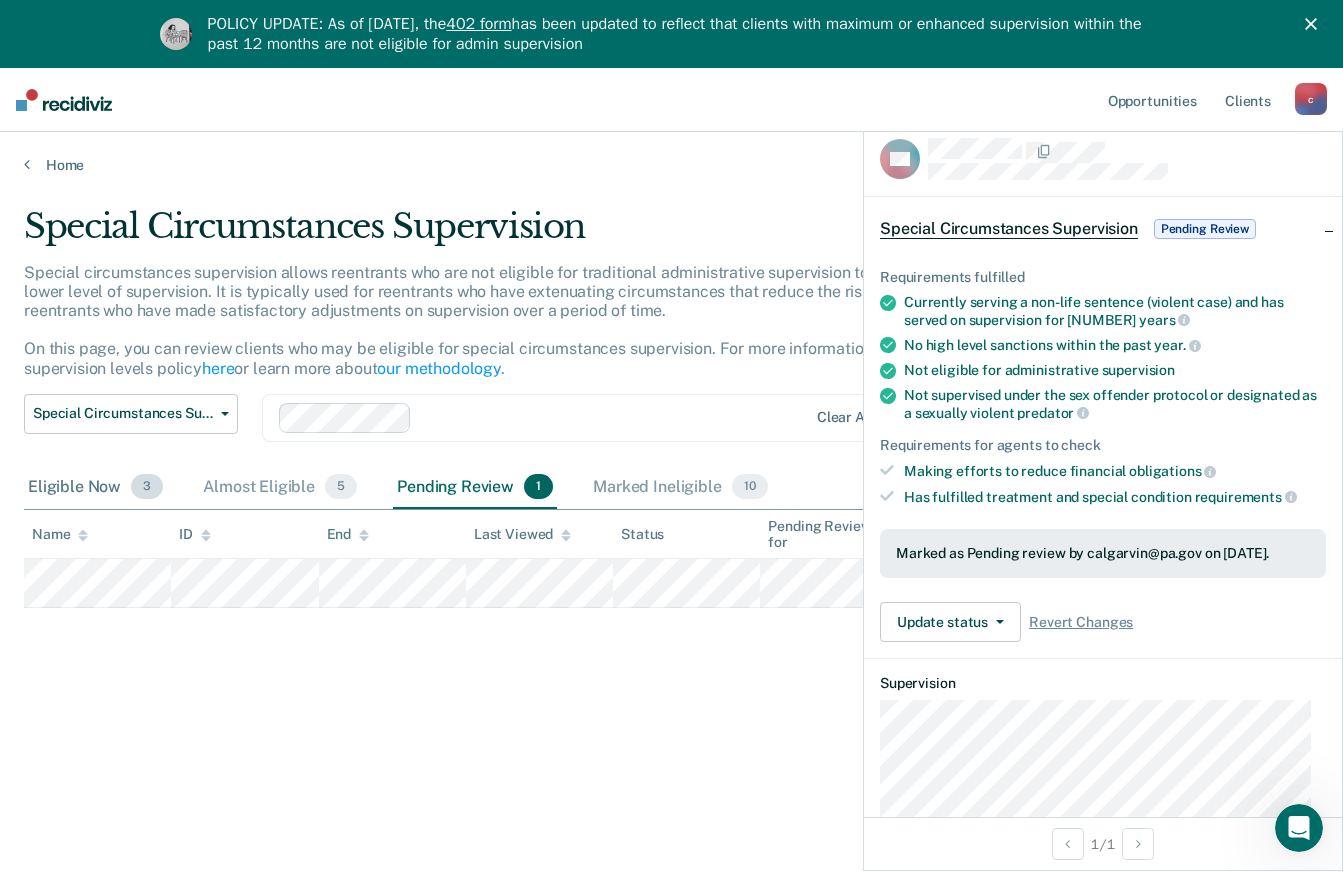 click on "Eligible Now 3" at bounding box center (95, 488) 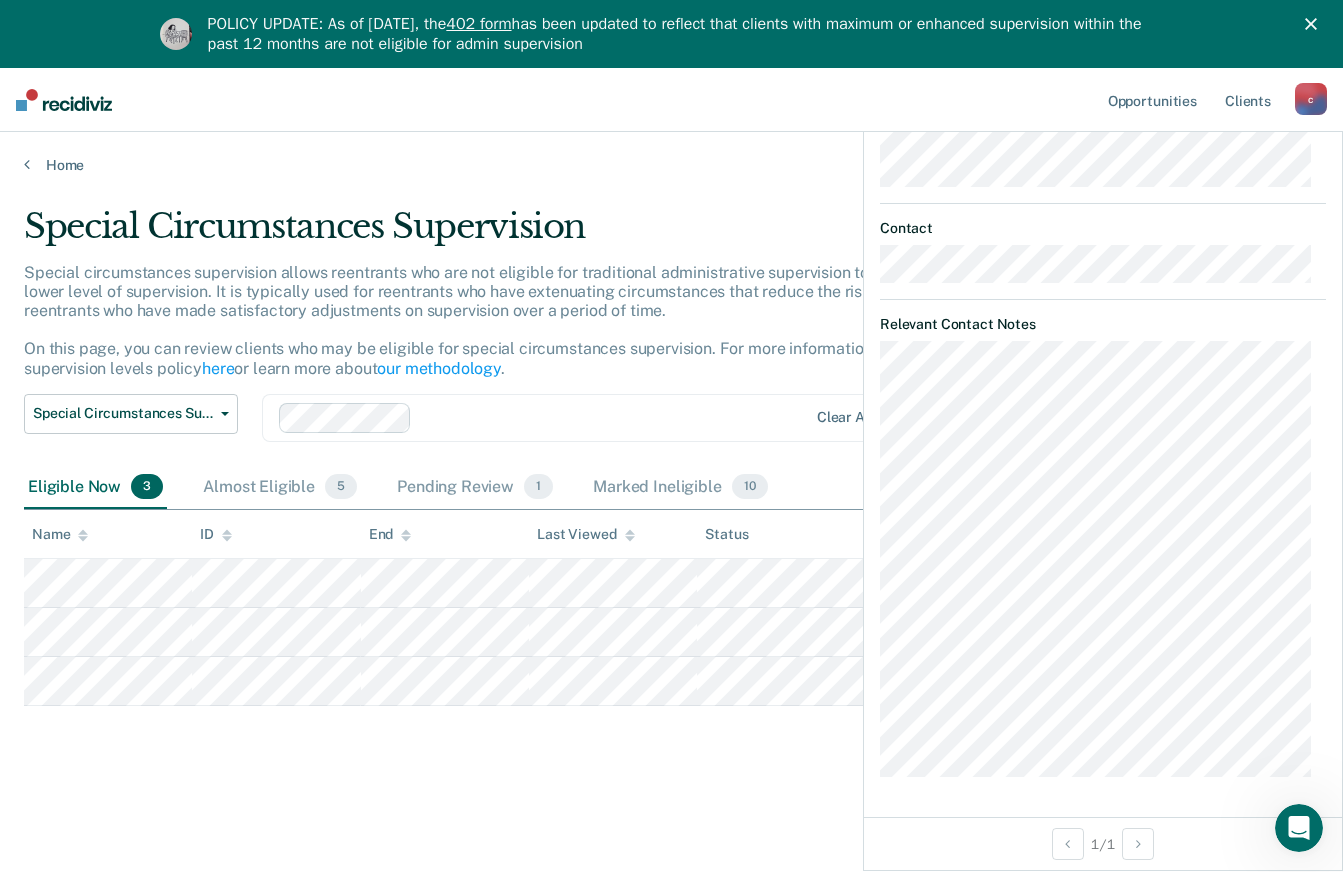 scroll, scrollTop: 702, scrollLeft: 0, axis: vertical 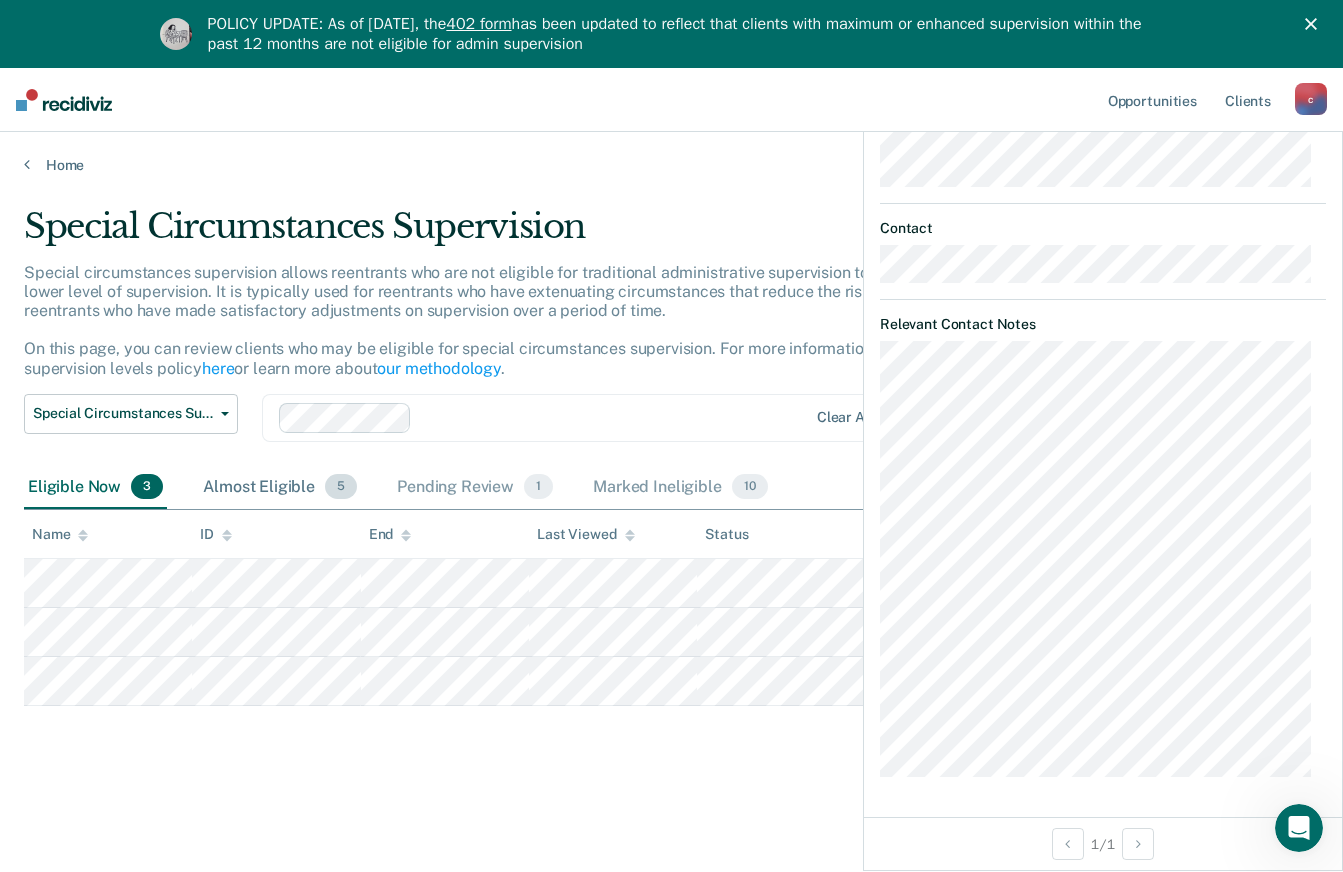 click on "Almost Eligible 5" at bounding box center [280, 488] 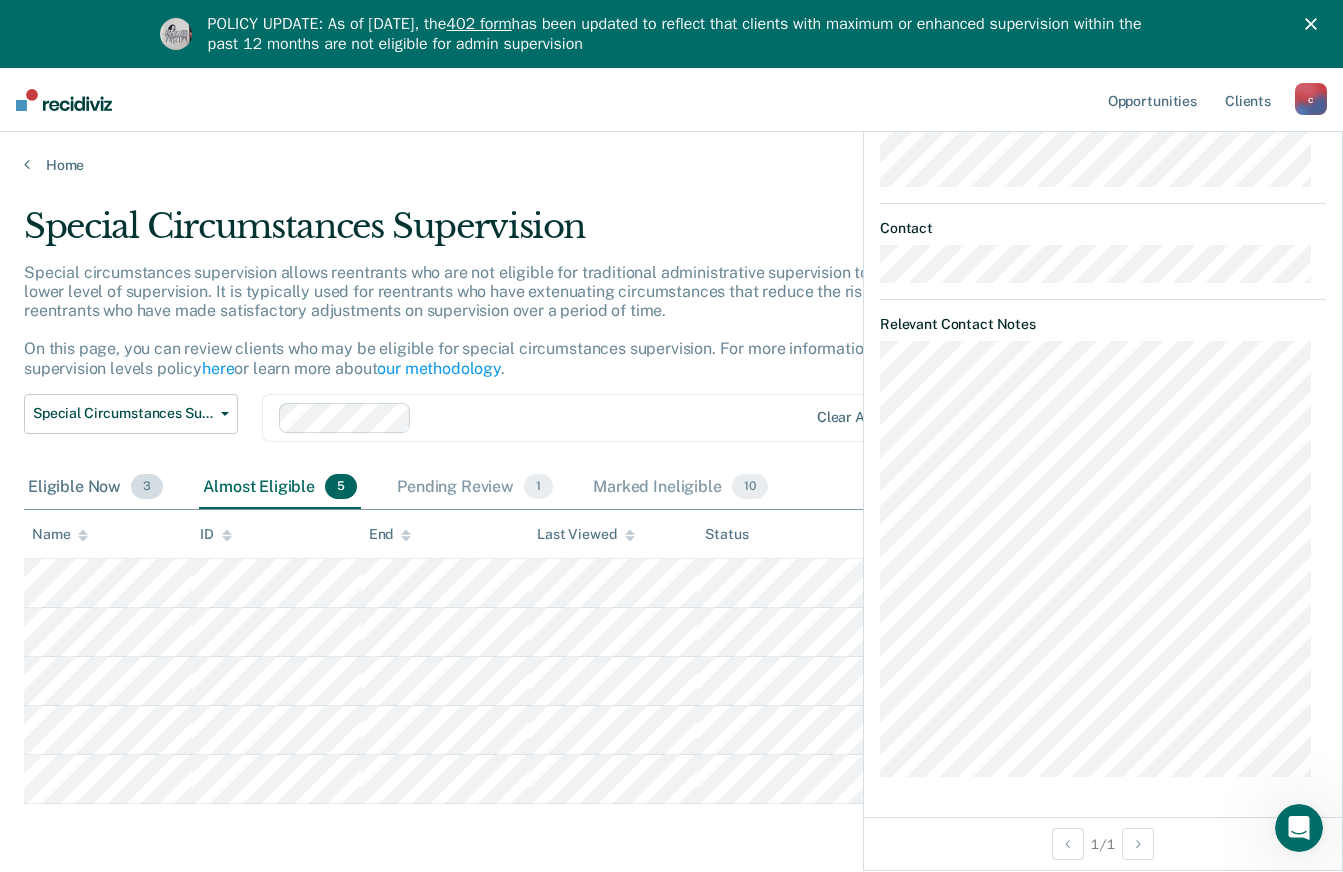 click on "Eligible Now 3" at bounding box center [95, 488] 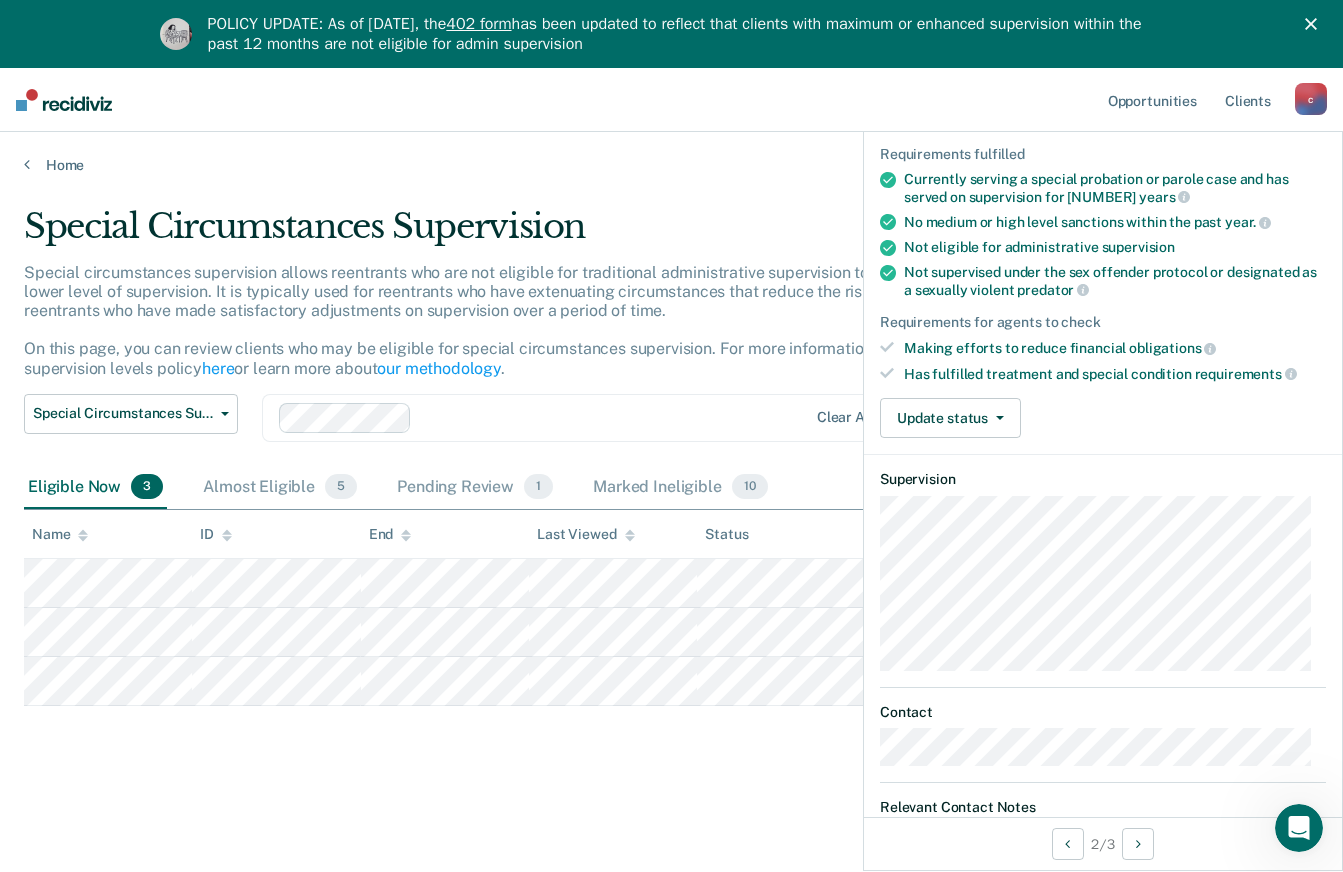 scroll, scrollTop: 0, scrollLeft: 0, axis: both 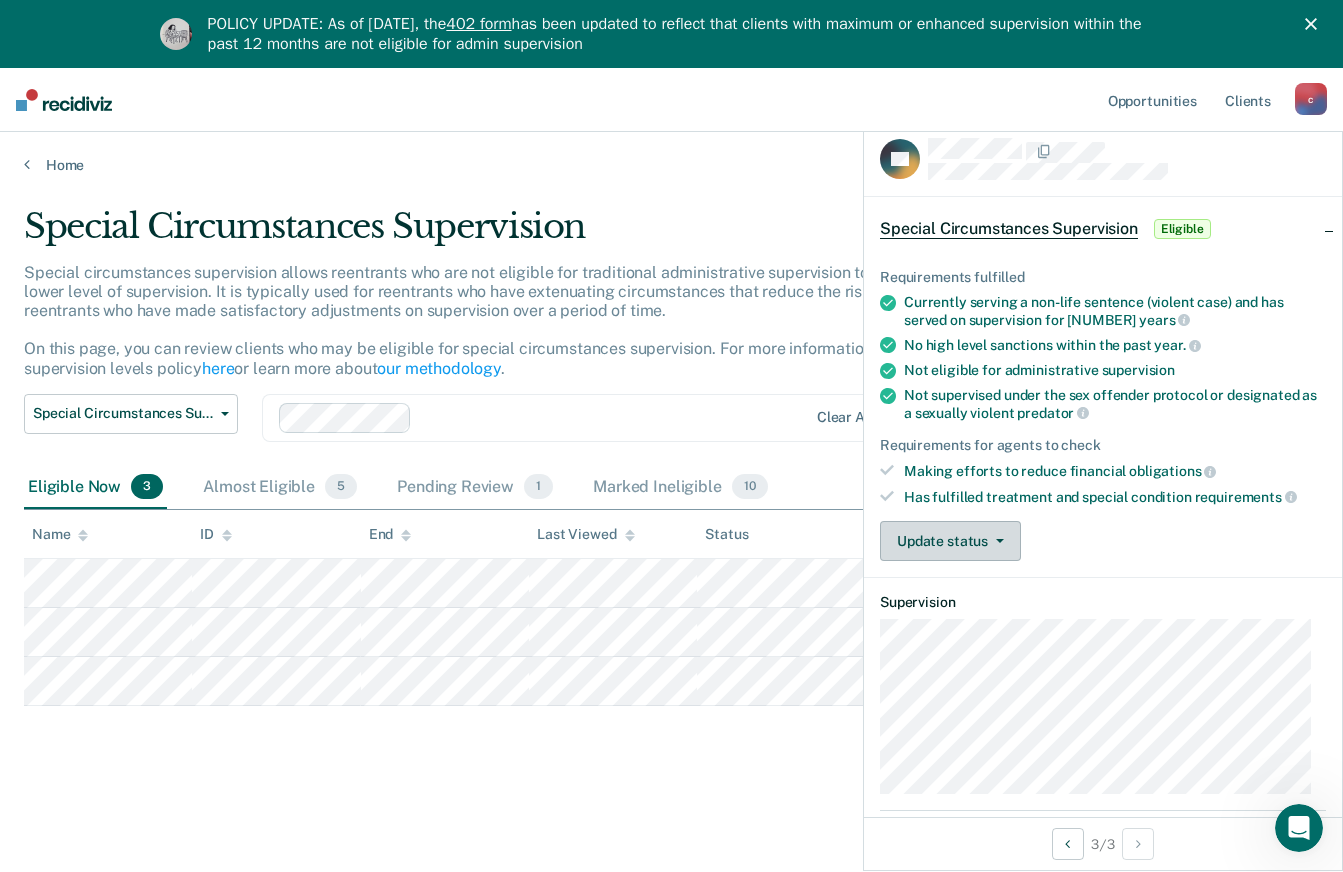 click on "Update status" at bounding box center [950, 541] 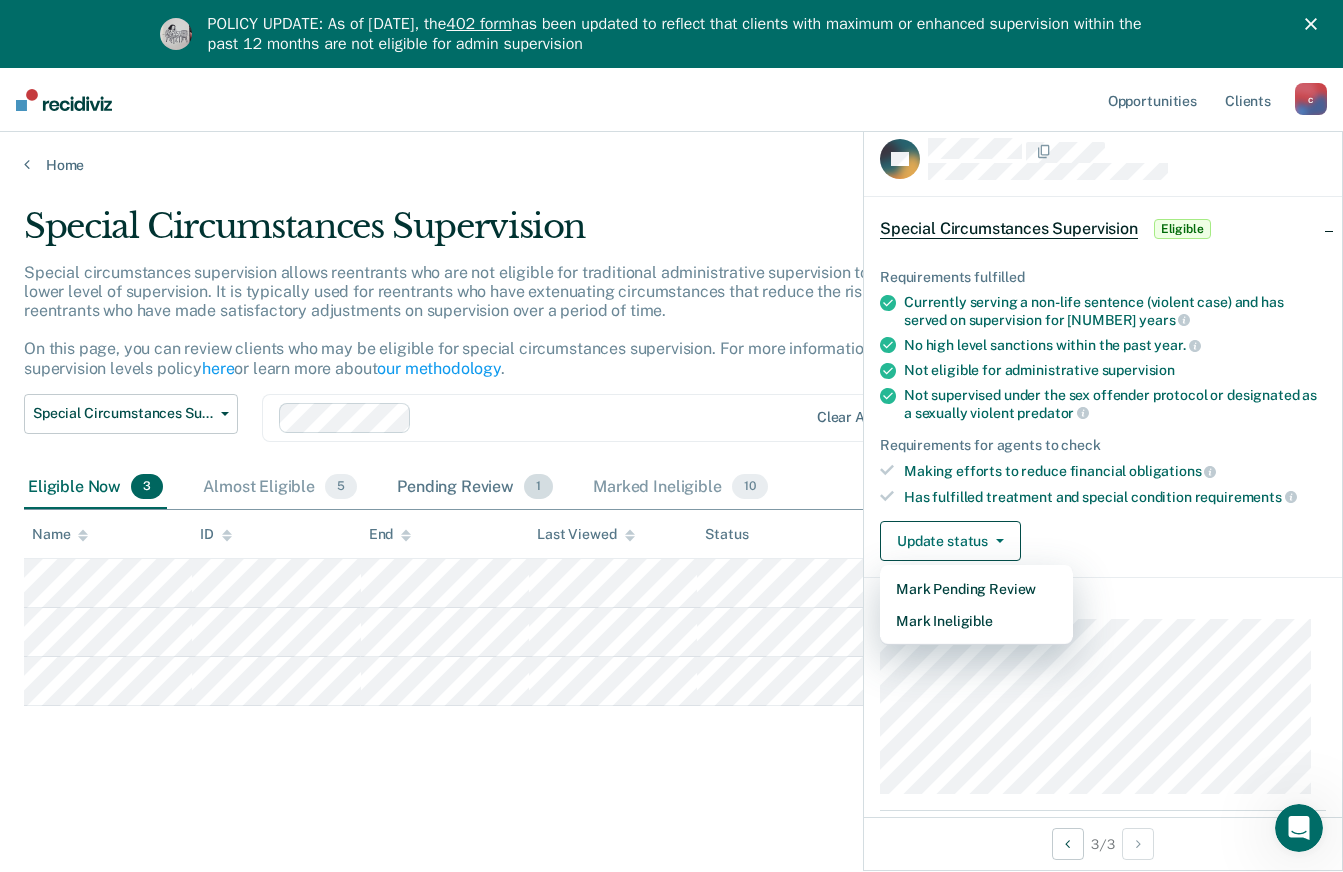 click on "Pending Review 1" at bounding box center (475, 488) 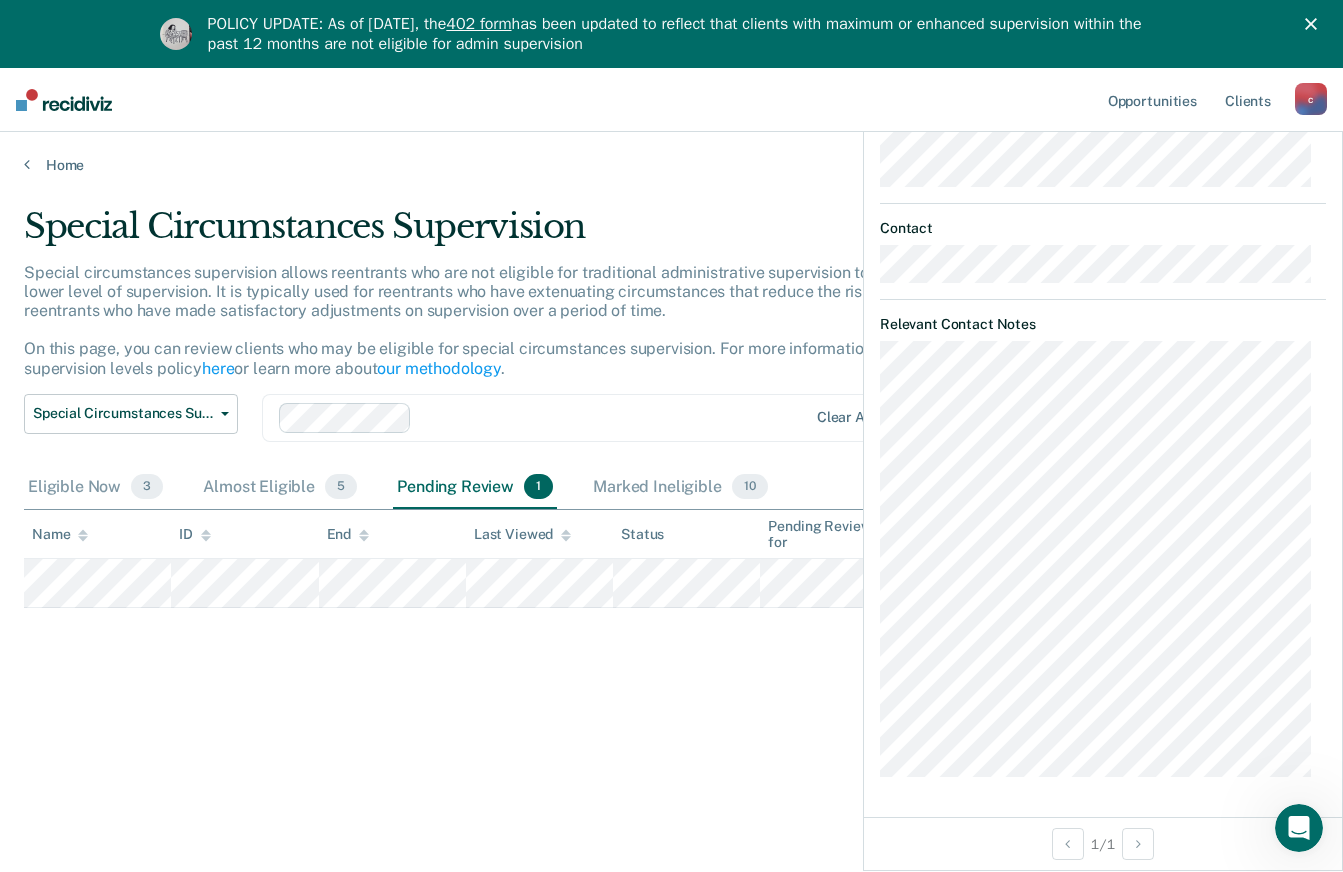 scroll, scrollTop: 702, scrollLeft: 0, axis: vertical 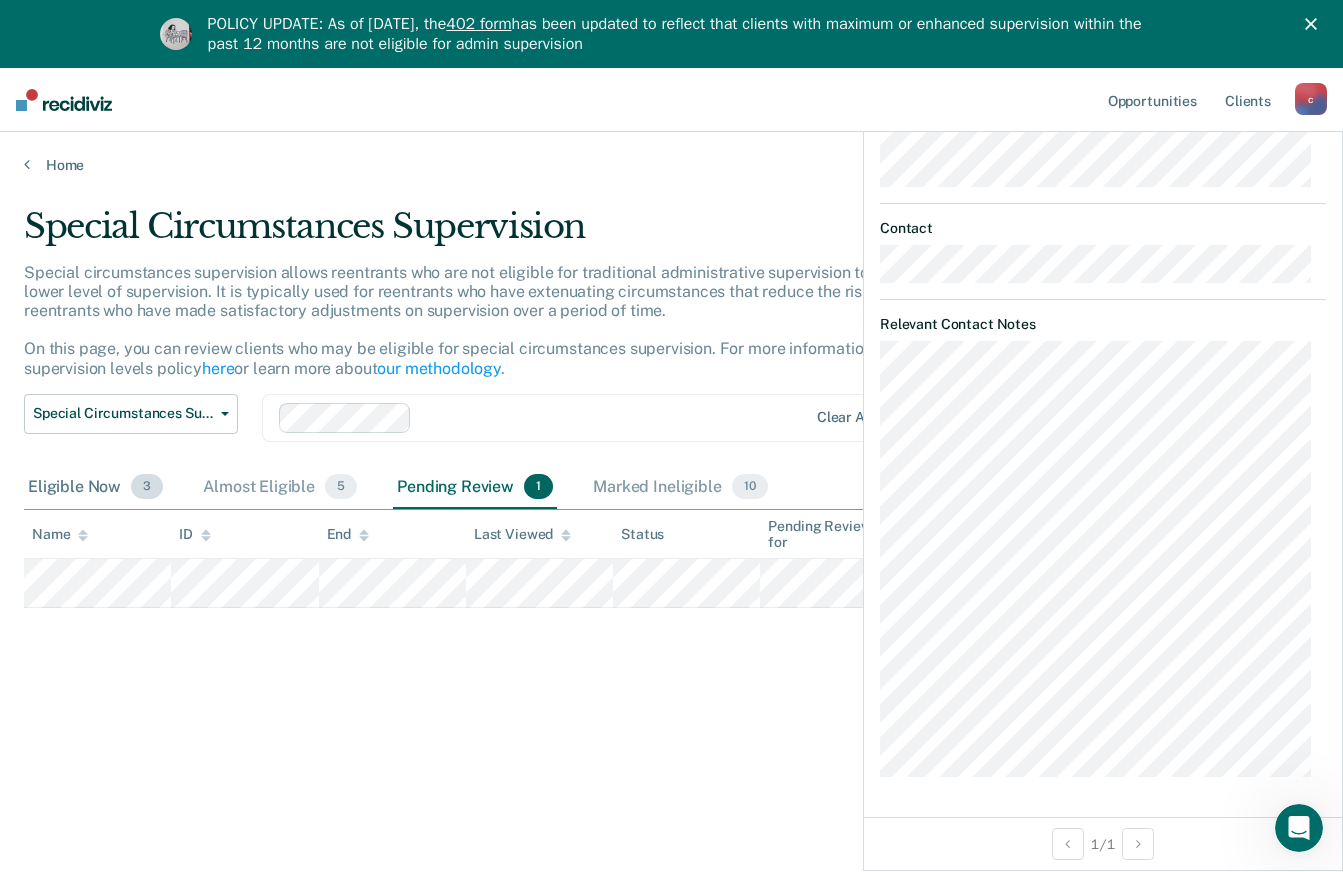 click on "Eligible Now 3" at bounding box center [95, 488] 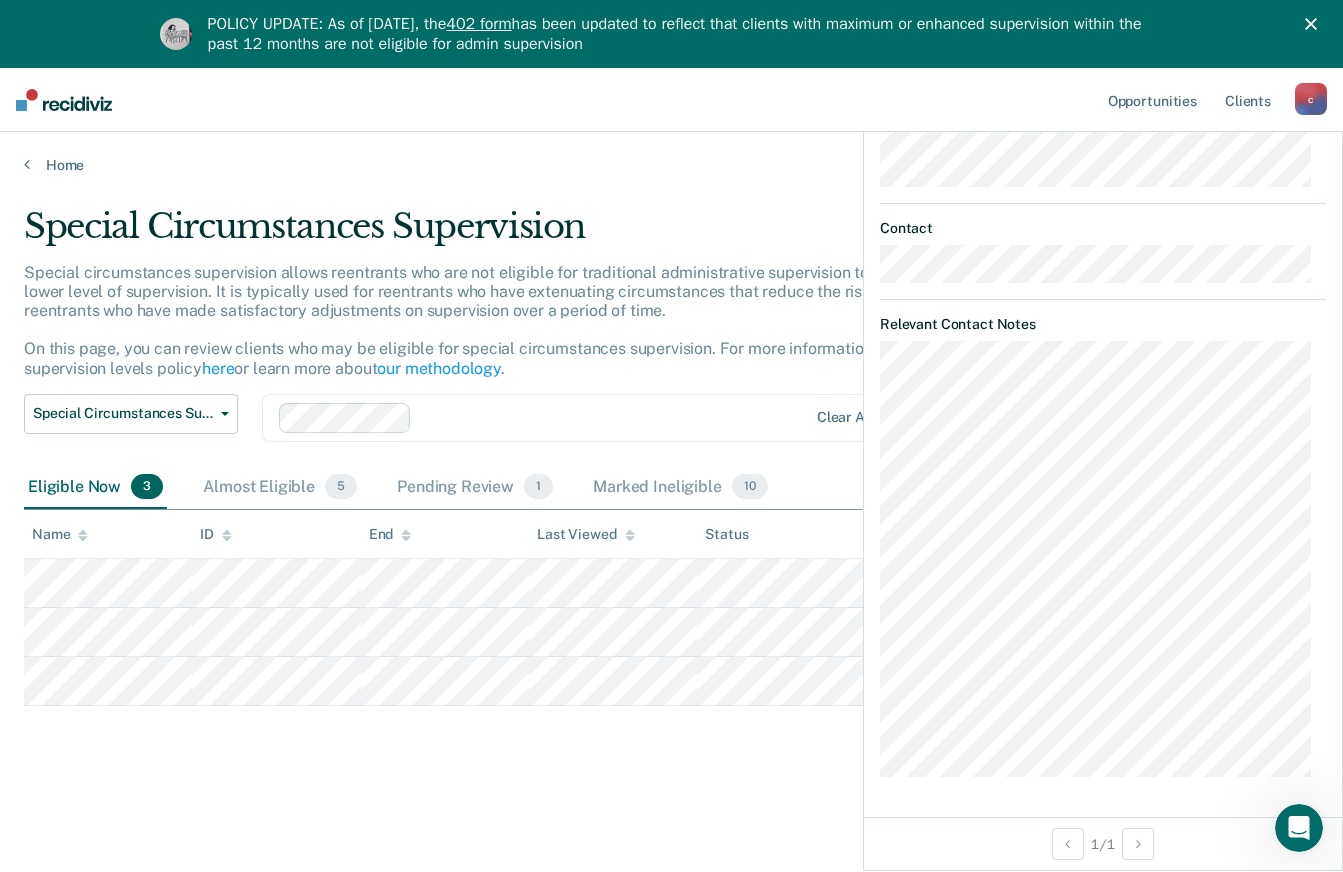 scroll, scrollTop: 513, scrollLeft: 0, axis: vertical 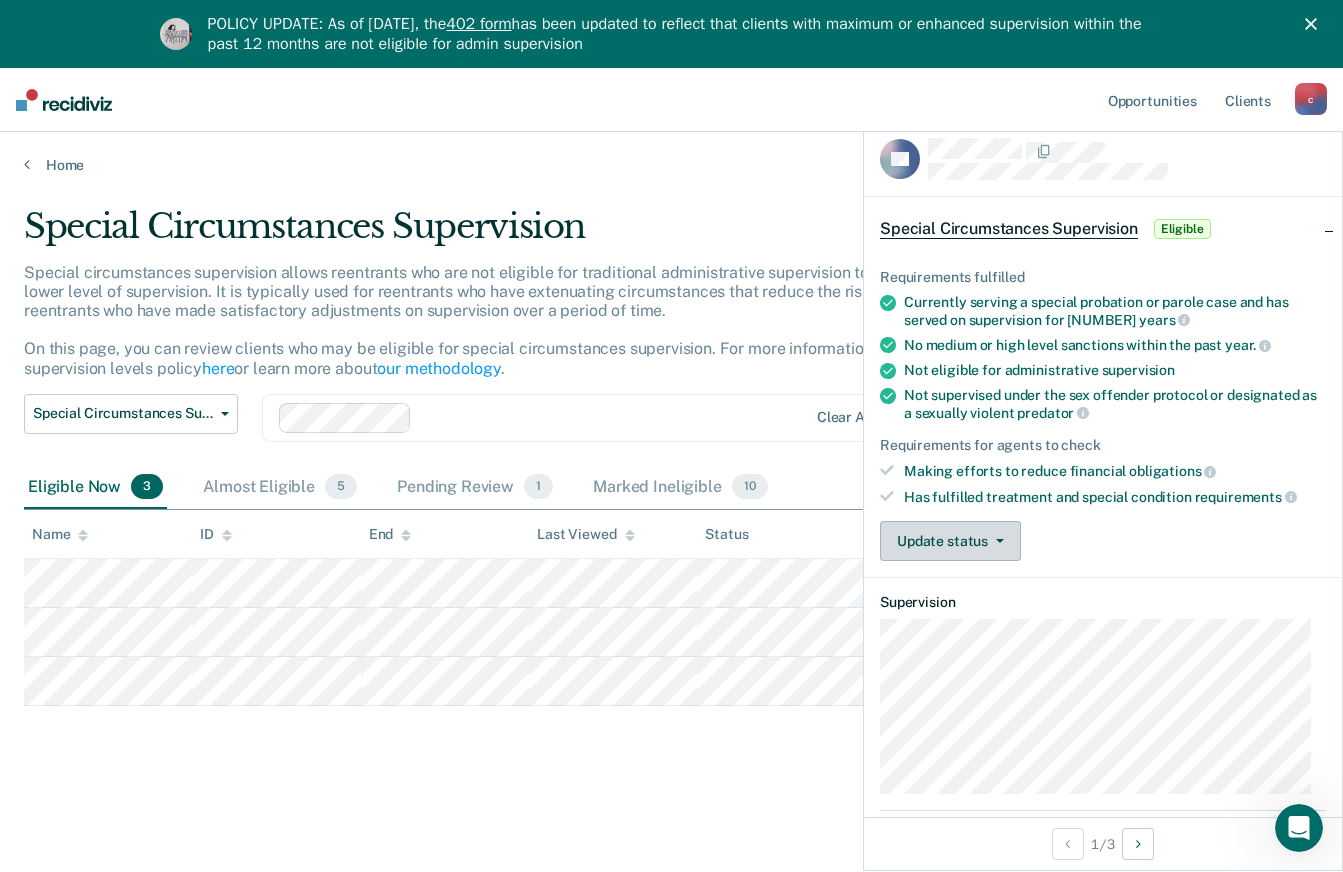 click on "Update status" at bounding box center [950, 541] 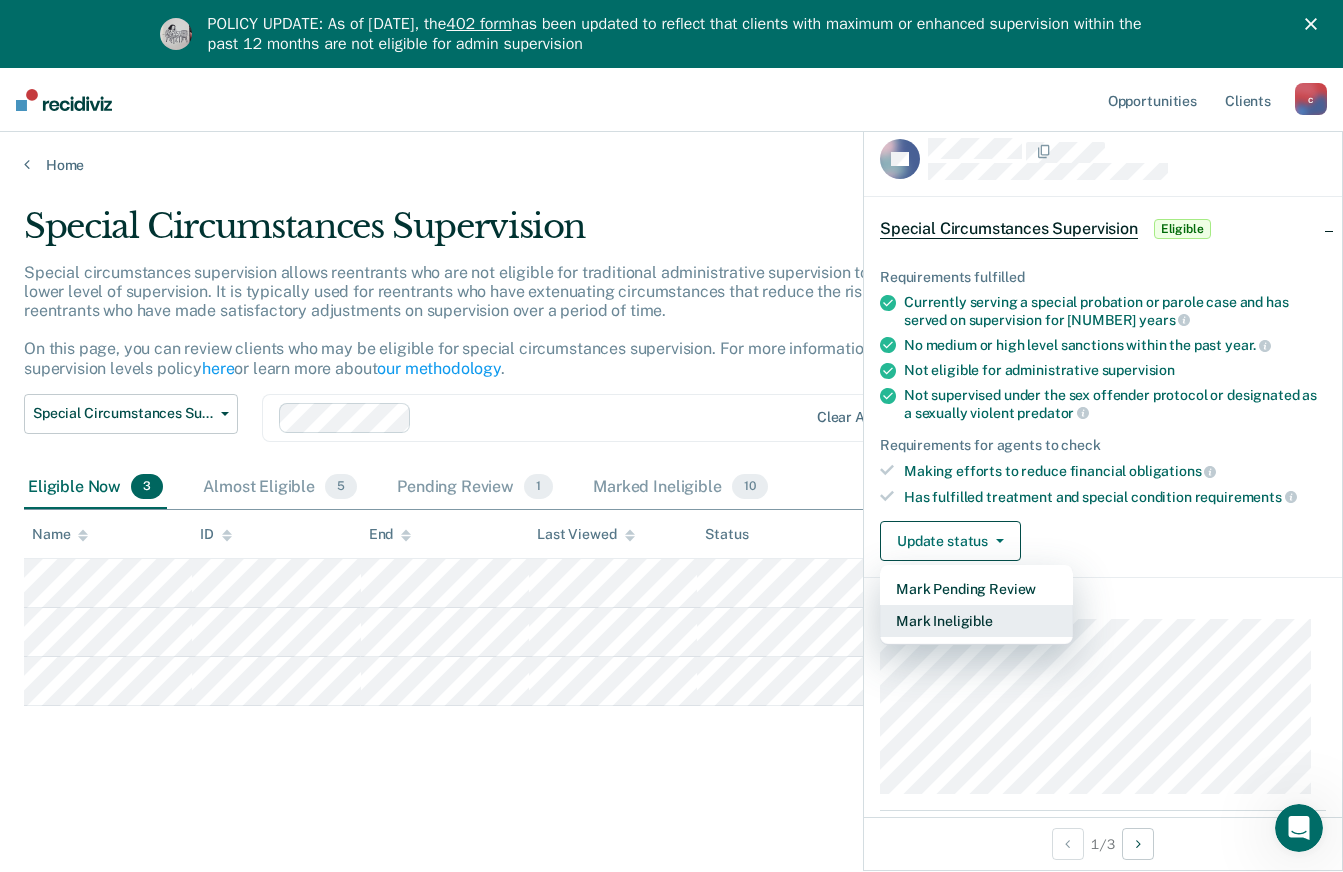 click on "Mark Ineligible" at bounding box center [976, 621] 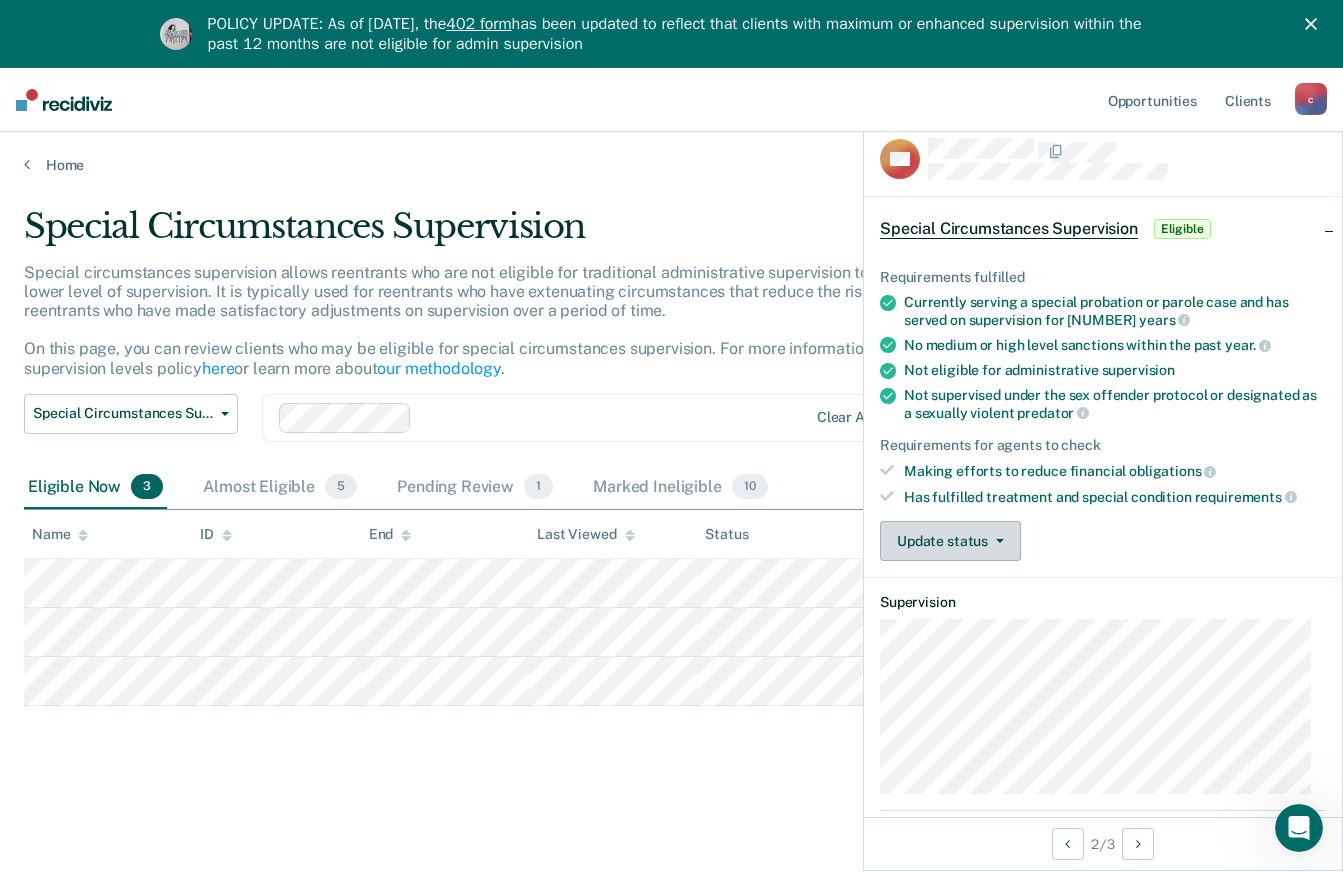 click on "Update status" at bounding box center [950, 541] 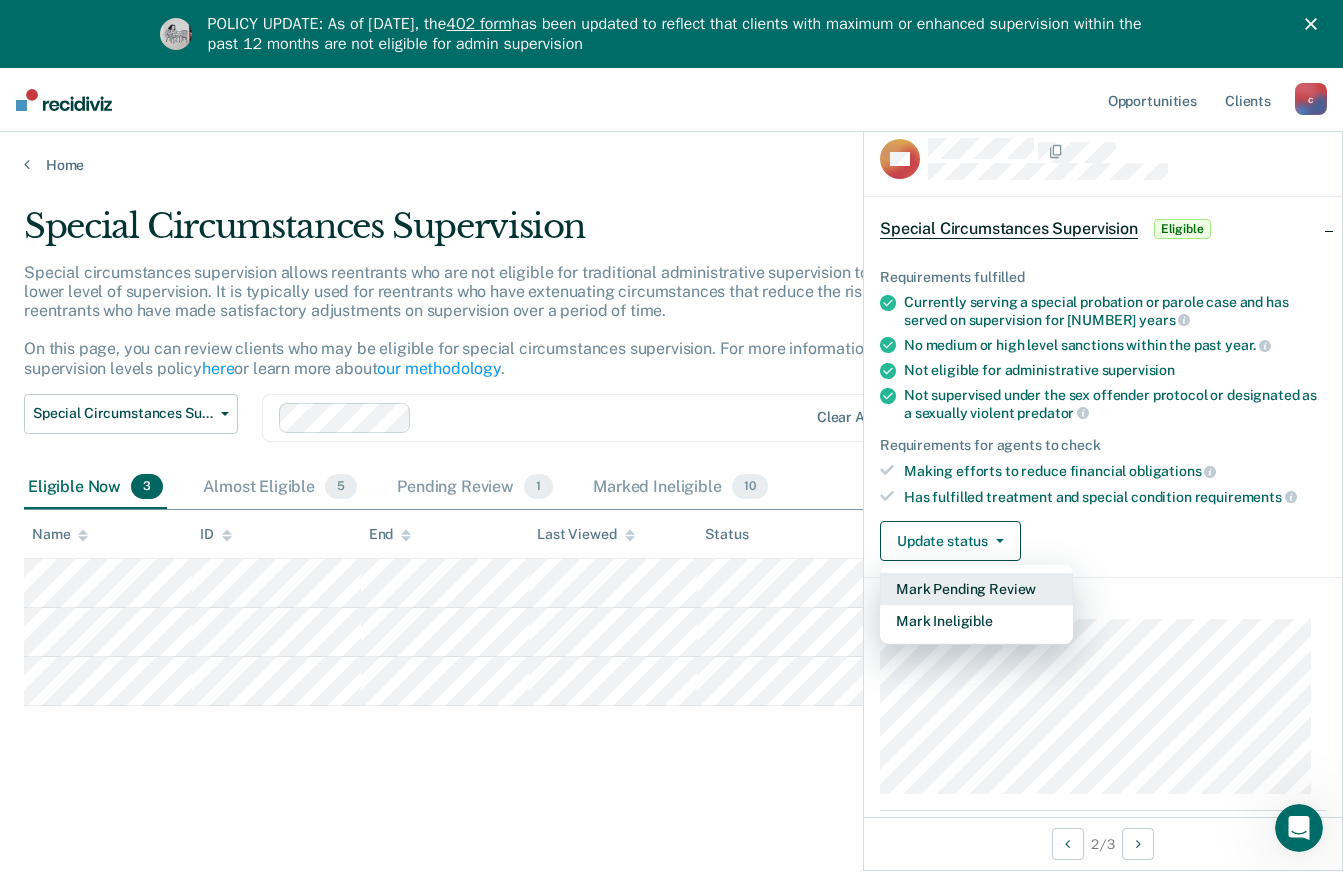 click on "Mark Pending Review" at bounding box center (976, 589) 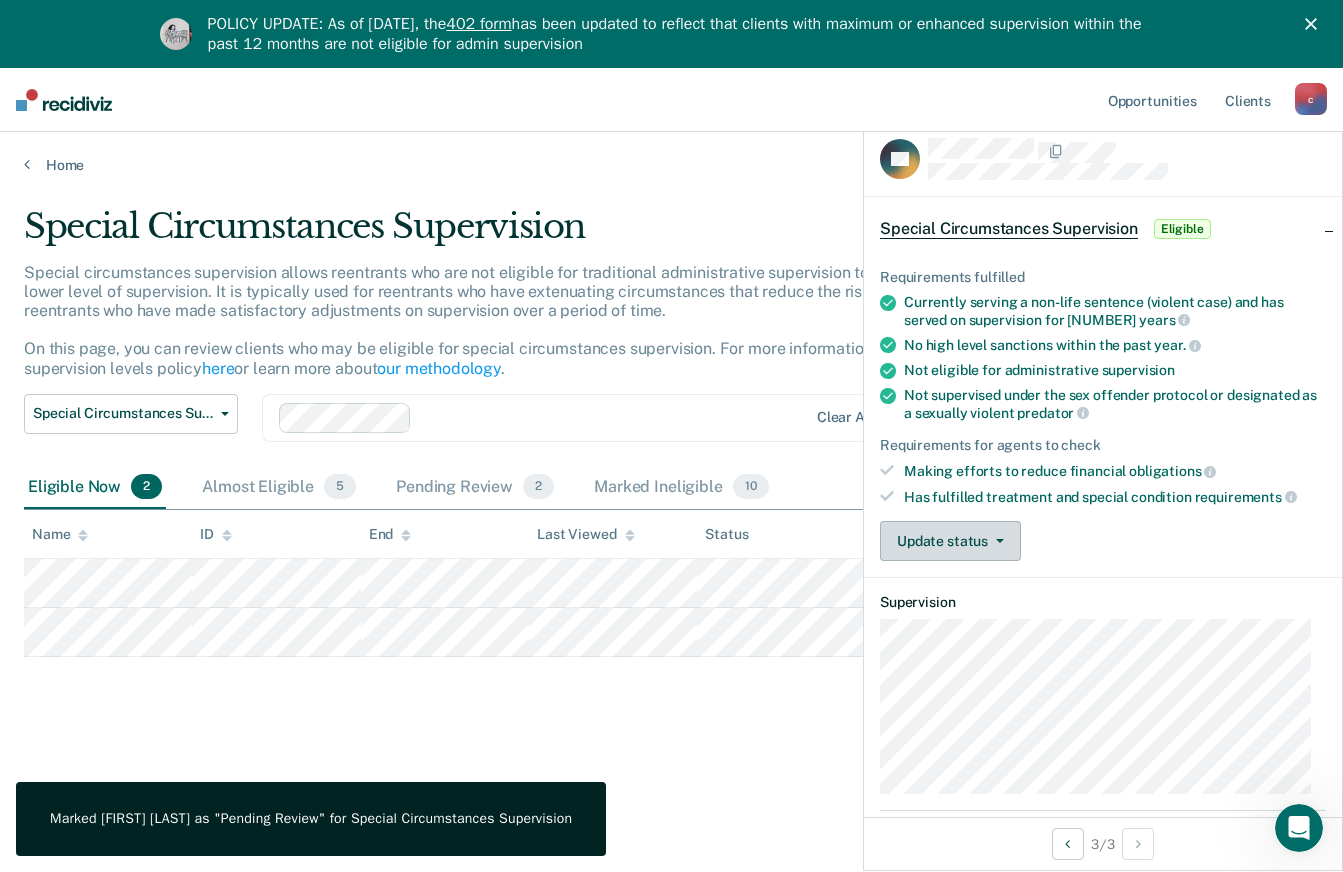 click at bounding box center (996, 541) 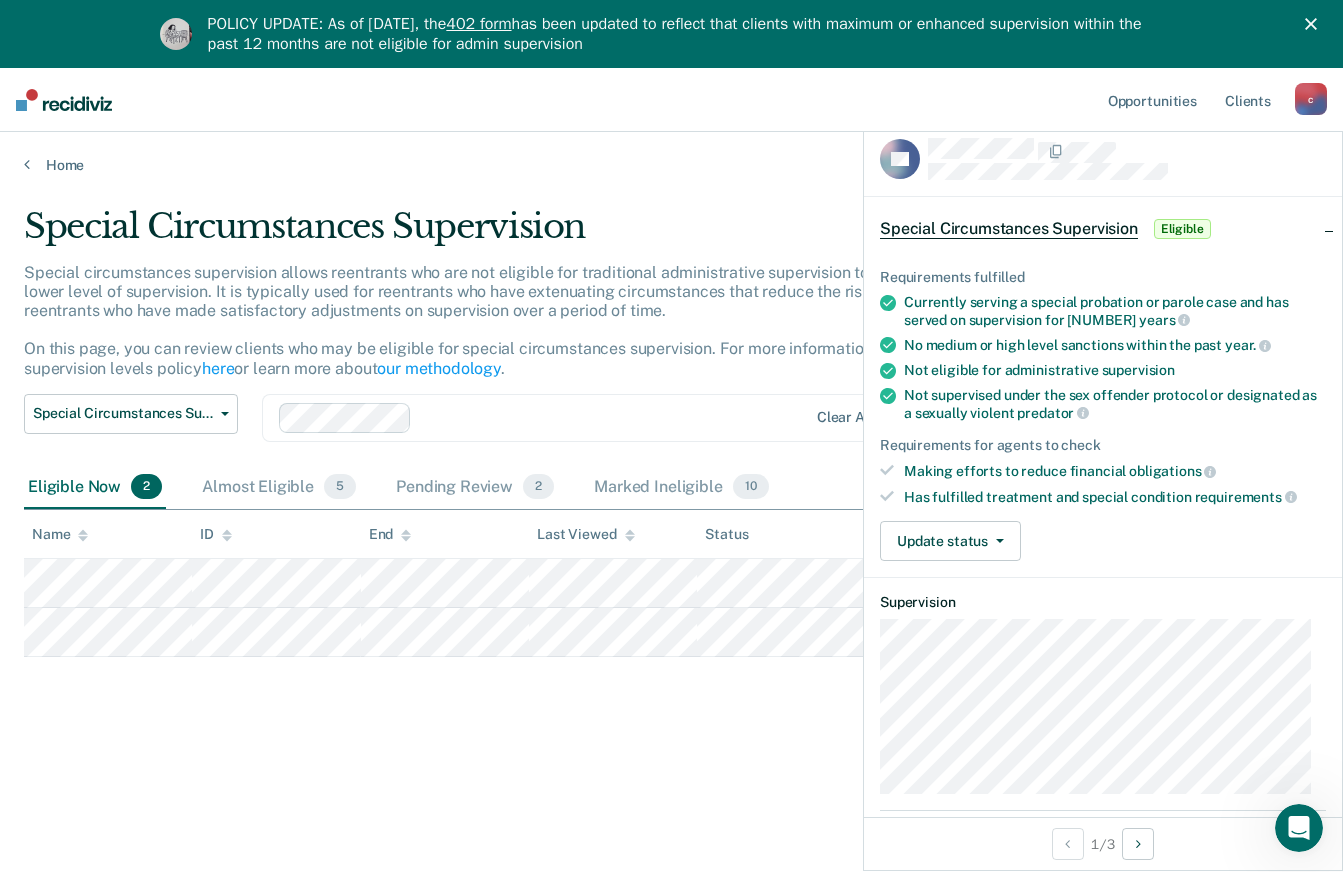 click on "Special Circumstances Supervision Special circumstances supervision allows reentrants who are not eligible for traditional administrative supervision to be supervised at a lower level of supervision. It is typically used for reentrants who have extenuating circumstances that reduce the risk of re-offending or reentrants who have made satisfactory adjustments on supervision over a period of time. On this page, you can review clients who may be eligible for special circumstances supervision. For more information, please refer to the supervision levels policy here or learn more about our methodology . Special Circumstances Supervision Administrative Supervision Special Circumstances Supervision Clear agents Eligible Now [NUMBER] Almost Eligible [NUMBER] Pending Review [NUMBER] Marked Ineligible [NUMBER]
To pick up a draggable item, press the space bar.
While dragging, use the arrow keys to move the item.
Press space again to drop the item in its new position, or press escape to cancel.
Name ID End Last Viewed" at bounding box center (671, 498) 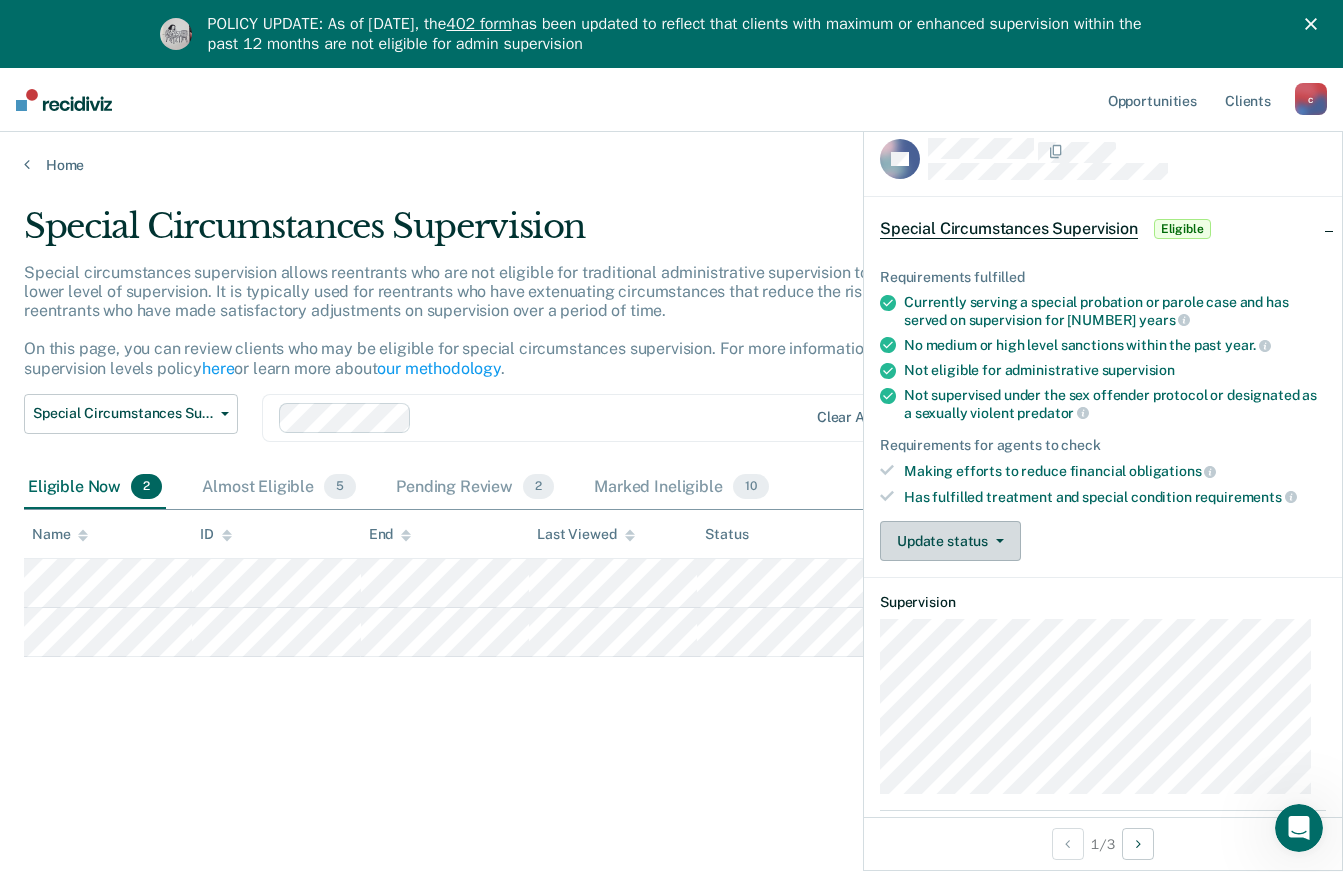 click at bounding box center (996, 541) 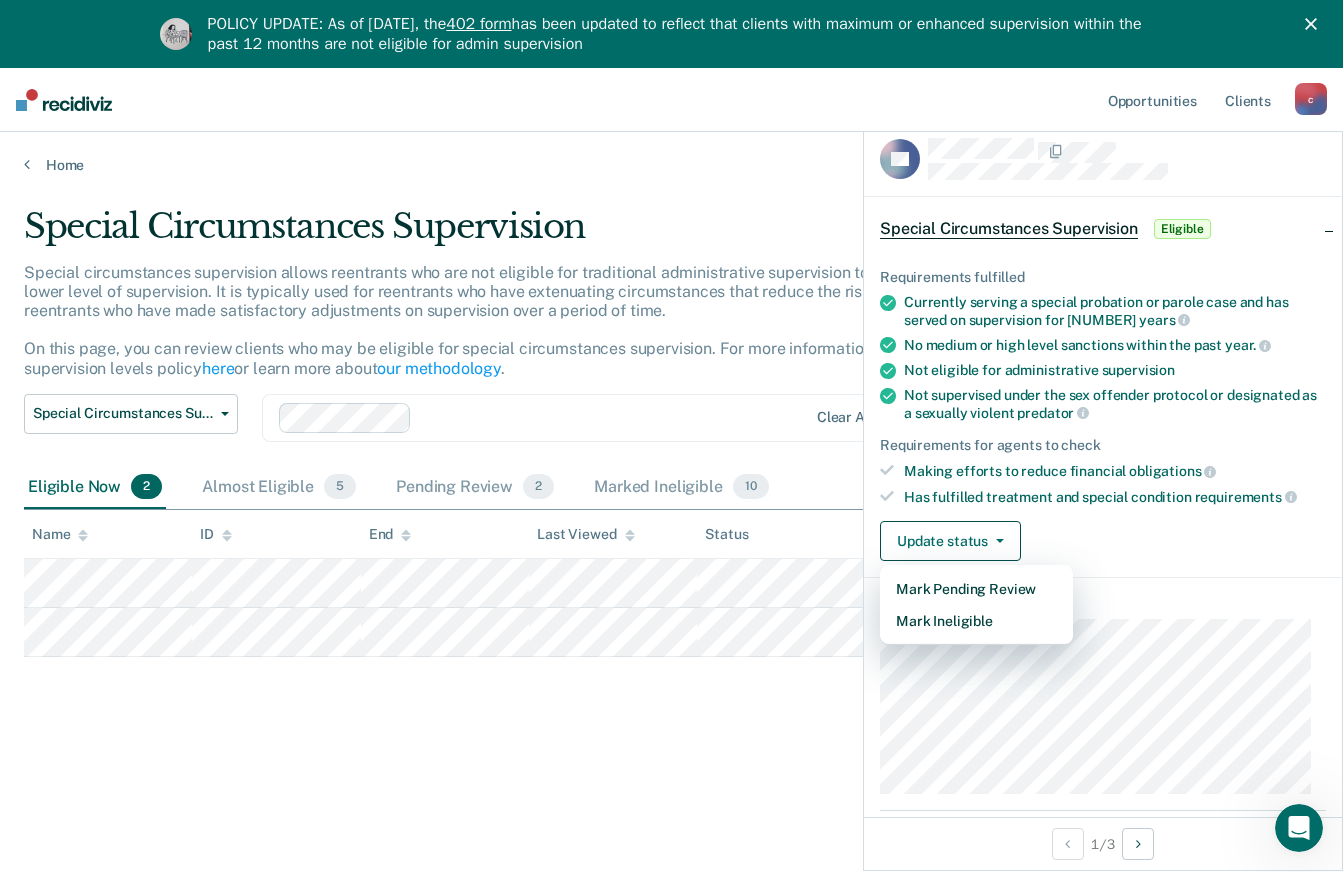 click on "Update status Mark Pending Review Mark Ineligible" at bounding box center [1103, 541] 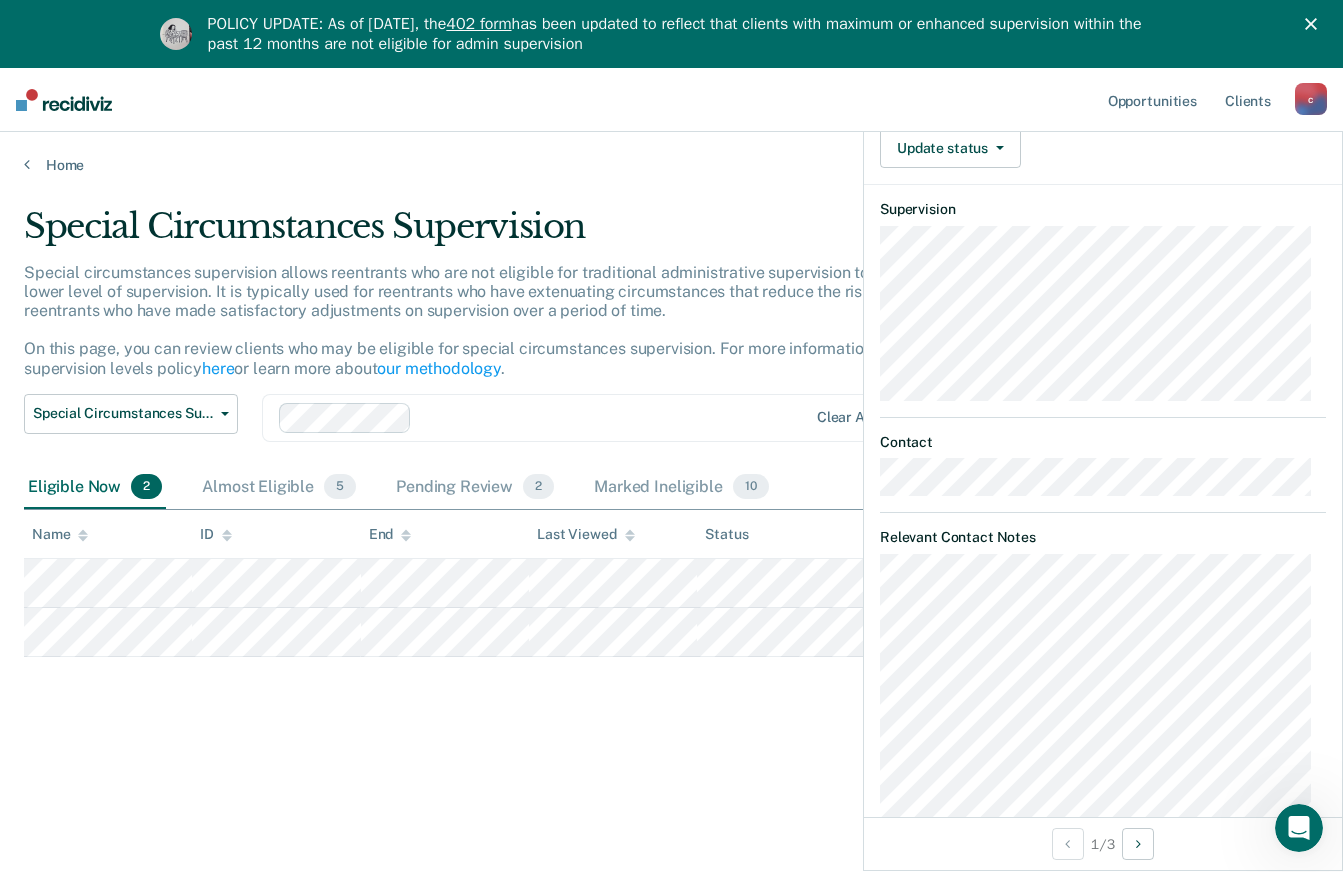 scroll, scrollTop: 400, scrollLeft: 0, axis: vertical 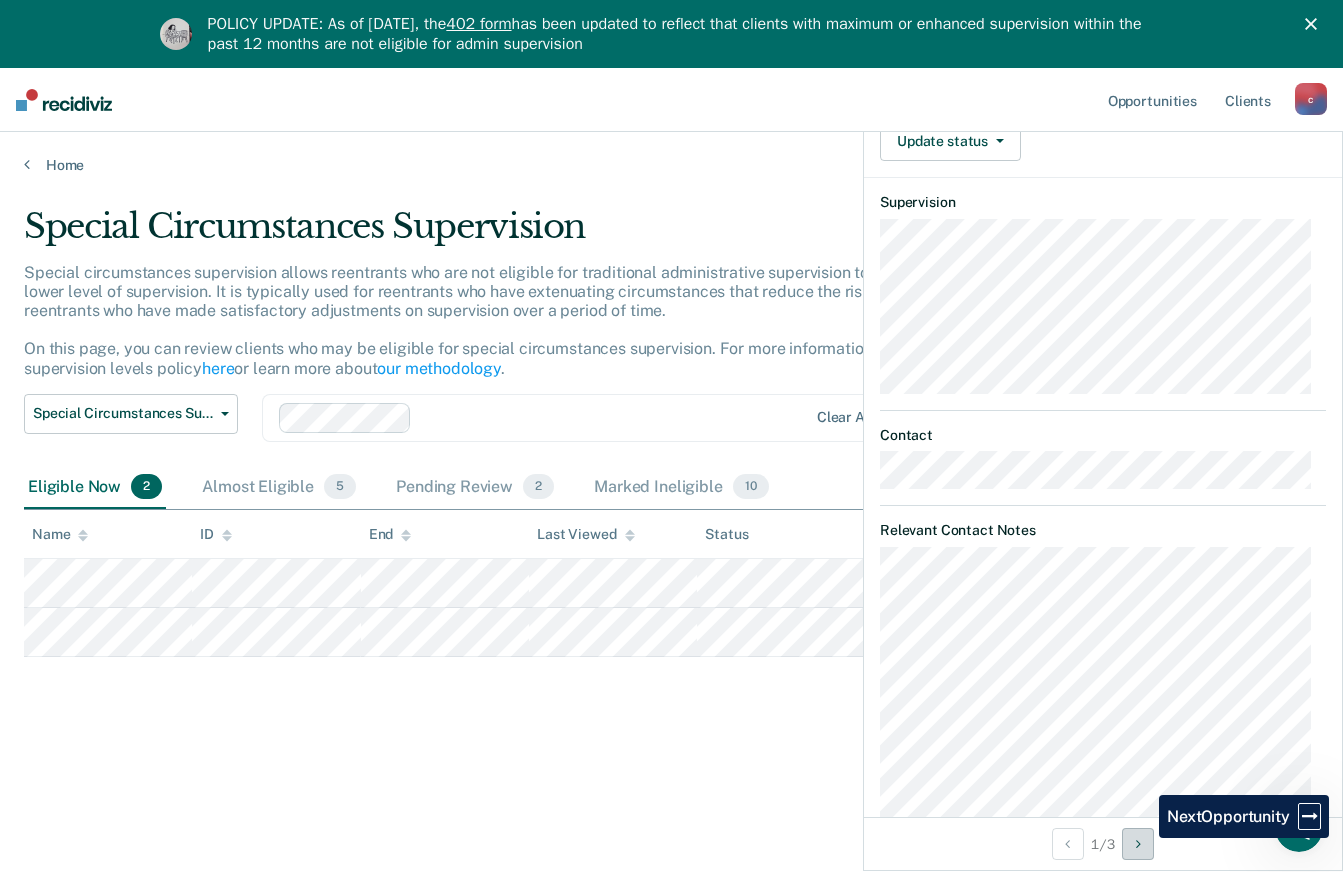 click at bounding box center (1138, 844) 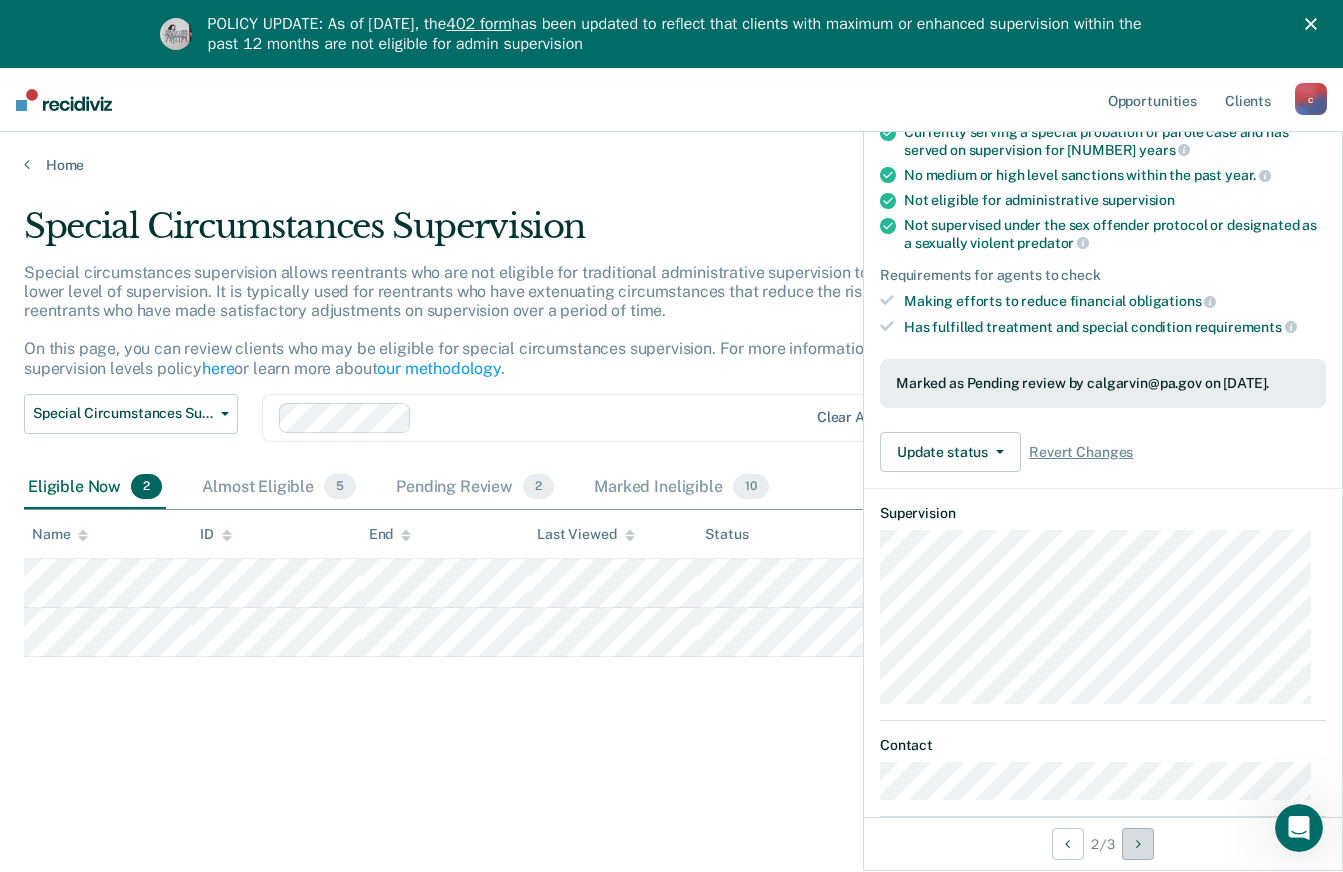 scroll, scrollTop: 3, scrollLeft: 0, axis: vertical 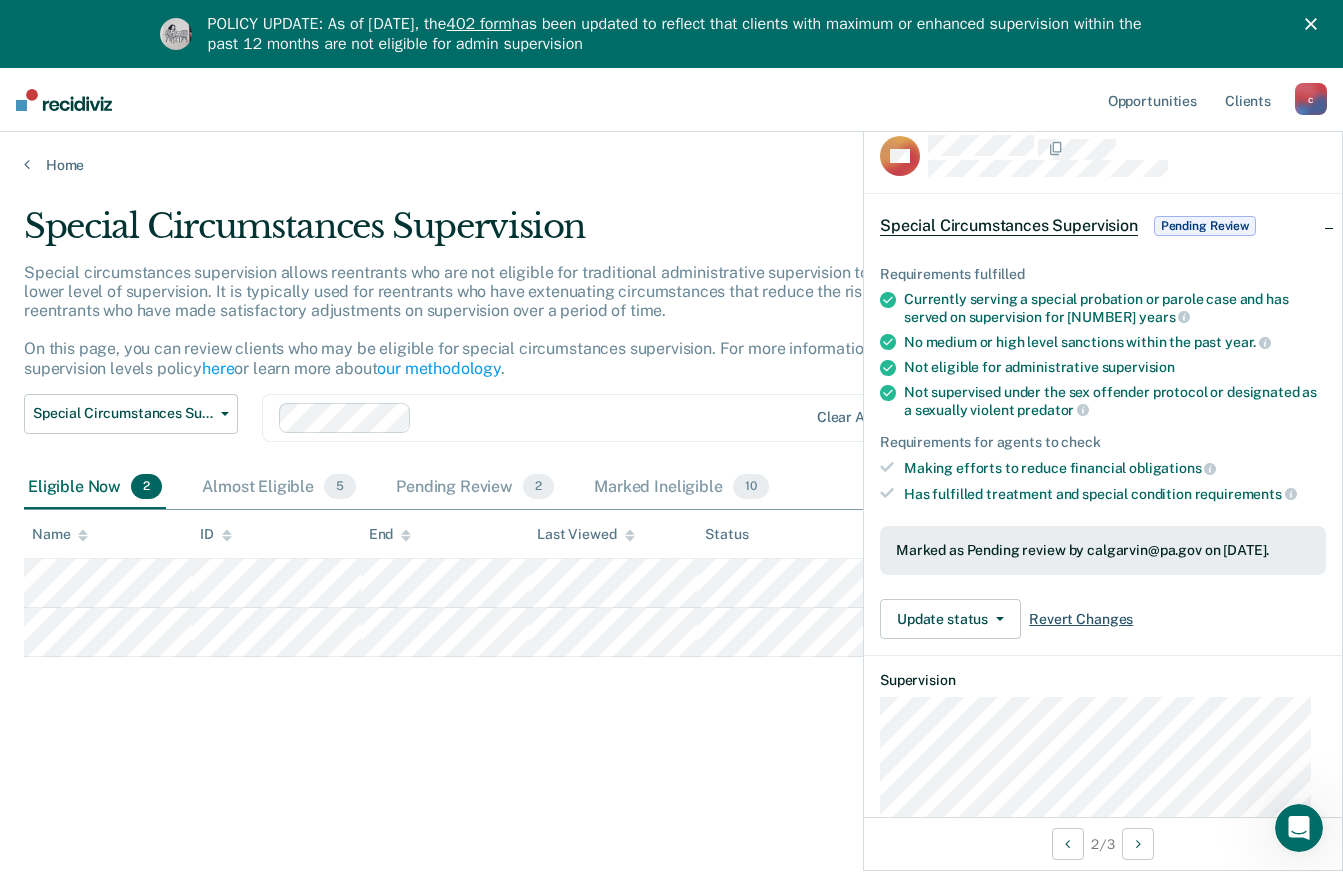 click on "Revert Changes" at bounding box center [1081, 619] 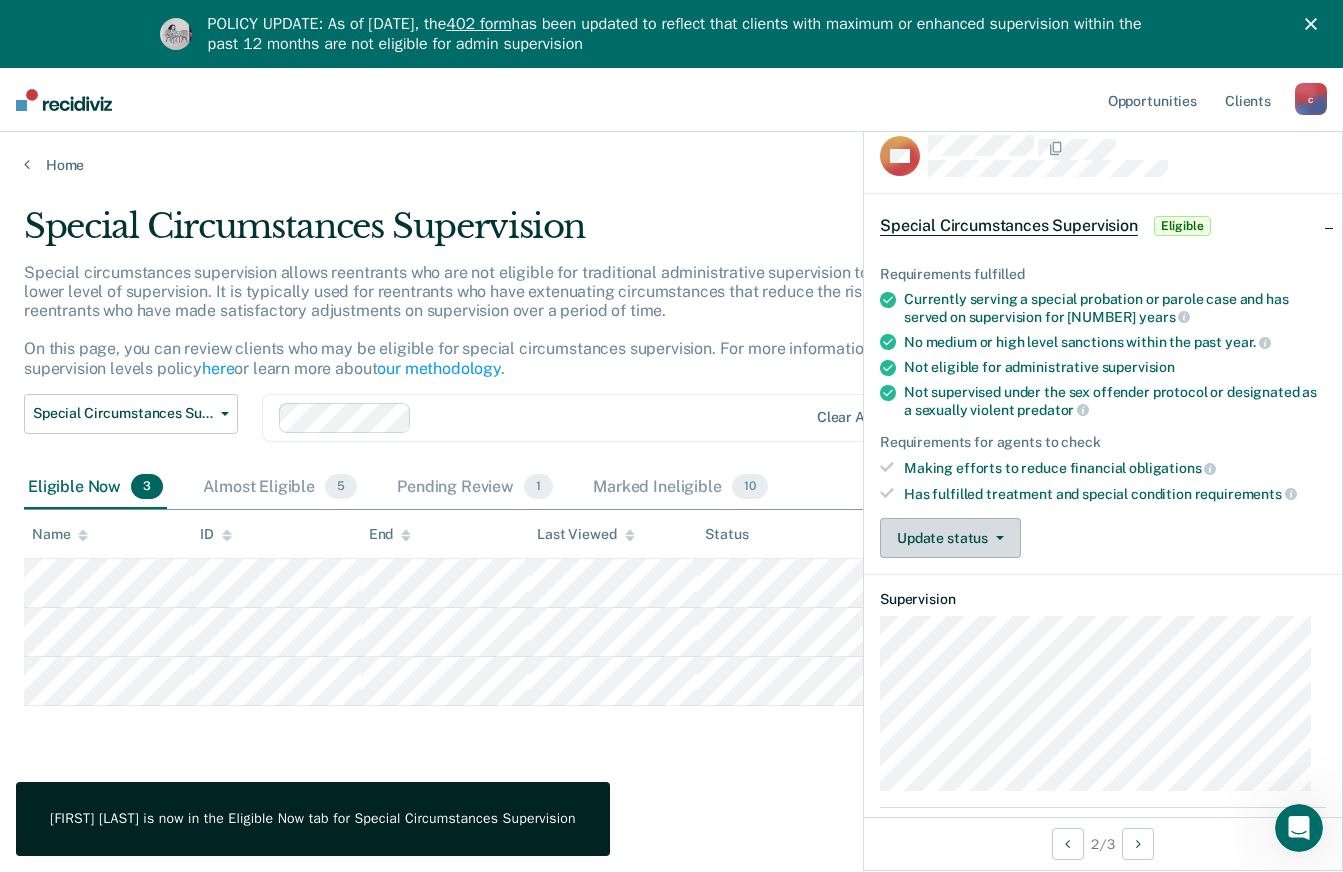 click on "Update status" at bounding box center [950, 538] 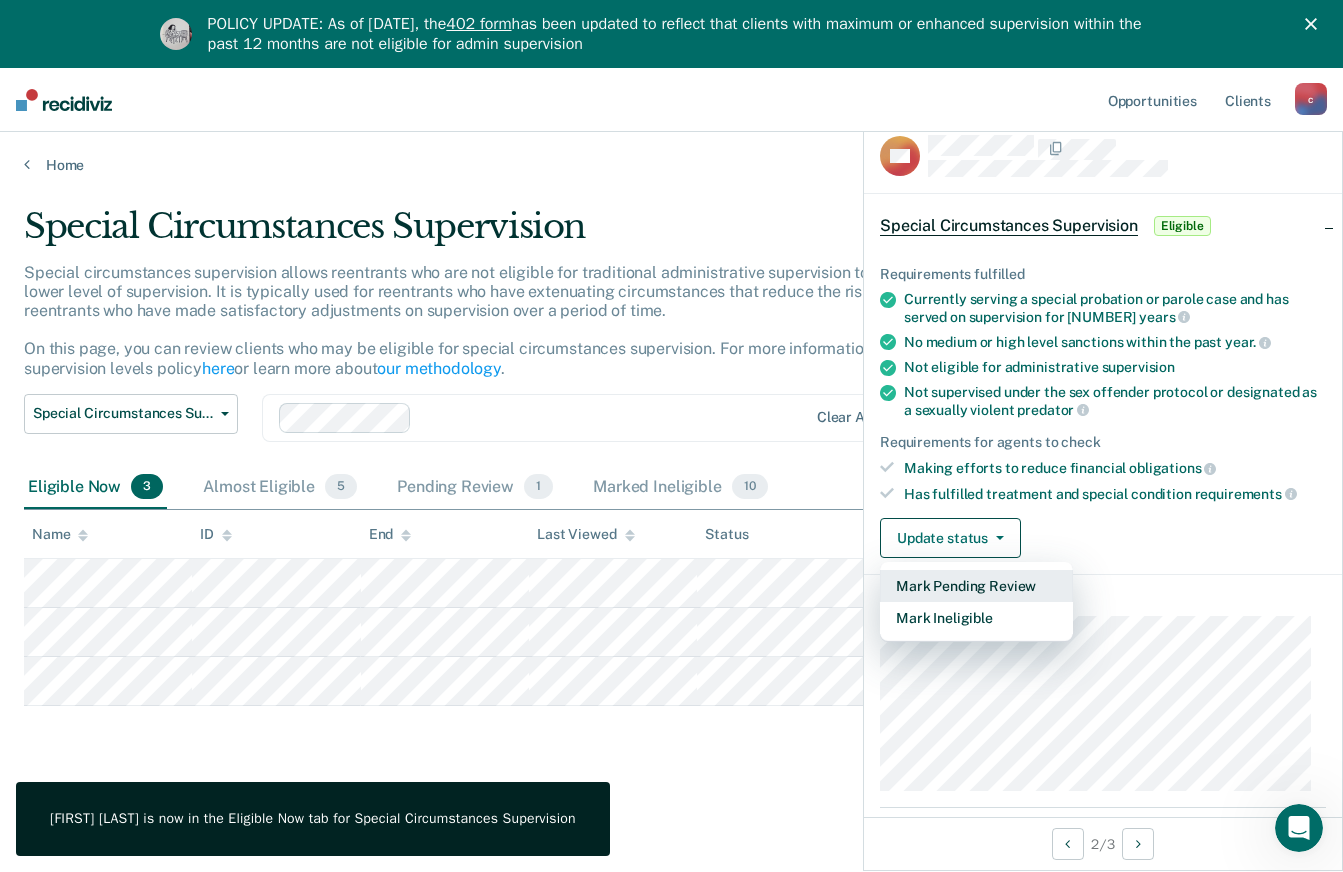 click on "Mark Pending Review" at bounding box center [976, 586] 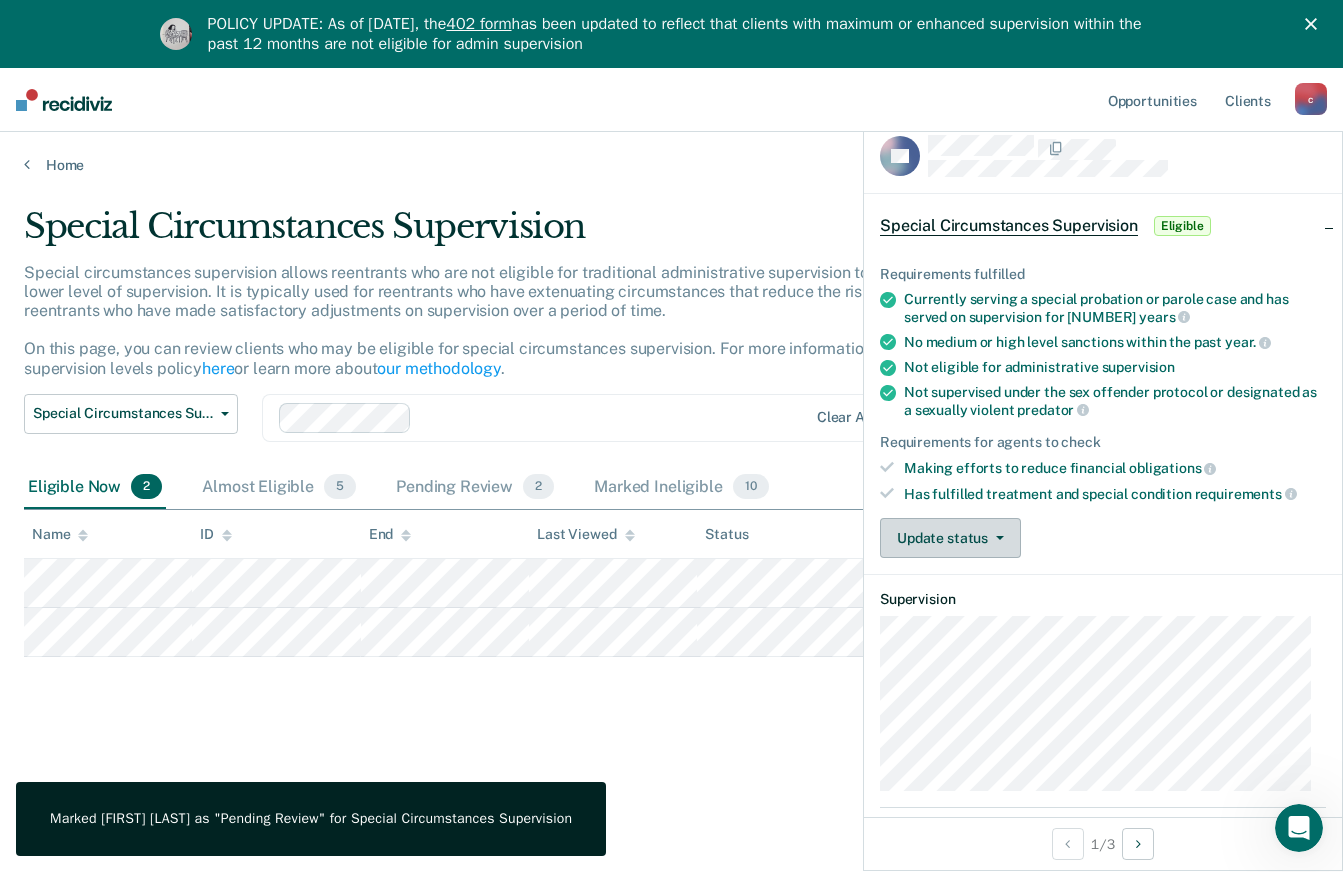 click on "Update status" at bounding box center (950, 538) 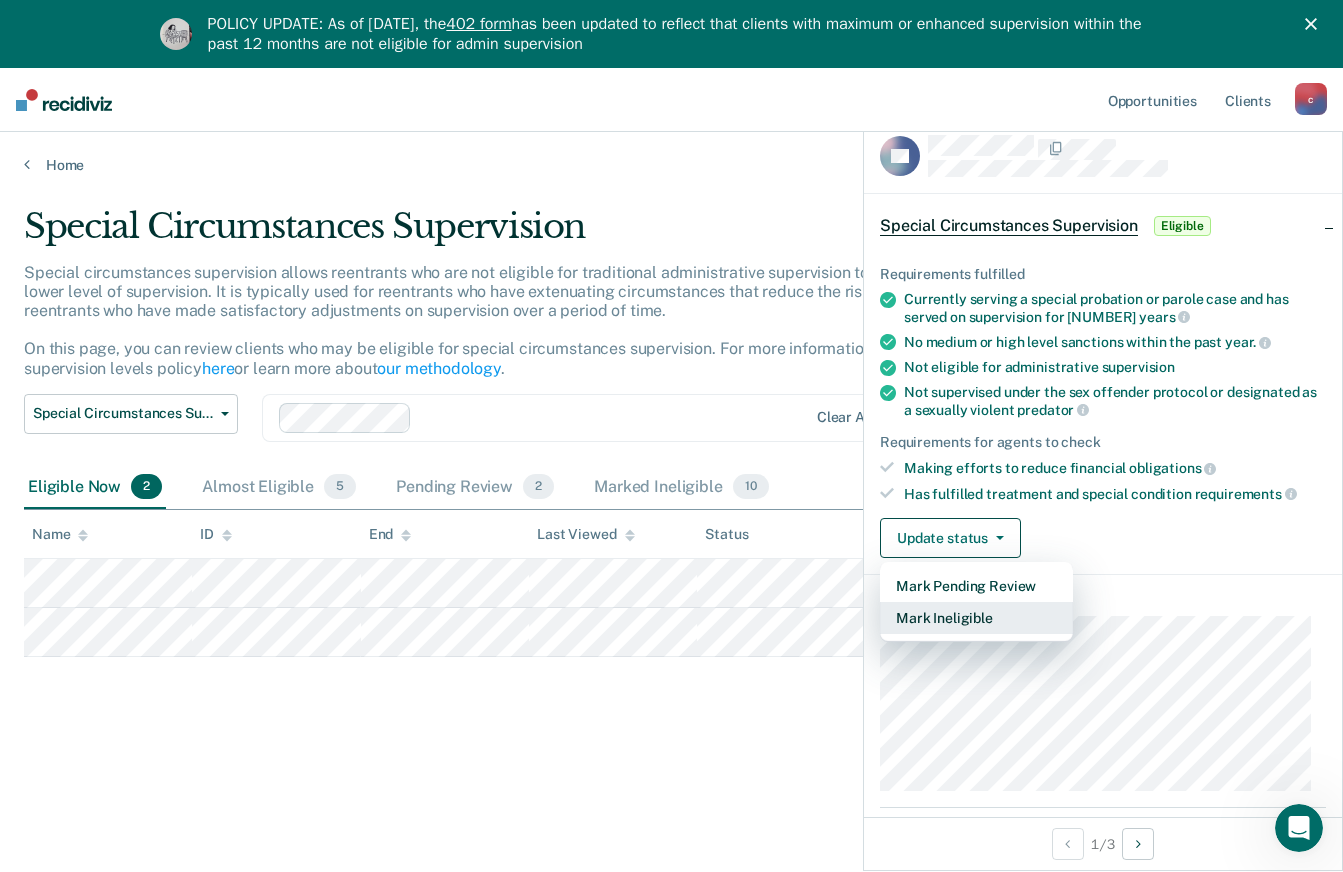 click on "Mark Ineligible" at bounding box center (976, 618) 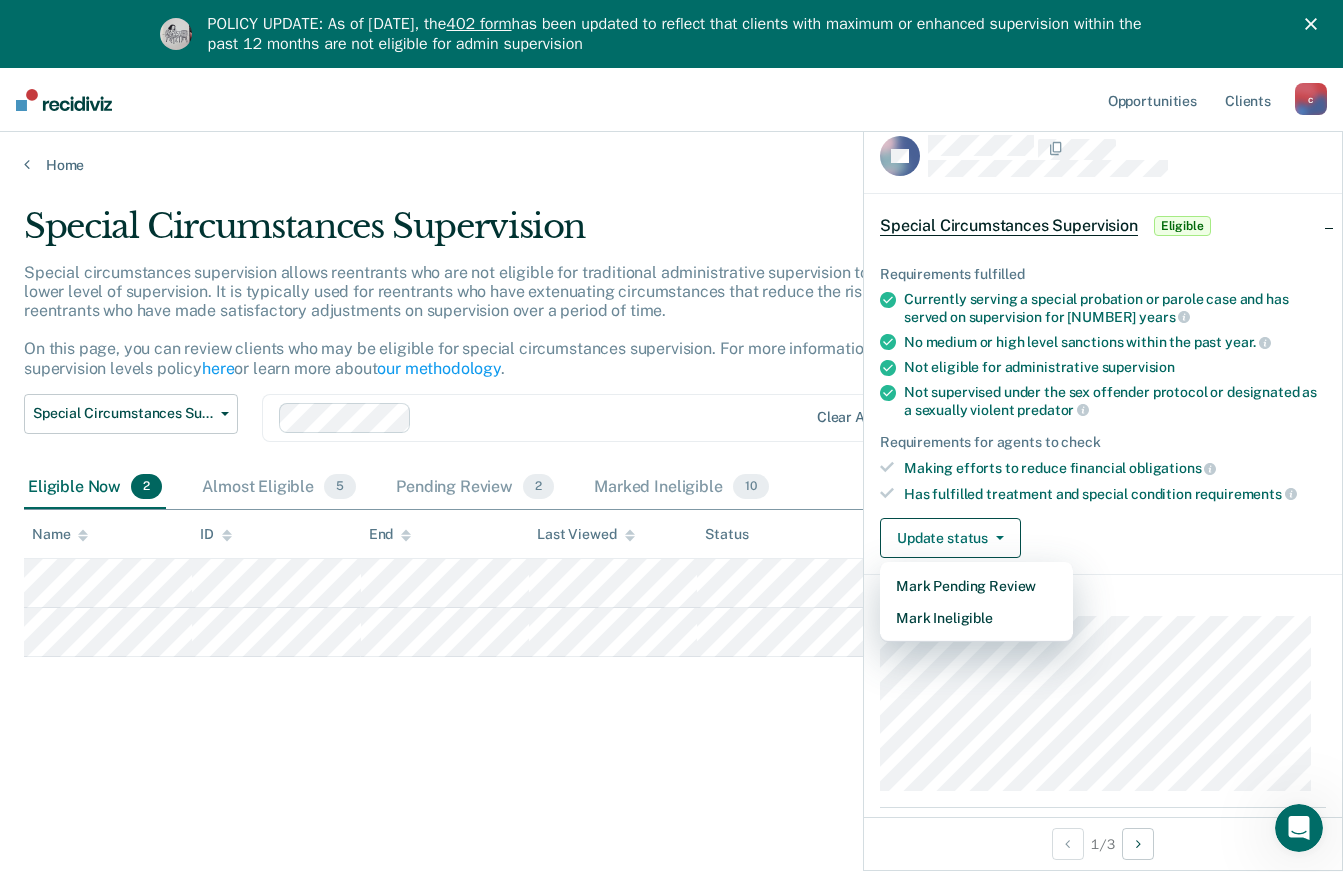 scroll, scrollTop: 0, scrollLeft: 0, axis: both 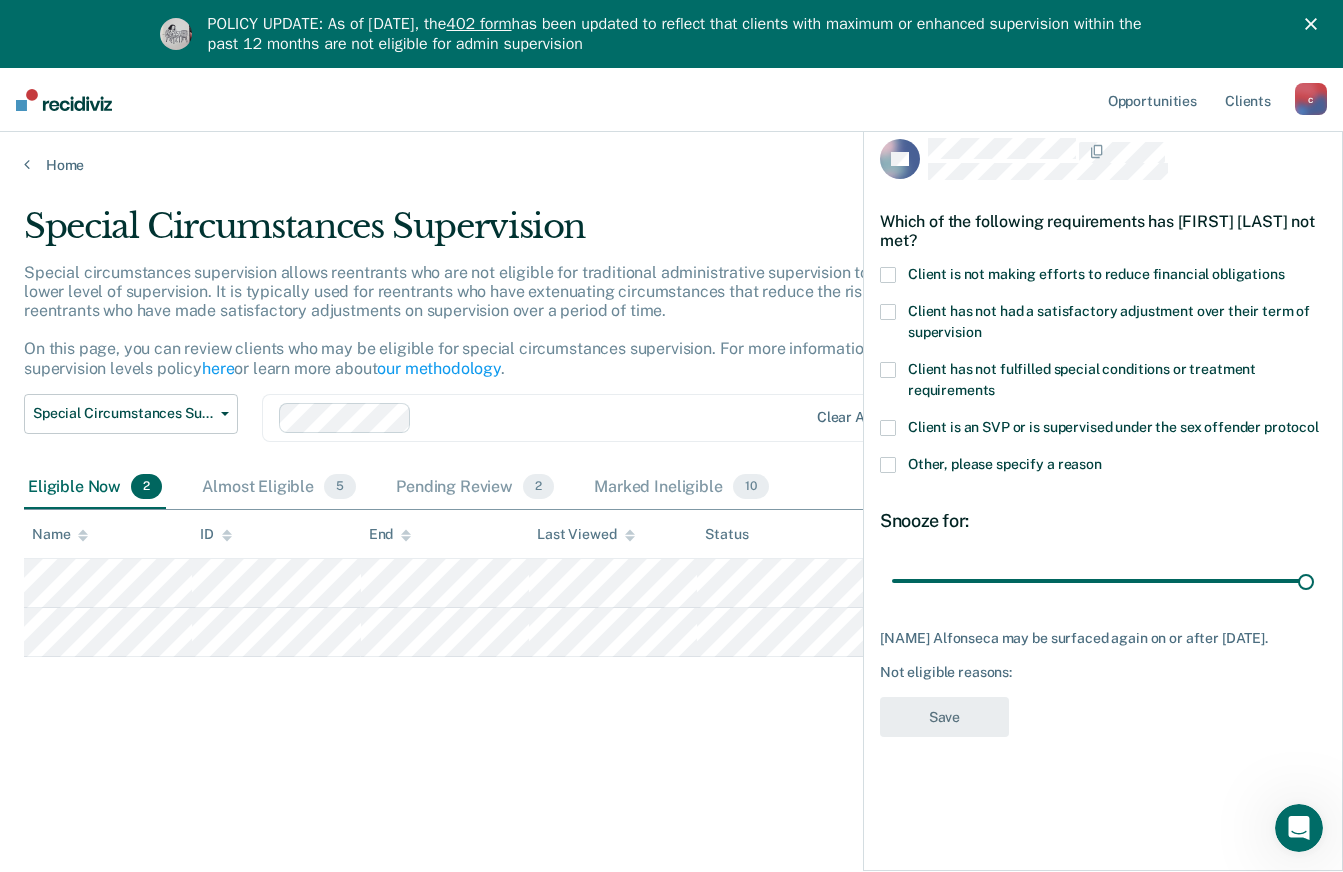 drag, startPoint x: 1029, startPoint y: 582, endPoint x: 1324, endPoint y: 616, distance: 296.95285 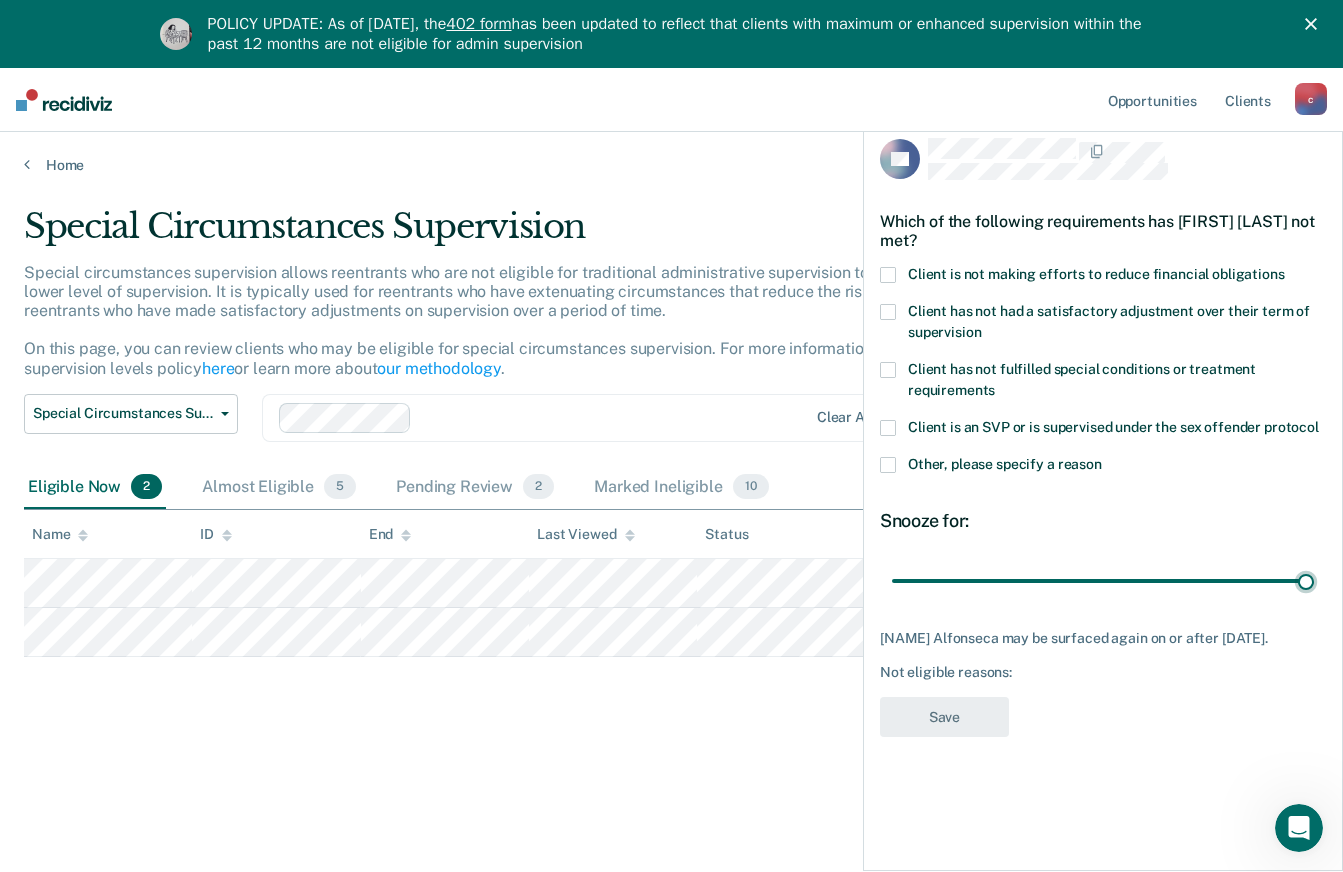 type on "90" 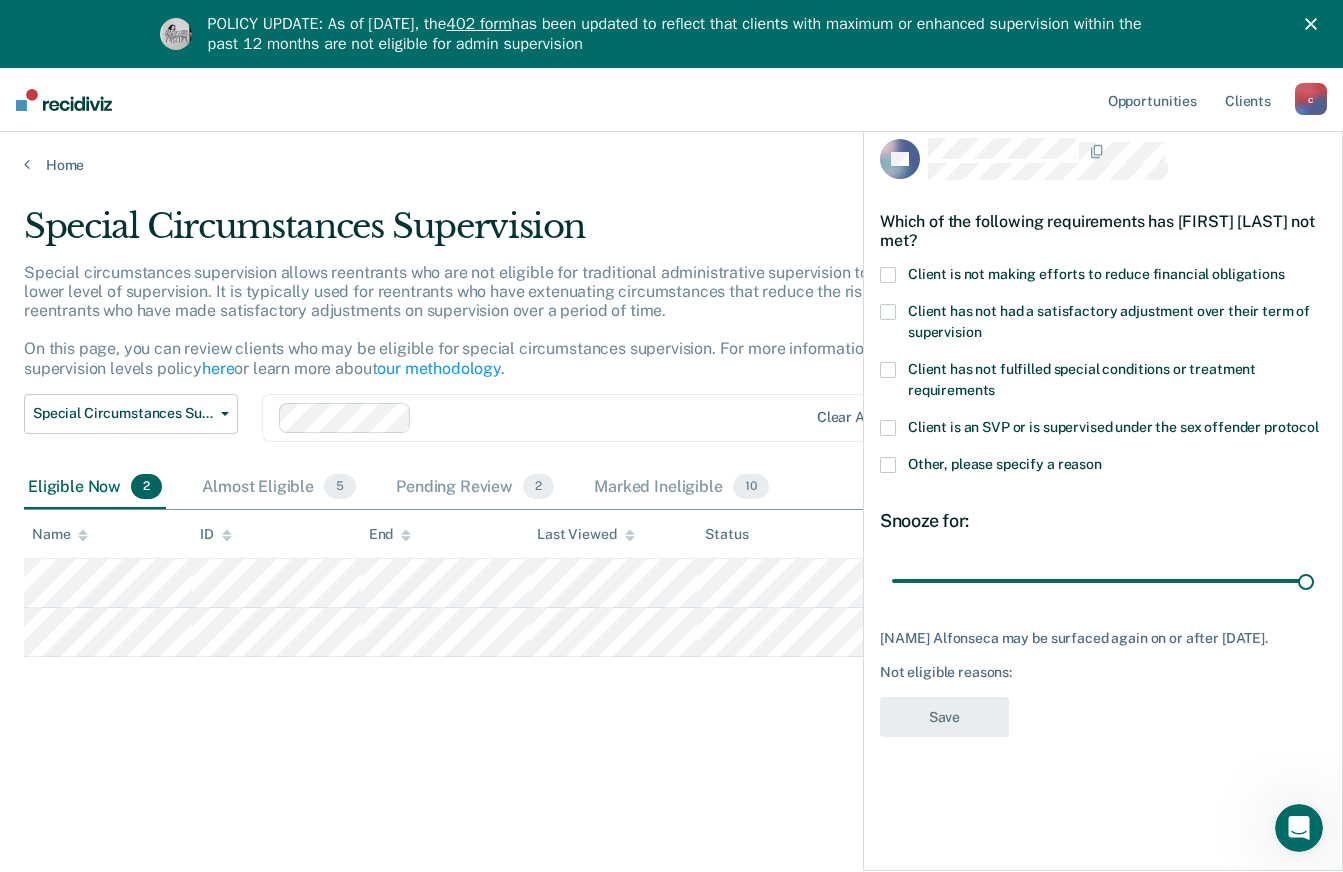 click at bounding box center [888, 465] 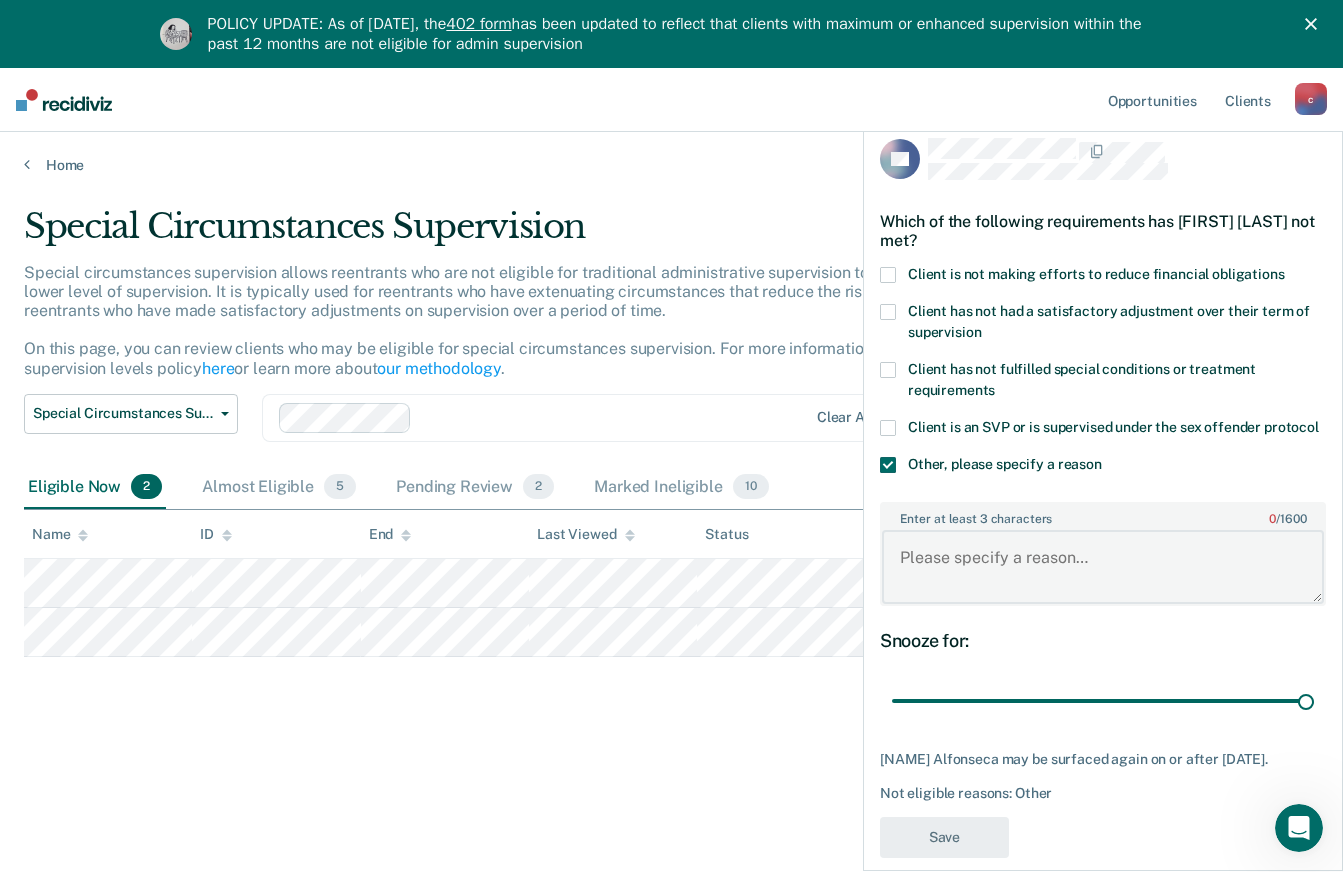 click on "Enter at least 3 characters 0  /  1600" at bounding box center (1103, 567) 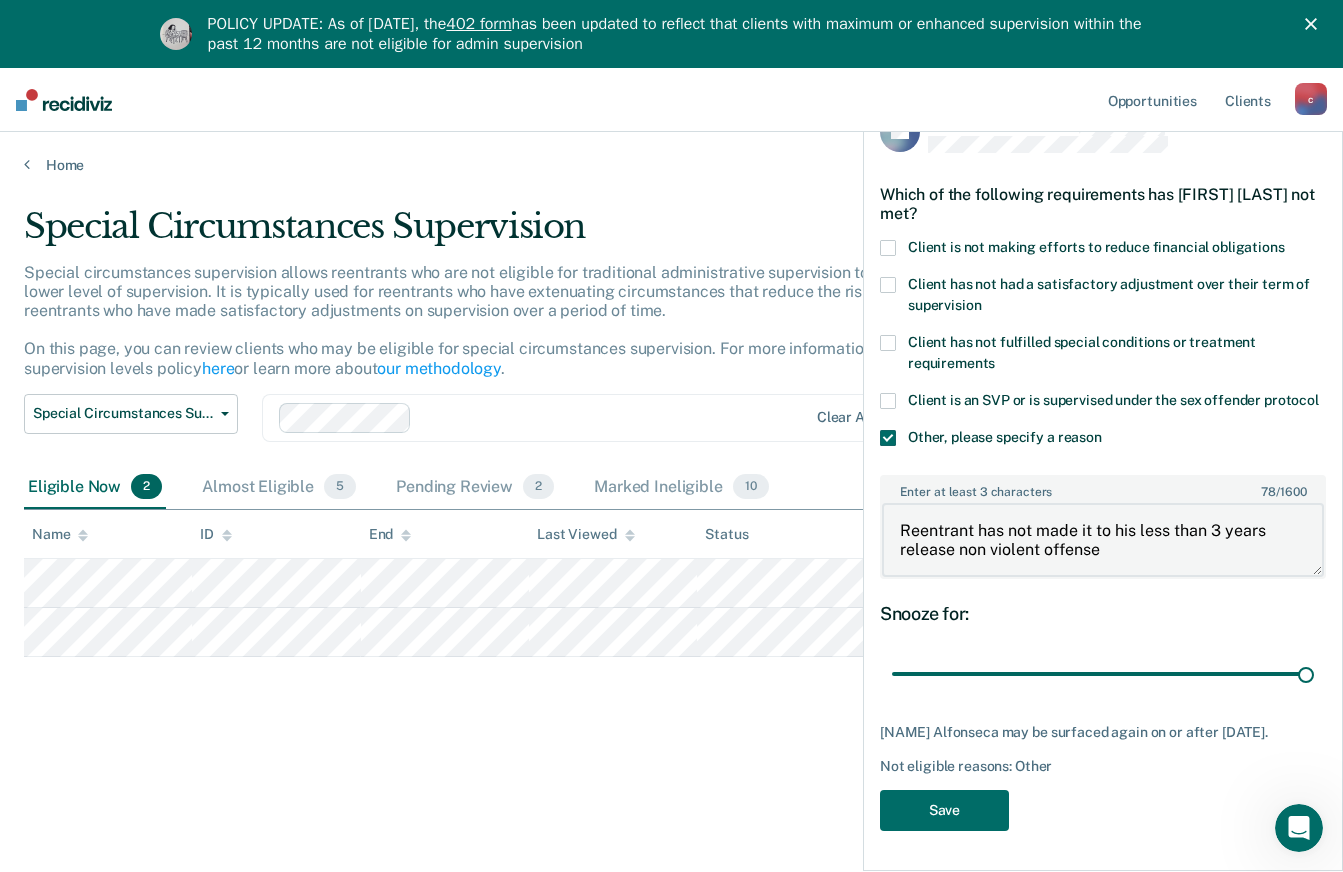 scroll, scrollTop: 63, scrollLeft: 0, axis: vertical 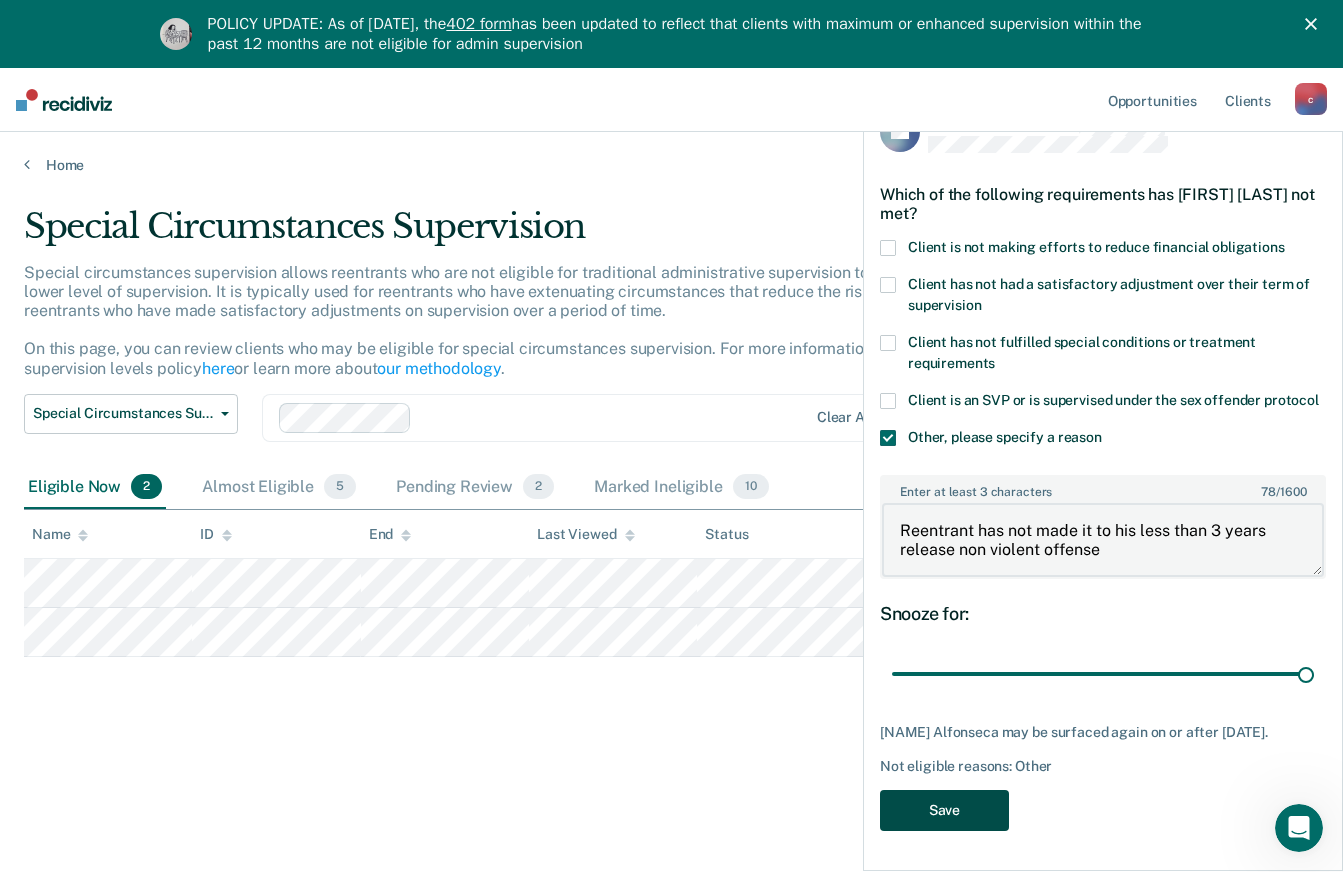 type on "Reentrant has not made it to his less than 3 years release non violent offense" 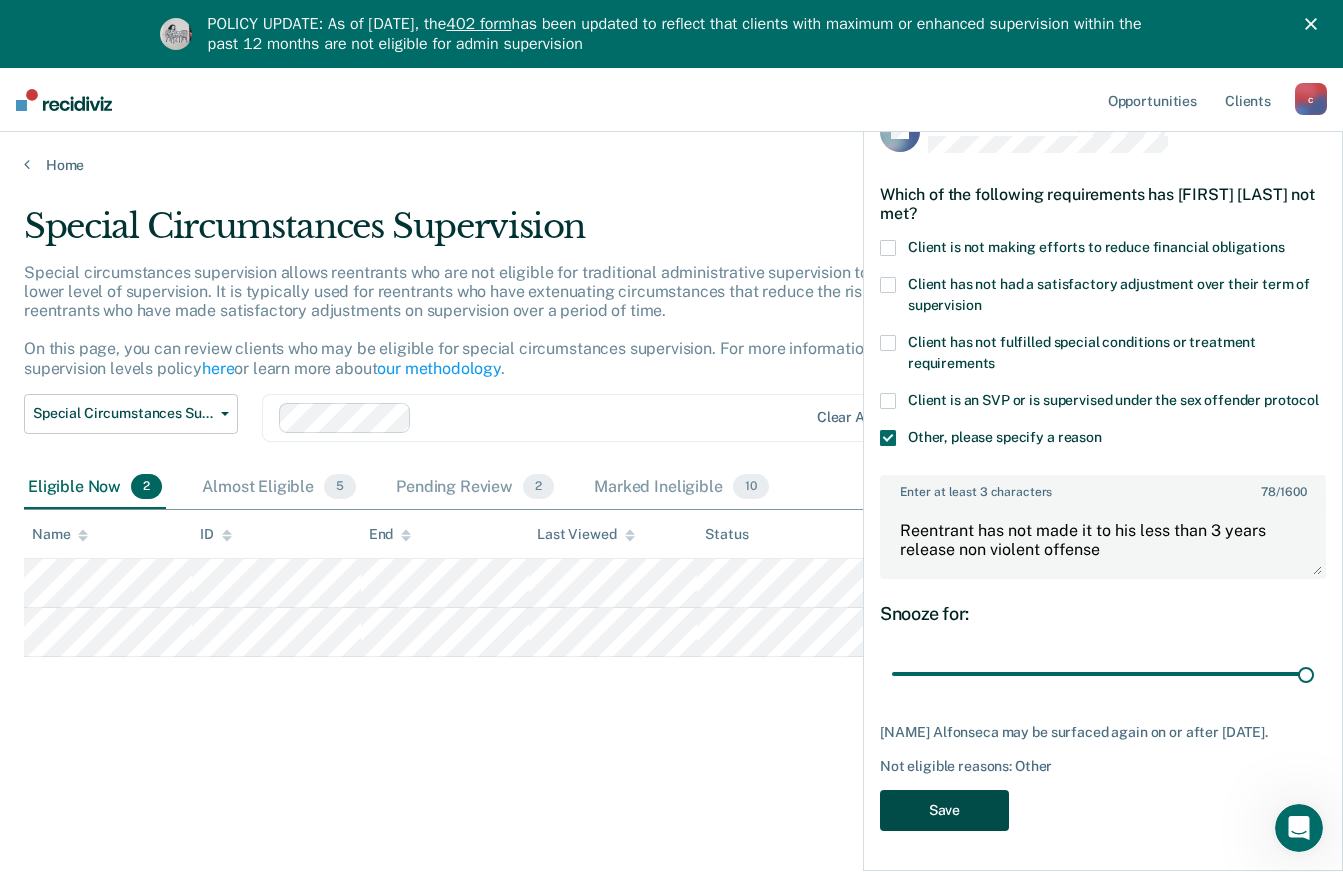 click on "Save" at bounding box center [944, 810] 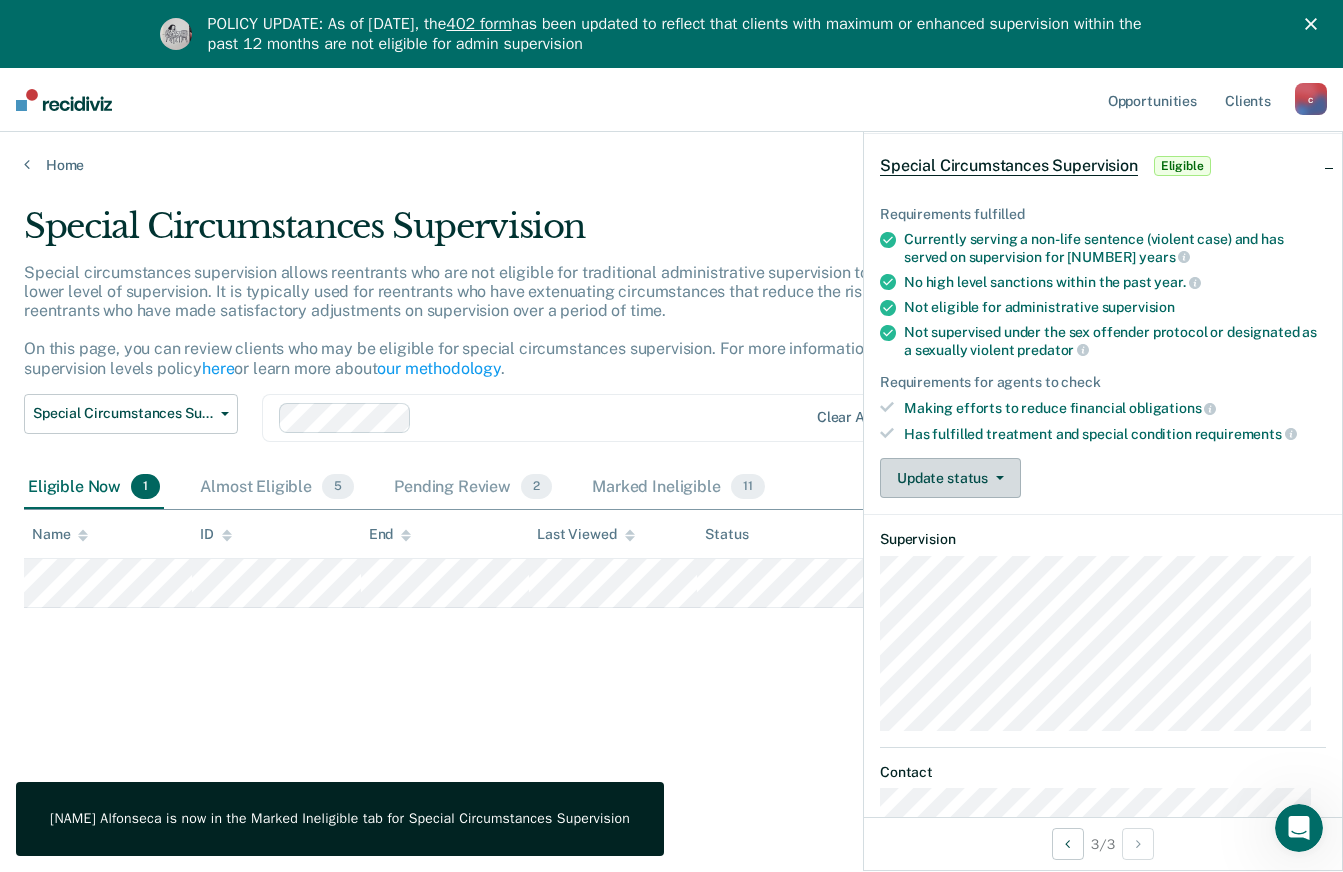 click on "Update status" at bounding box center [950, 478] 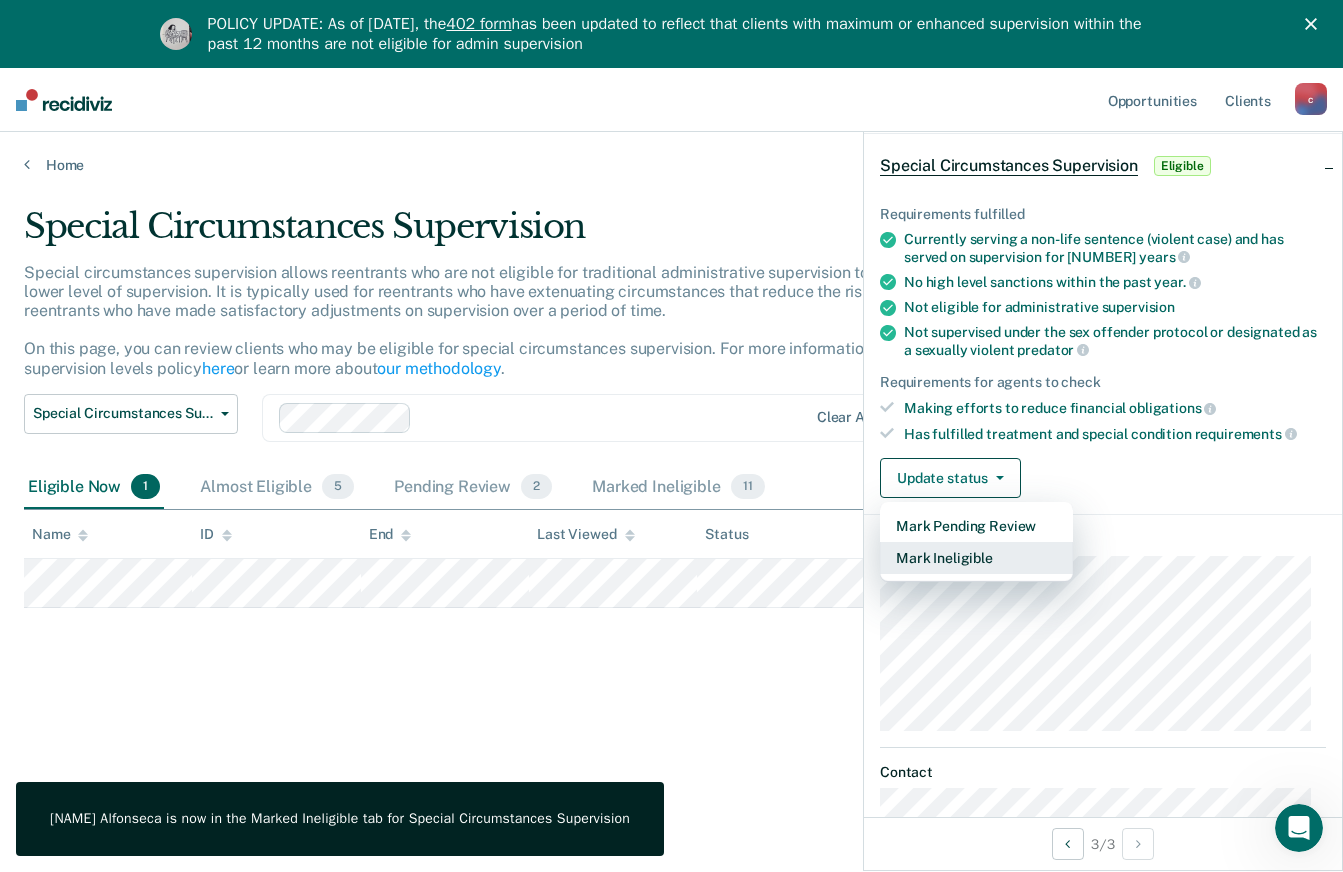 click on "Mark Ineligible" at bounding box center (976, 558) 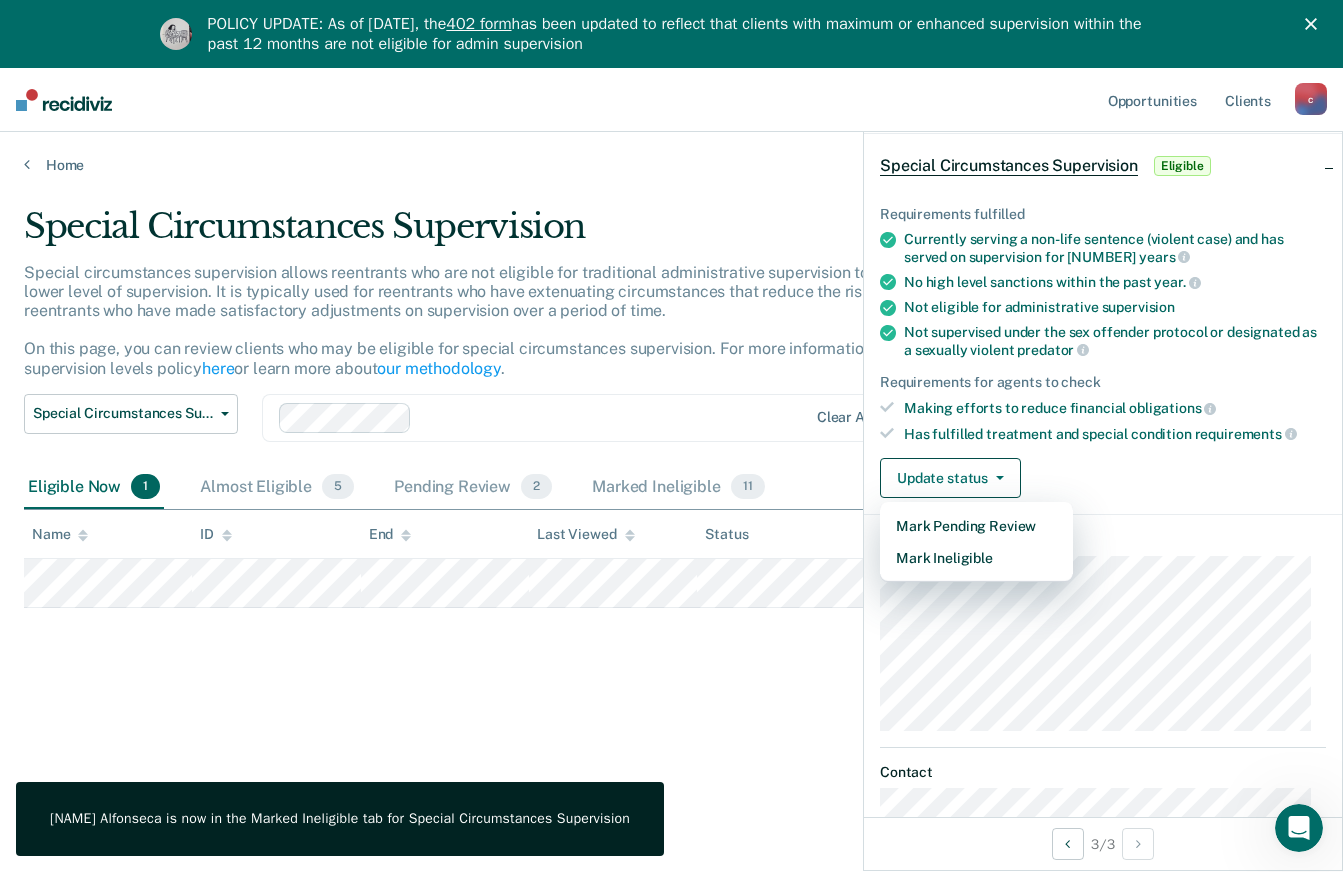 scroll, scrollTop: 0, scrollLeft: 0, axis: both 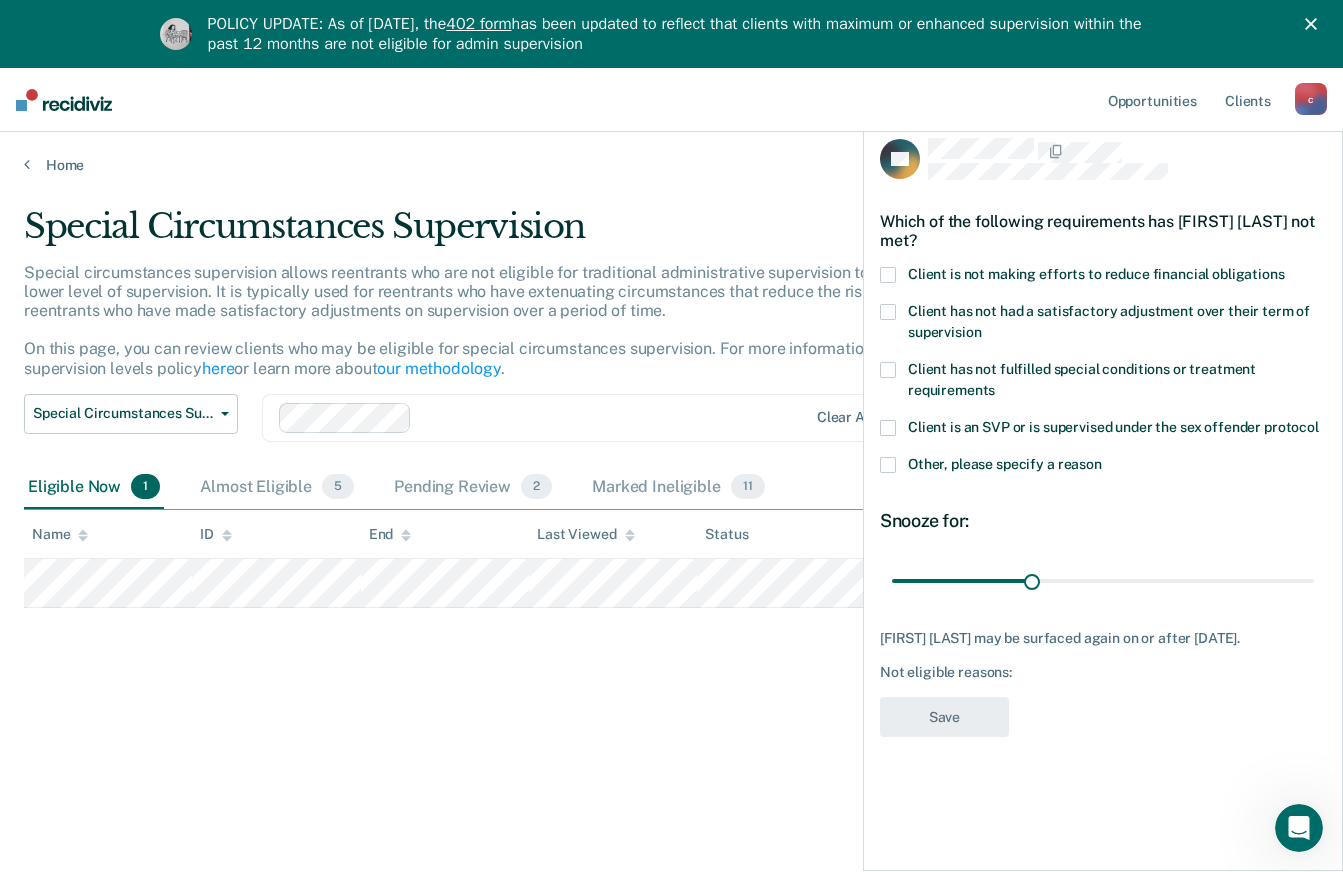 click on "Not eligible reasons:" at bounding box center (1103, 672) 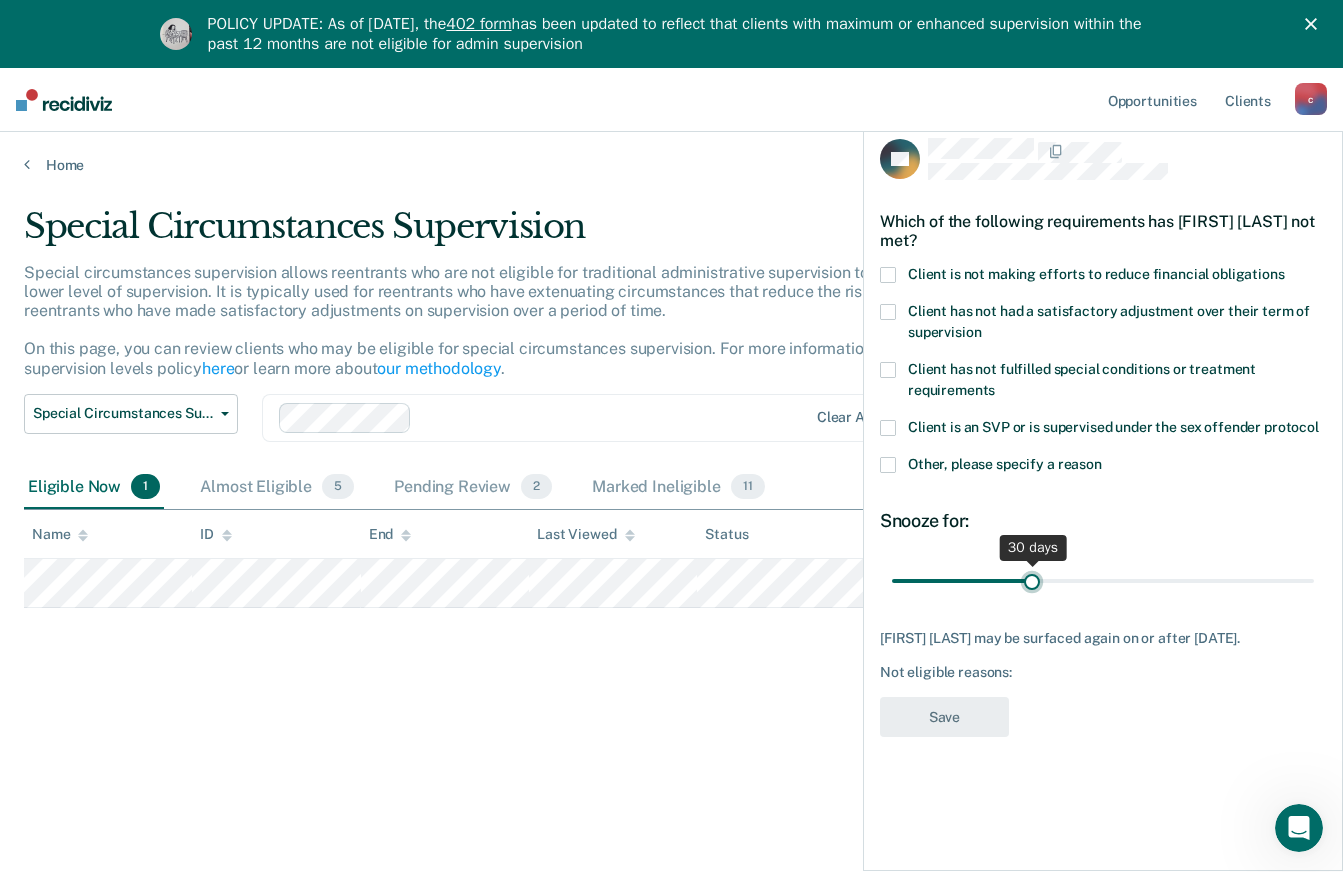 click at bounding box center [1103, 580] 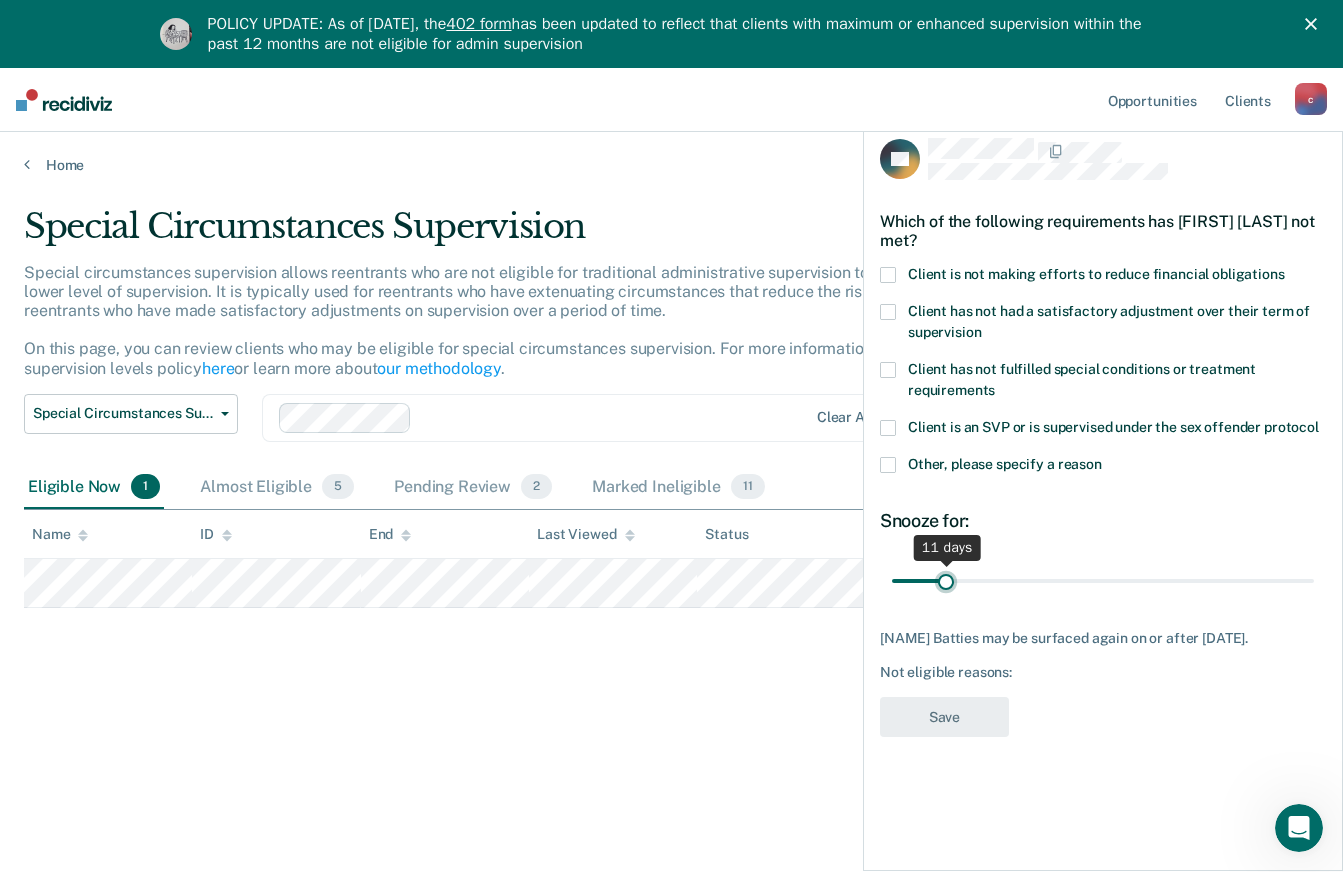 click at bounding box center [1103, 580] 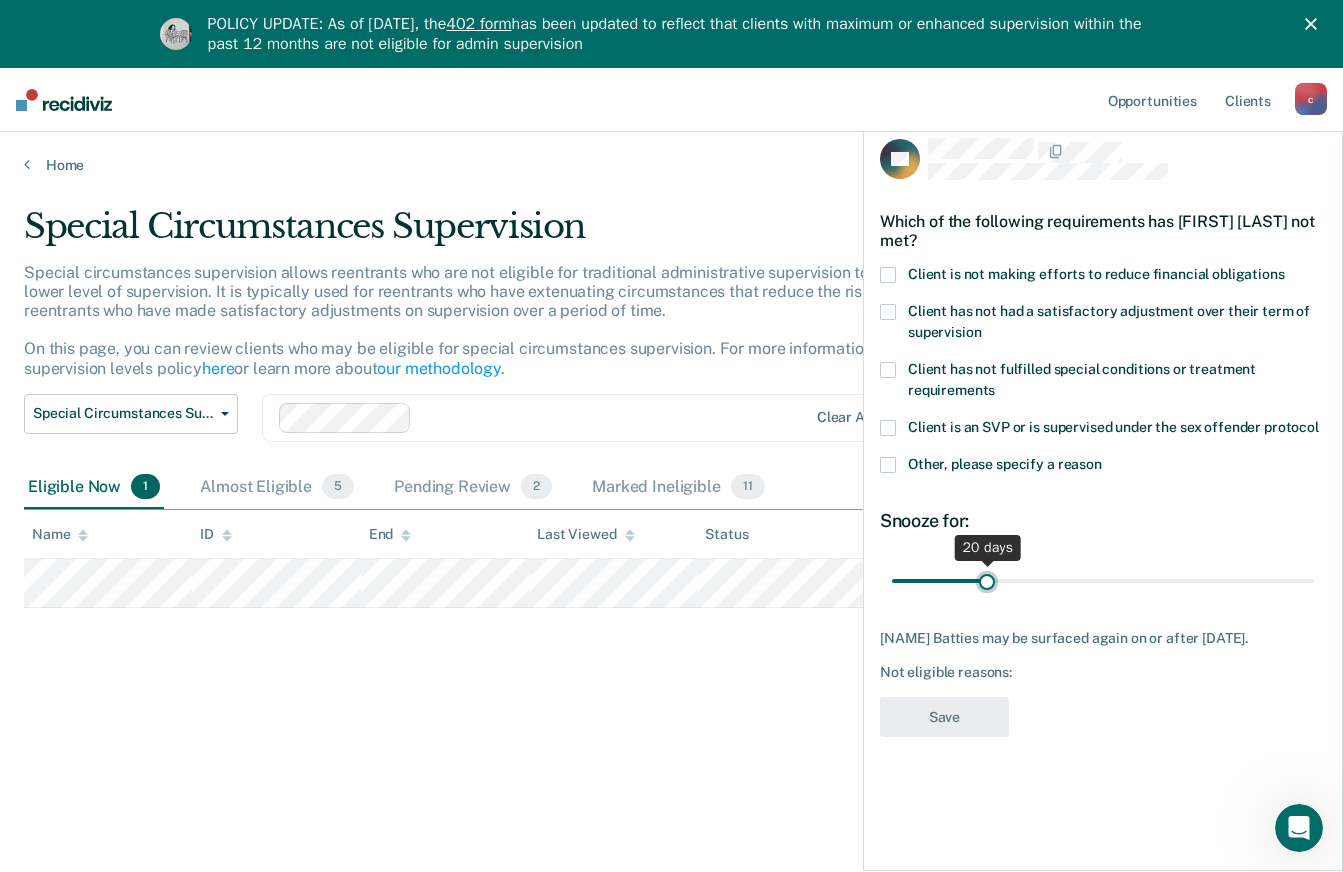 drag, startPoint x: 1018, startPoint y: 582, endPoint x: 985, endPoint y: 586, distance: 33.24154 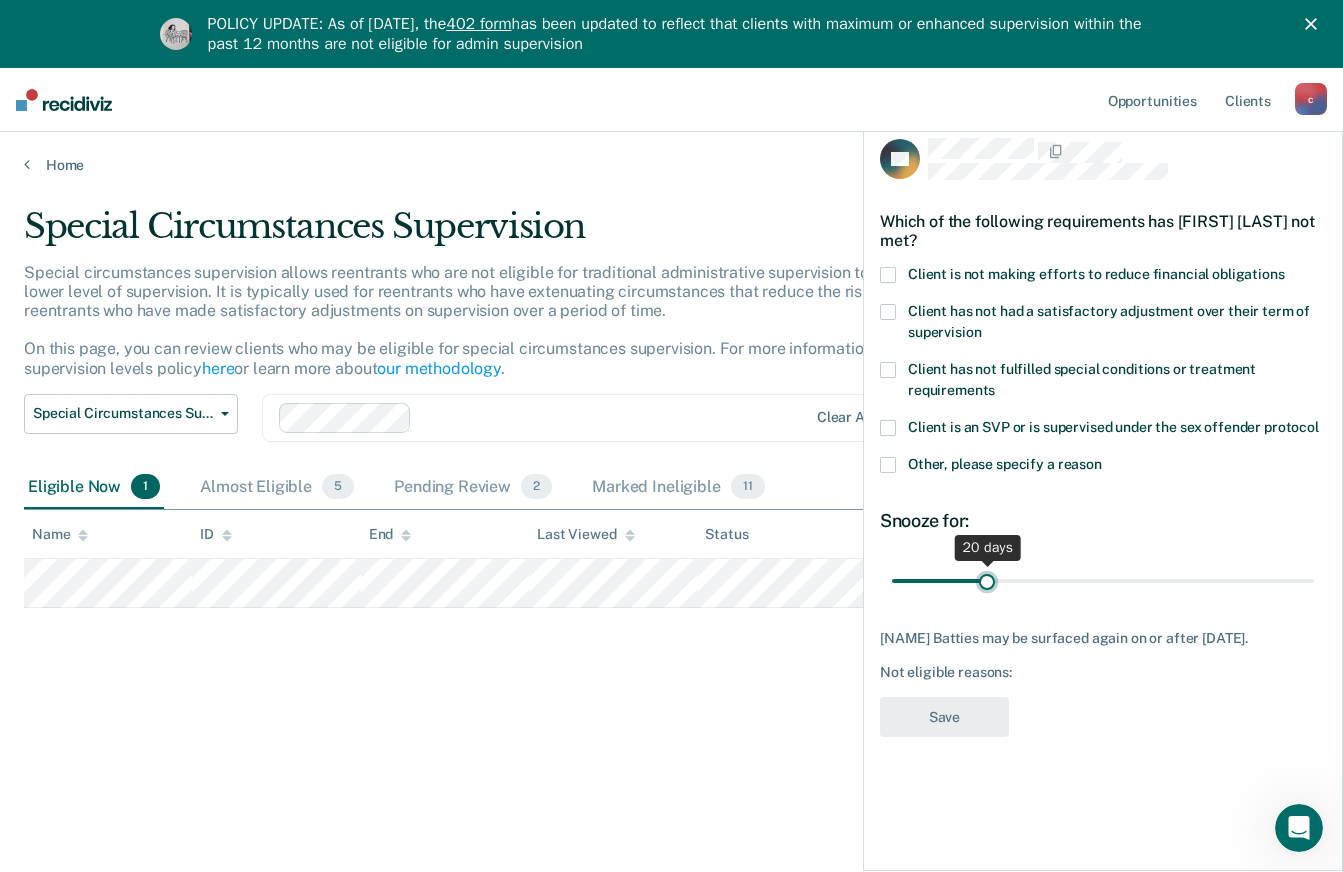 type on "20" 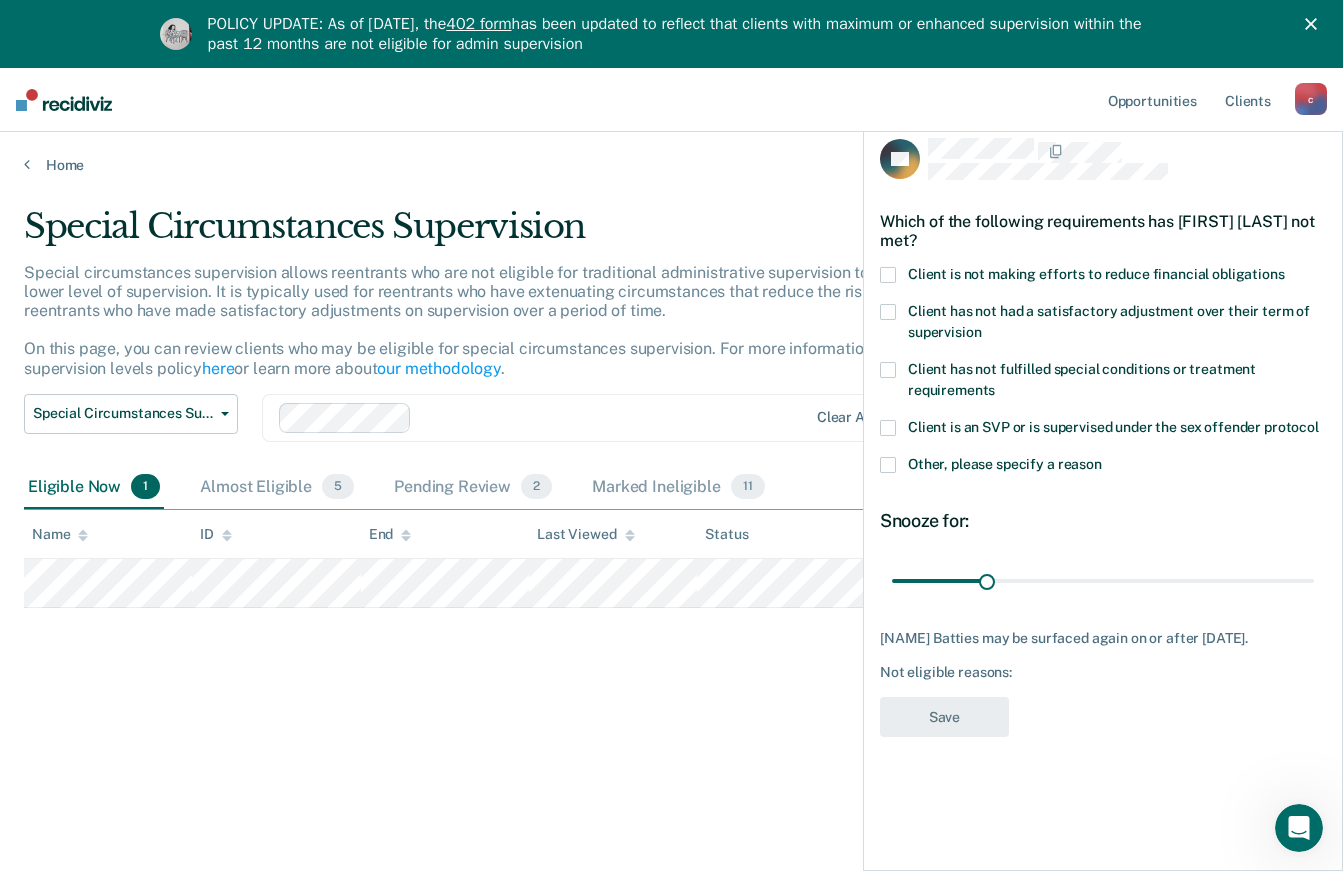 click at bounding box center [888, 465] 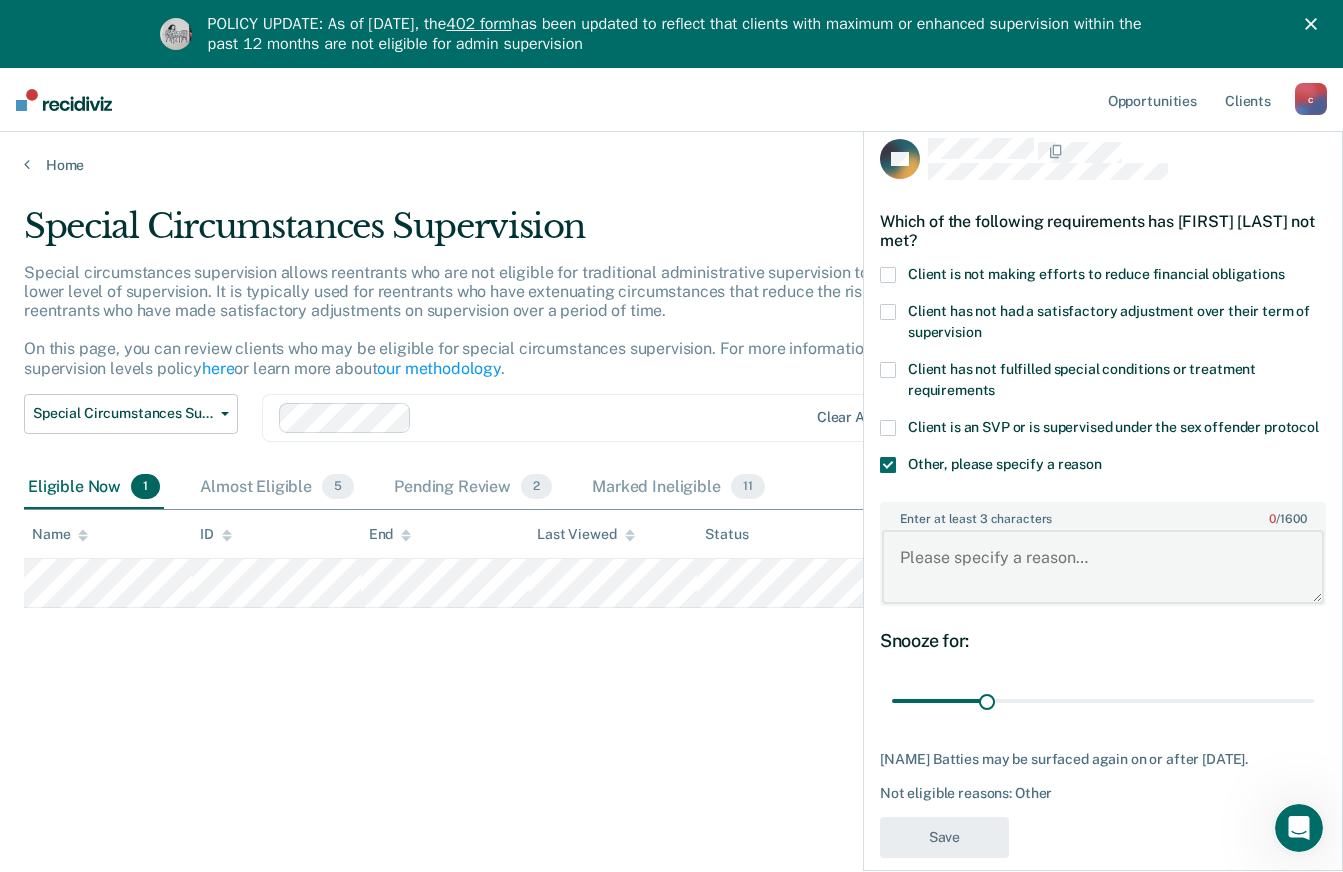 click on "Enter at least 3 characters 0  /  1600" at bounding box center (1103, 567) 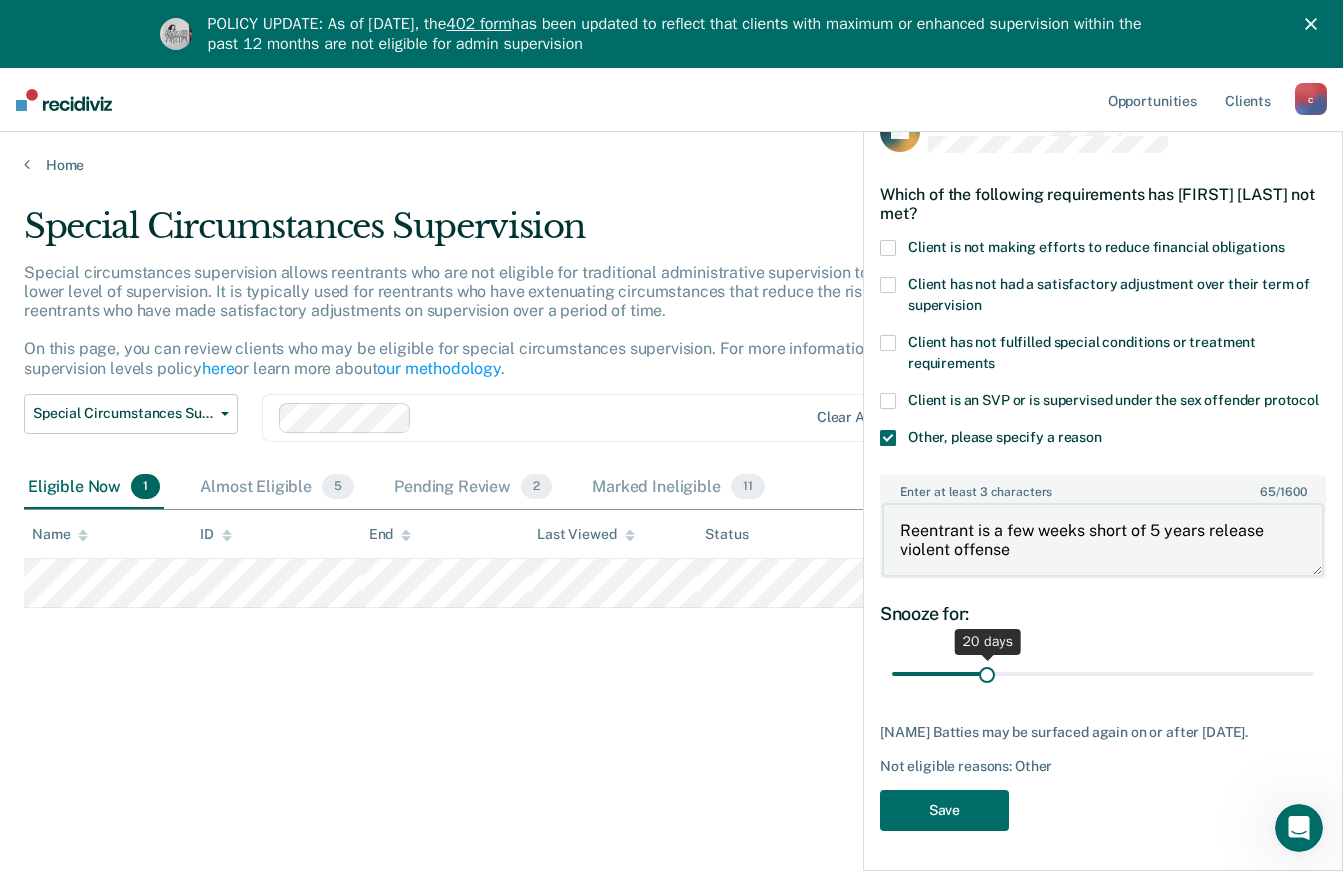 scroll, scrollTop: 46, scrollLeft: 0, axis: vertical 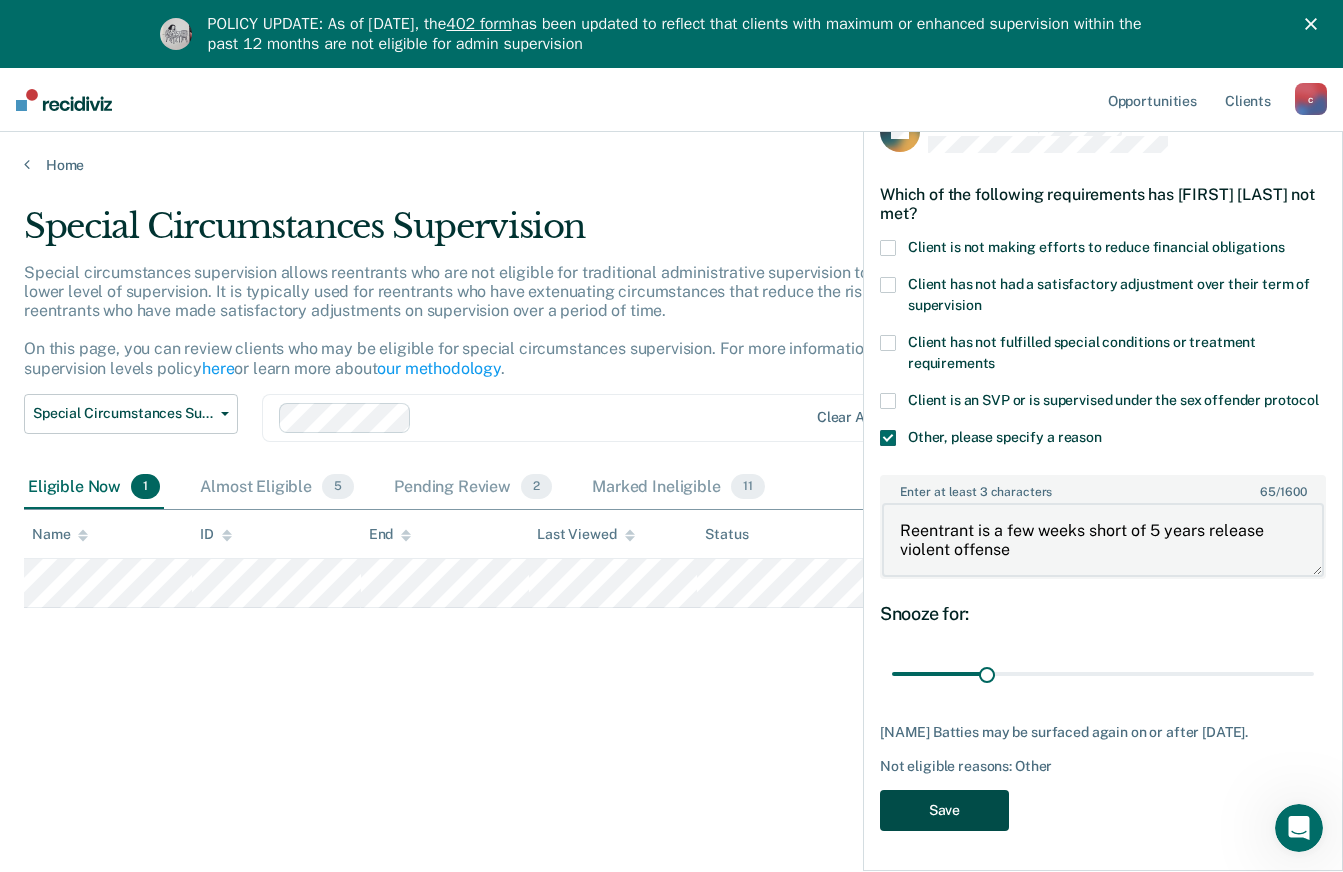 type on "Reentrant is a few weeks short of 5 years release violent offense" 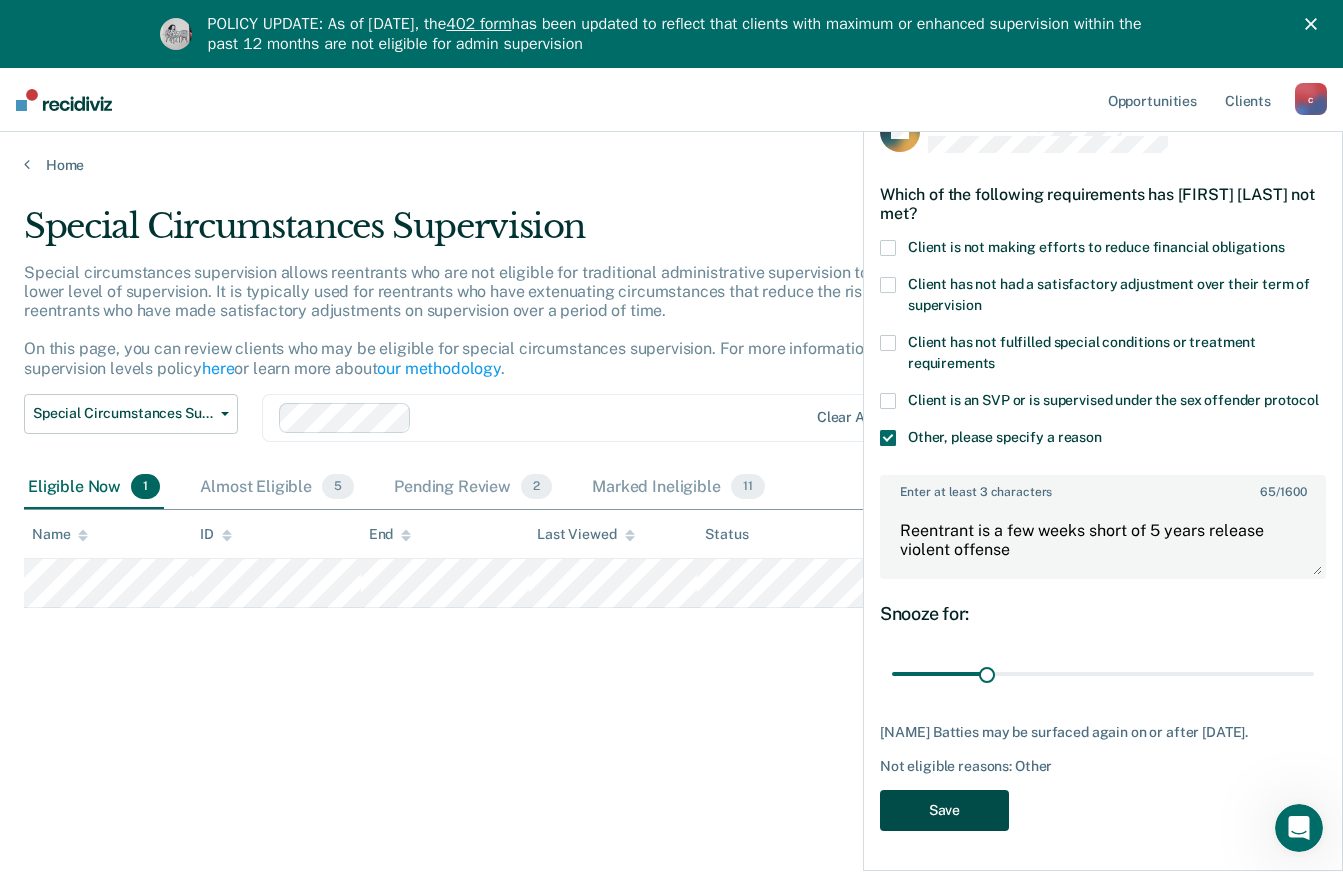 click on "Save" at bounding box center [944, 810] 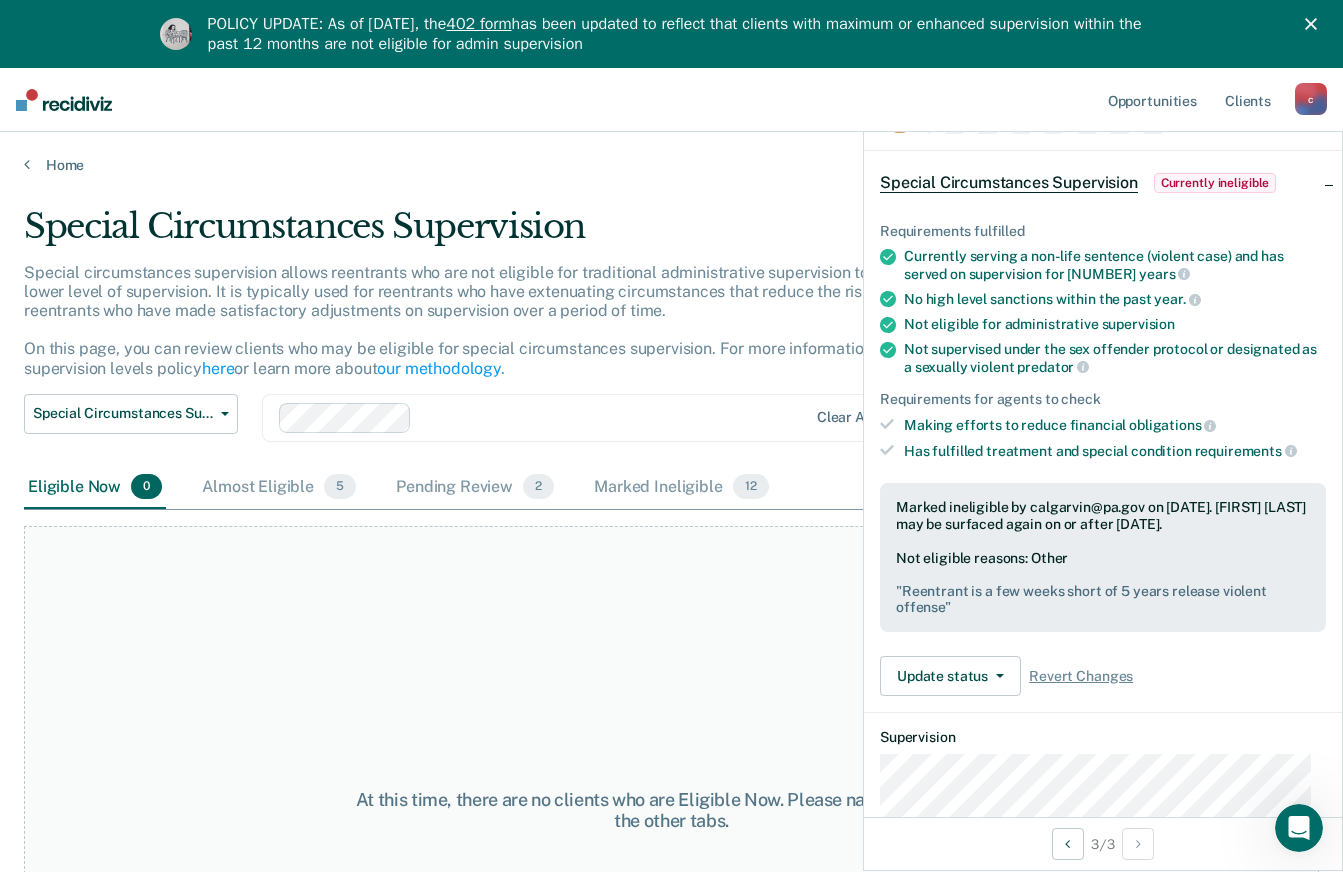 click at bounding box center [64, 100] 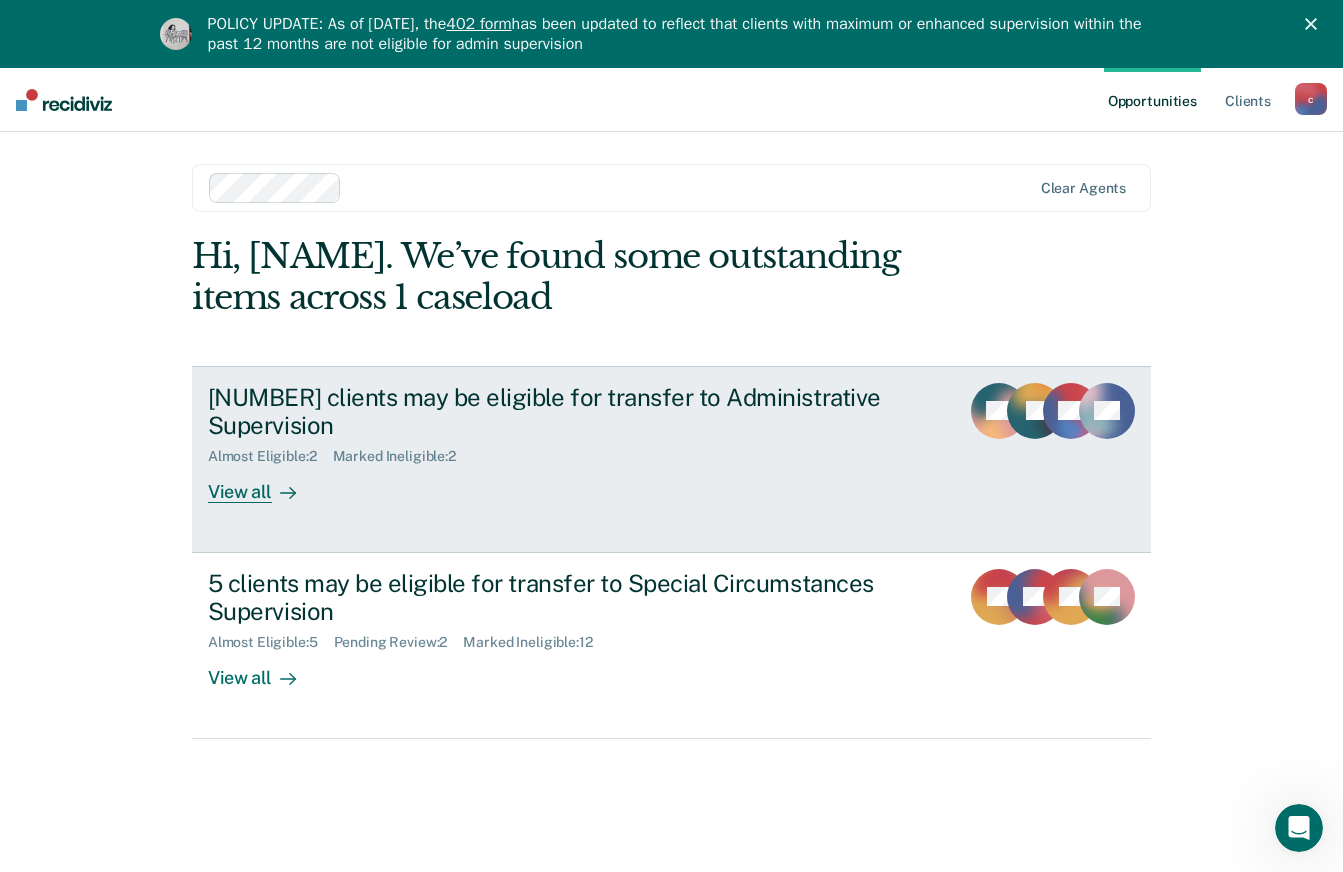 scroll, scrollTop: 0, scrollLeft: 0, axis: both 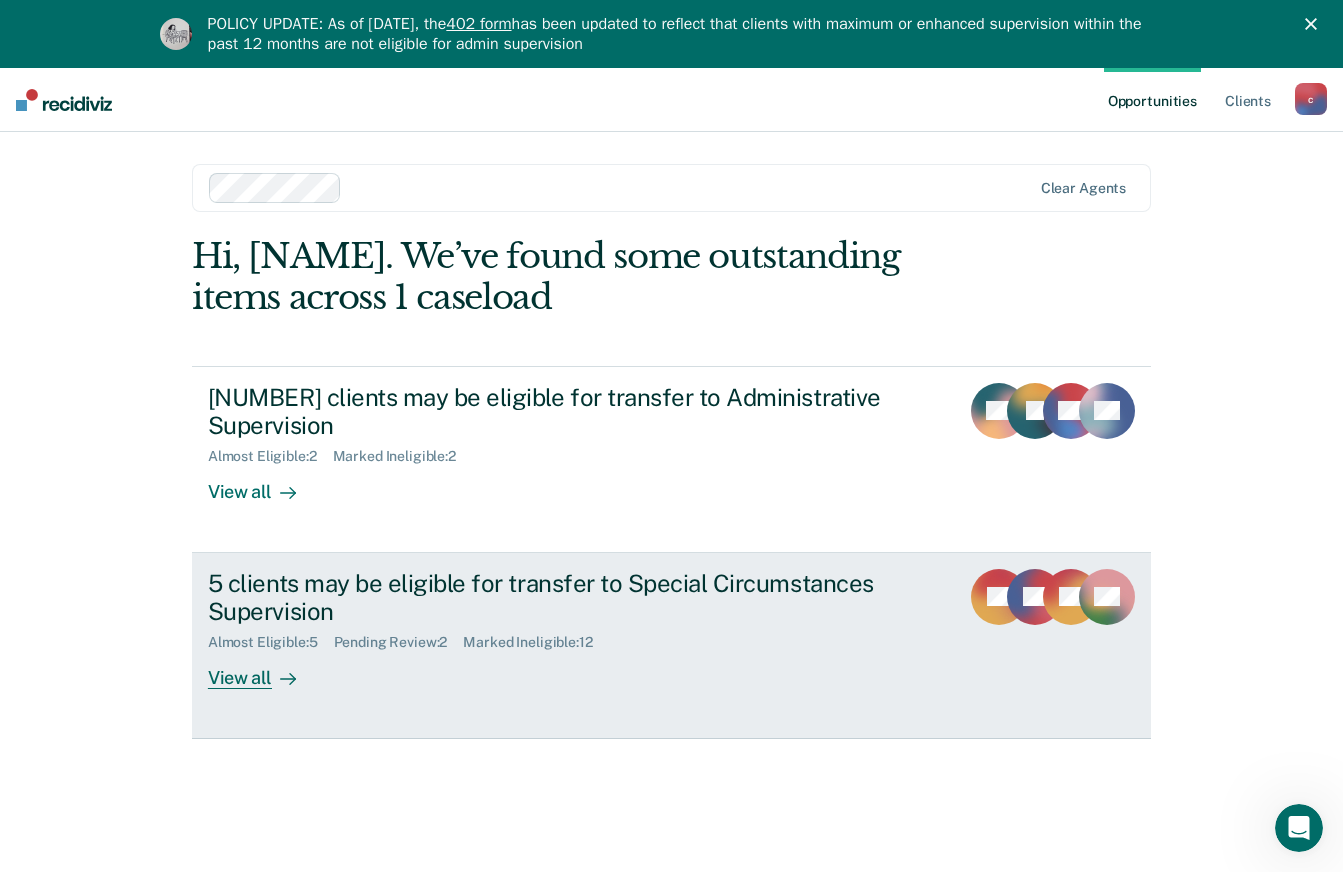 click on "5 clients may be eligible for transfer to Special Circumstances Supervision" at bounding box center [559, 598] 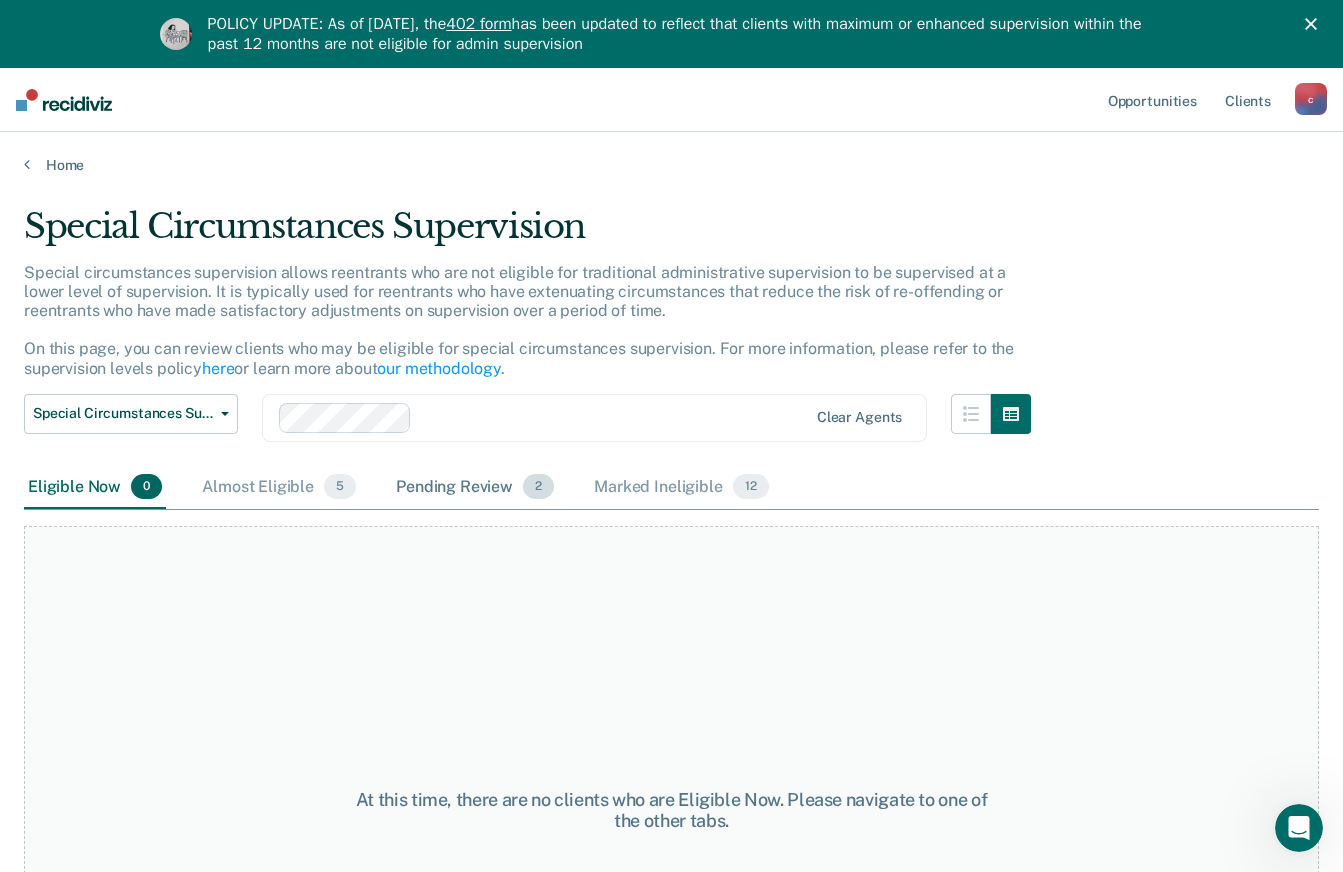click on "Pending Review 2" at bounding box center [475, 488] 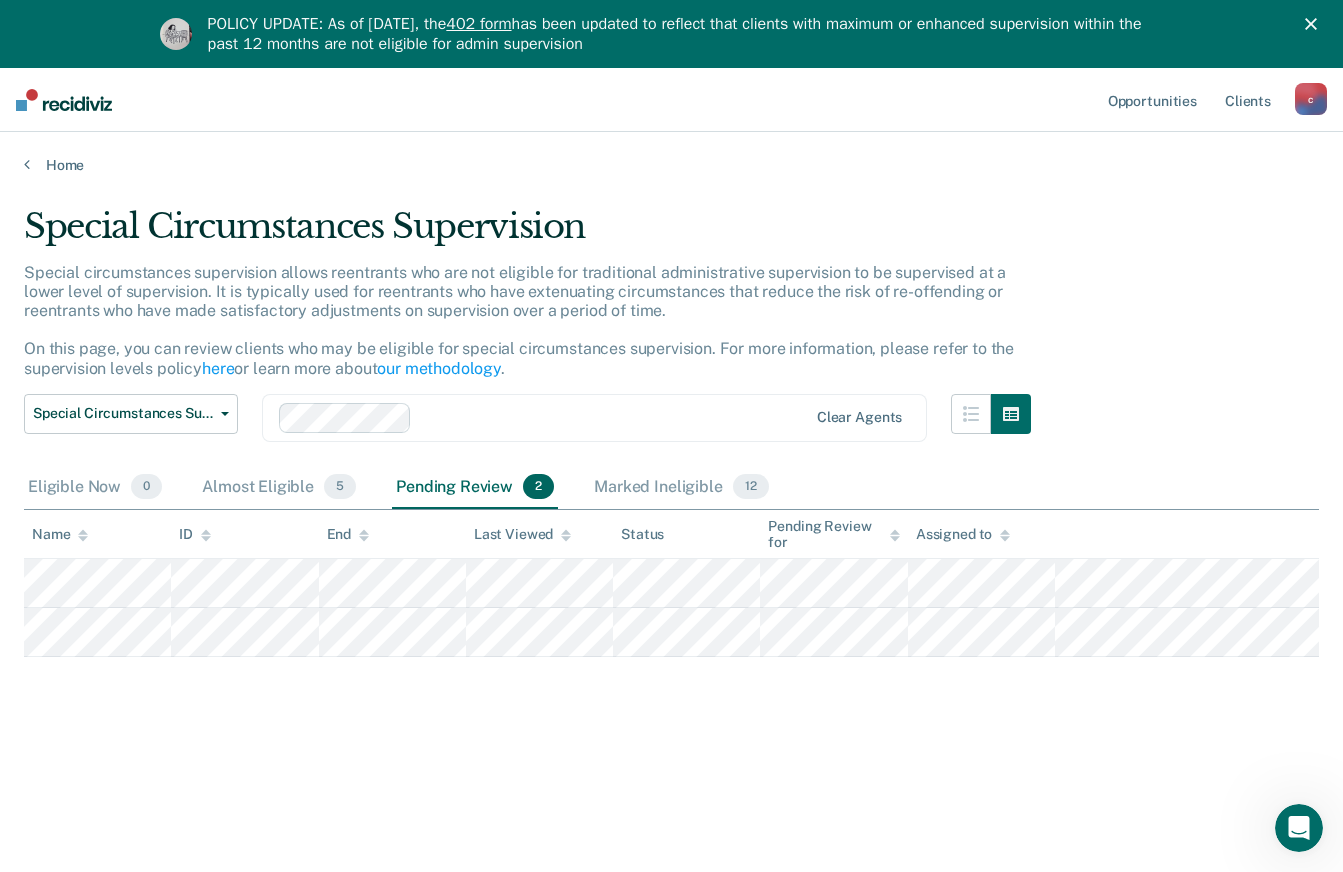 click at bounding box center [64, 100] 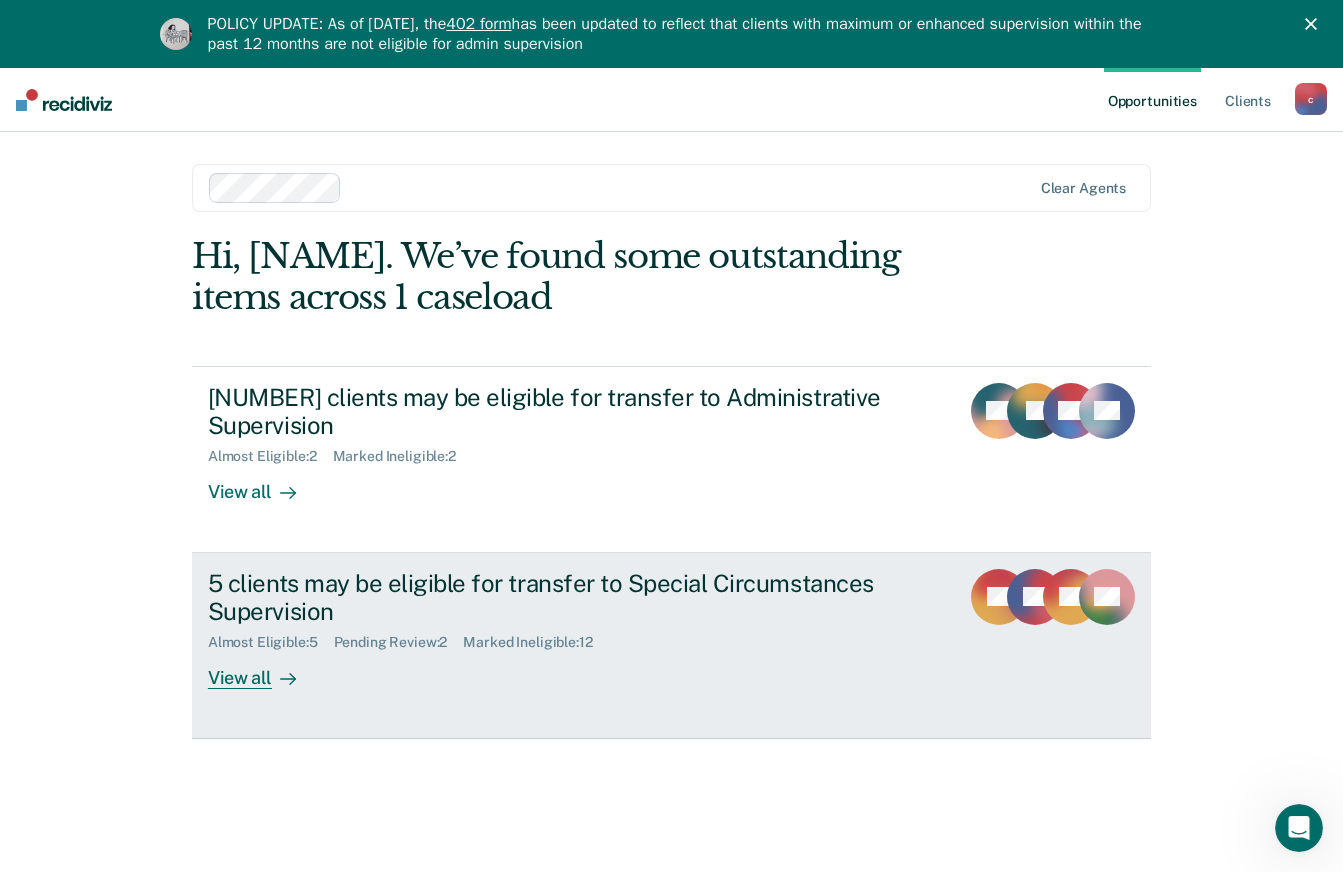 scroll, scrollTop: 0, scrollLeft: 0, axis: both 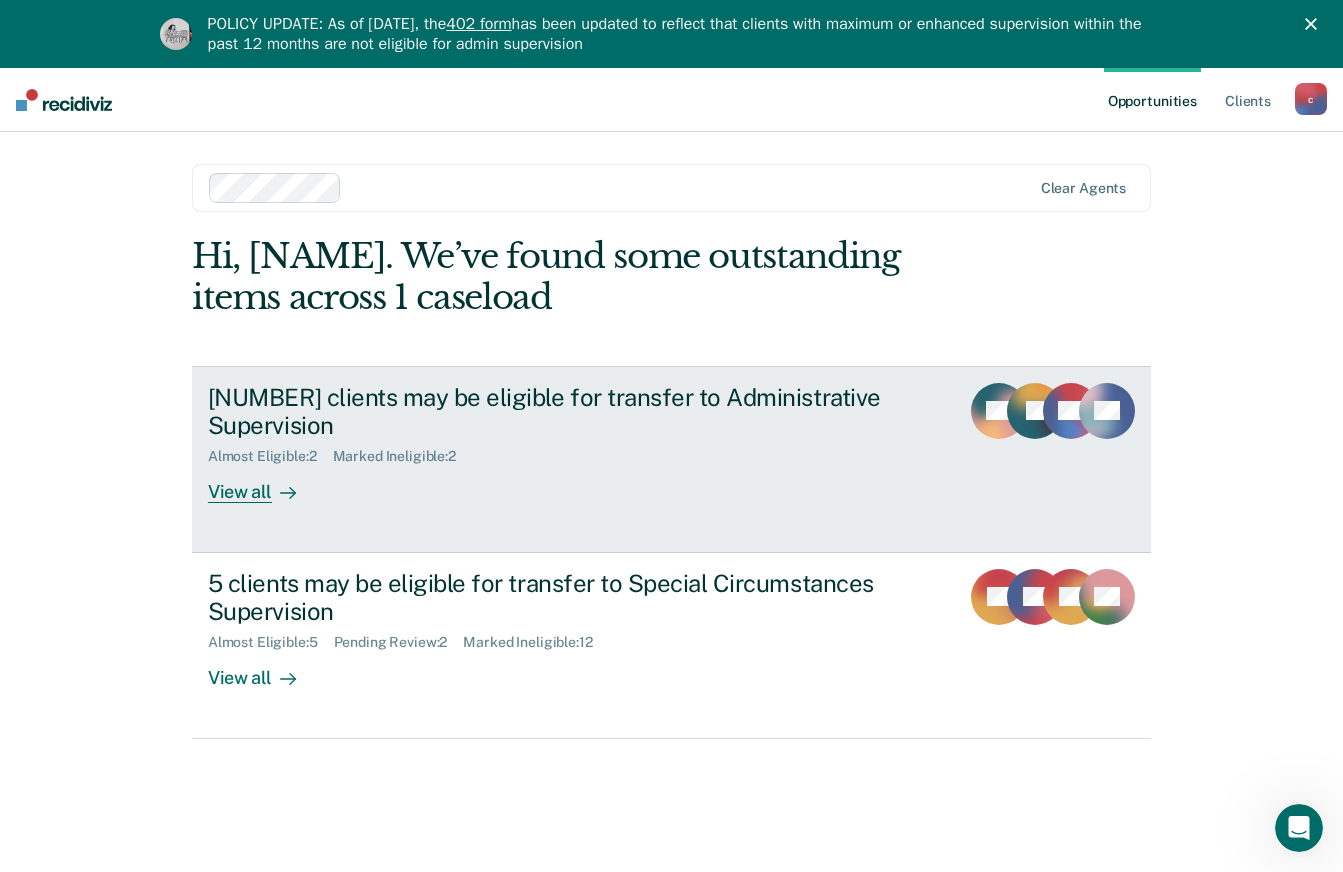 click on "[NUMBER] clients may be eligible for transfer to Administrative Supervision" at bounding box center [583, 443] 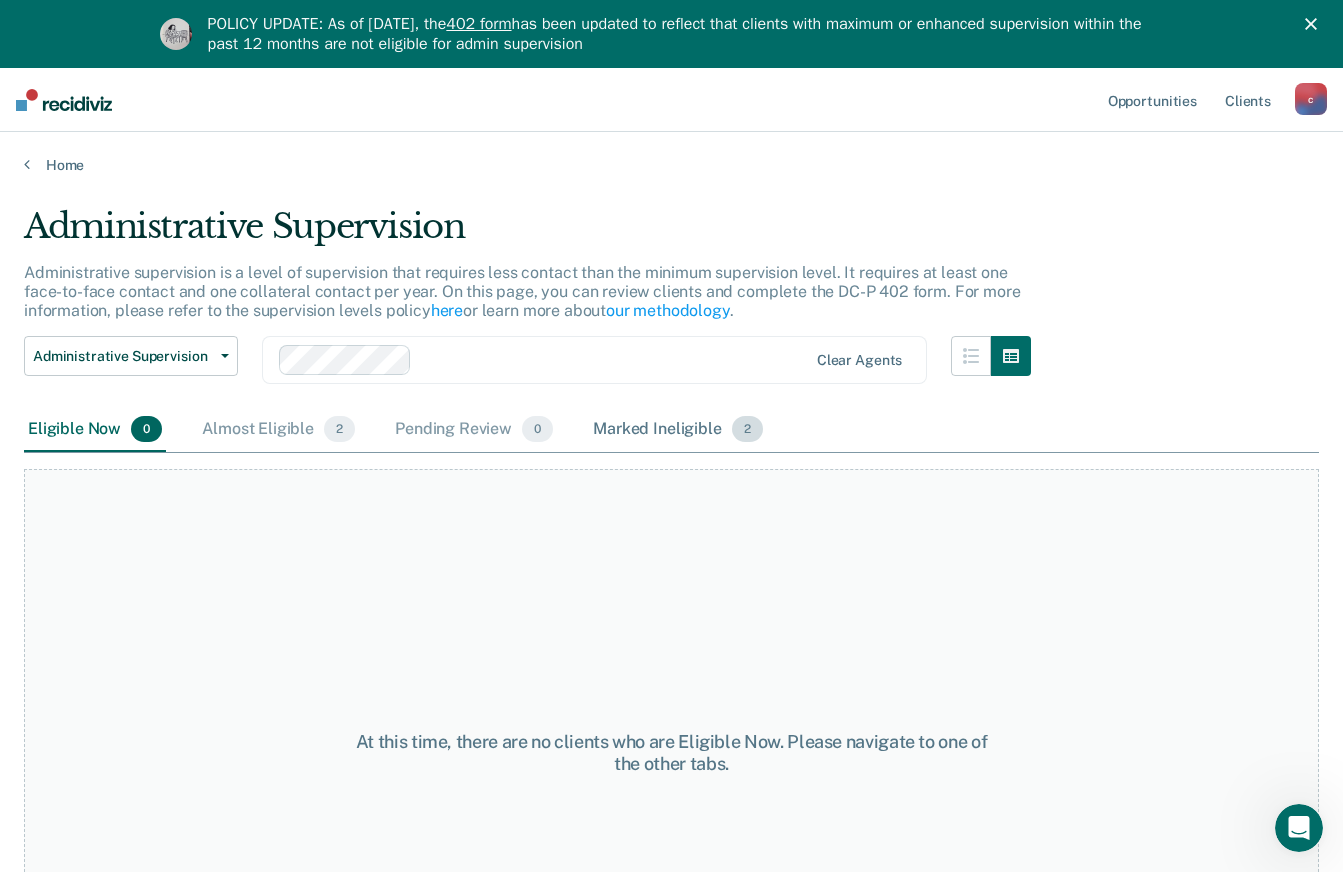 click on "Marked Ineligible 2" at bounding box center (678, 430) 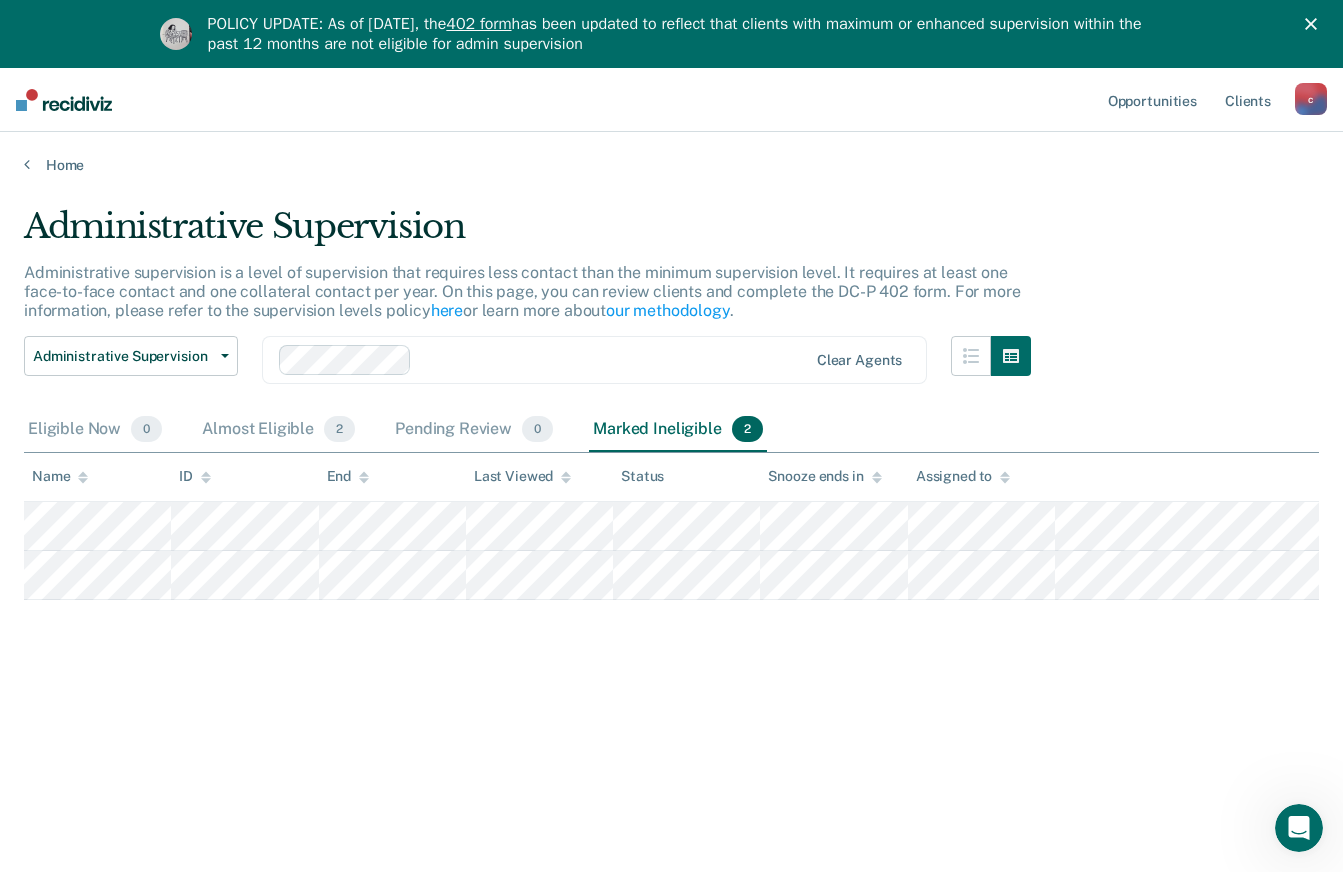click at bounding box center [64, 100] 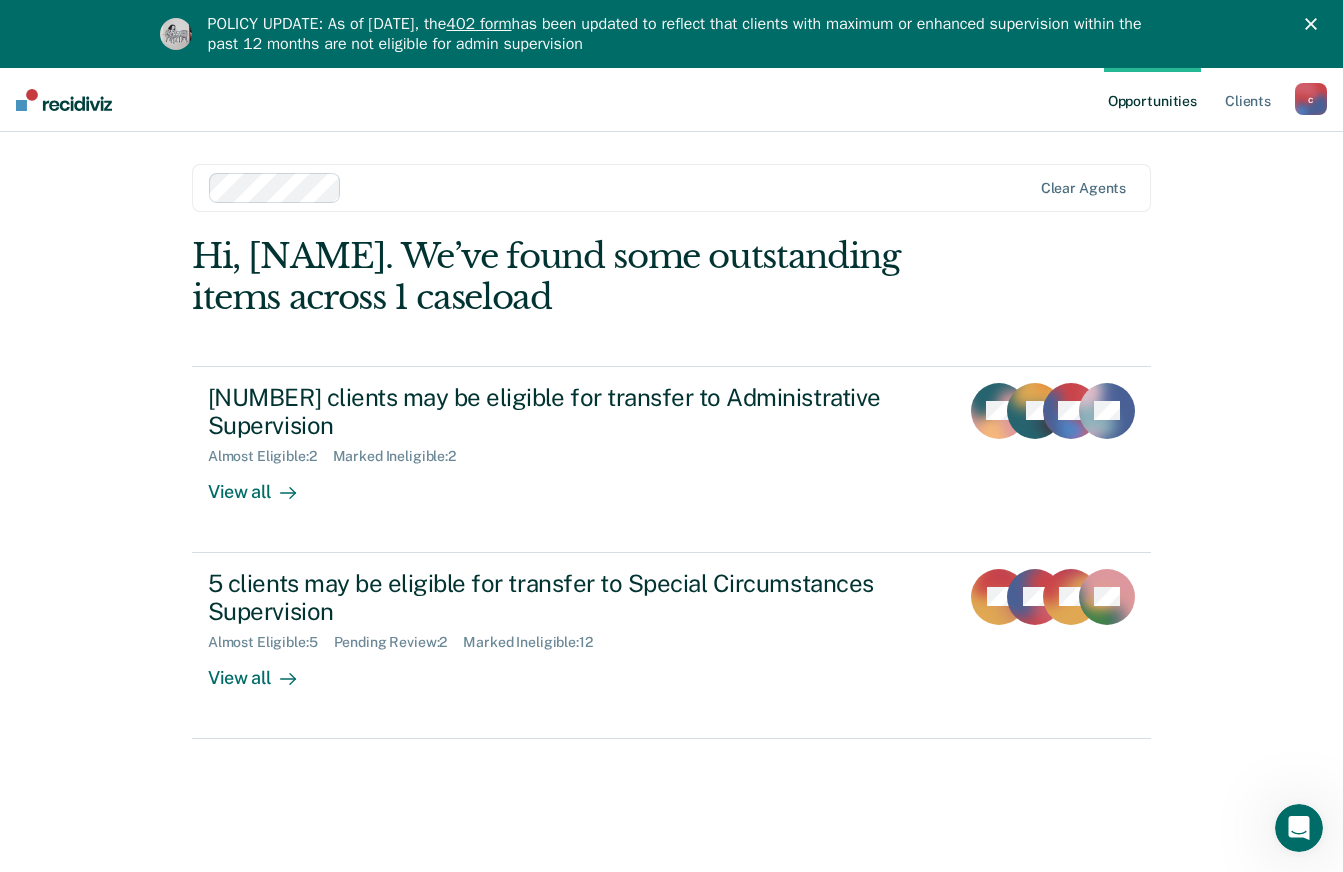 scroll, scrollTop: 0, scrollLeft: 0, axis: both 